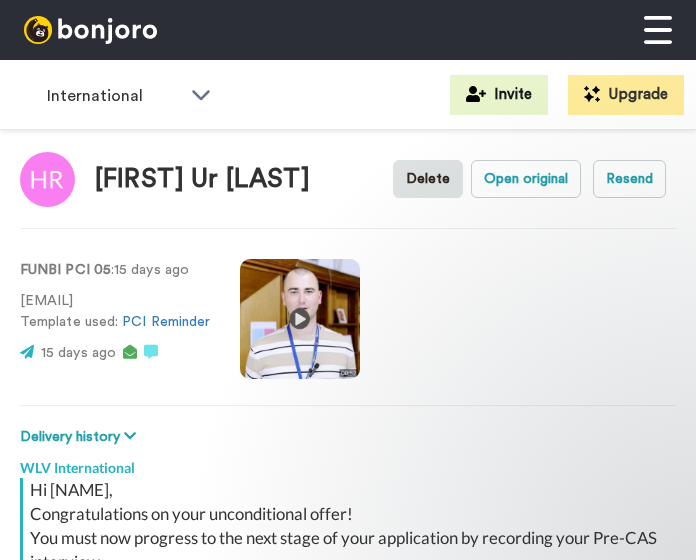 scroll, scrollTop: 0, scrollLeft: 0, axis: both 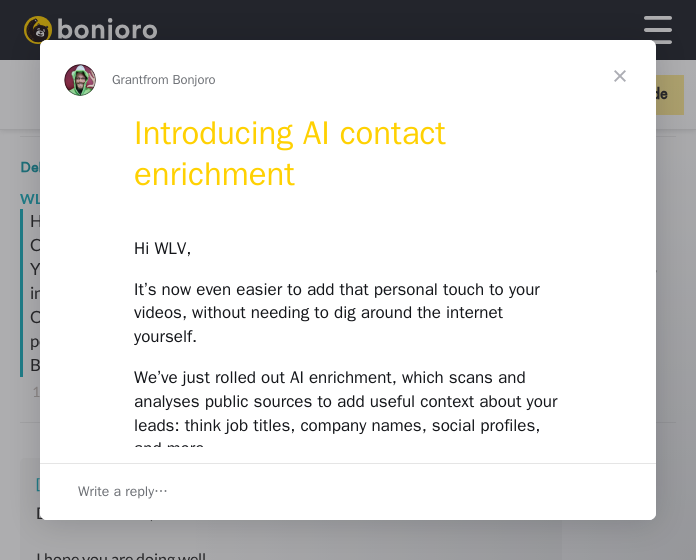 click at bounding box center [620, 76] 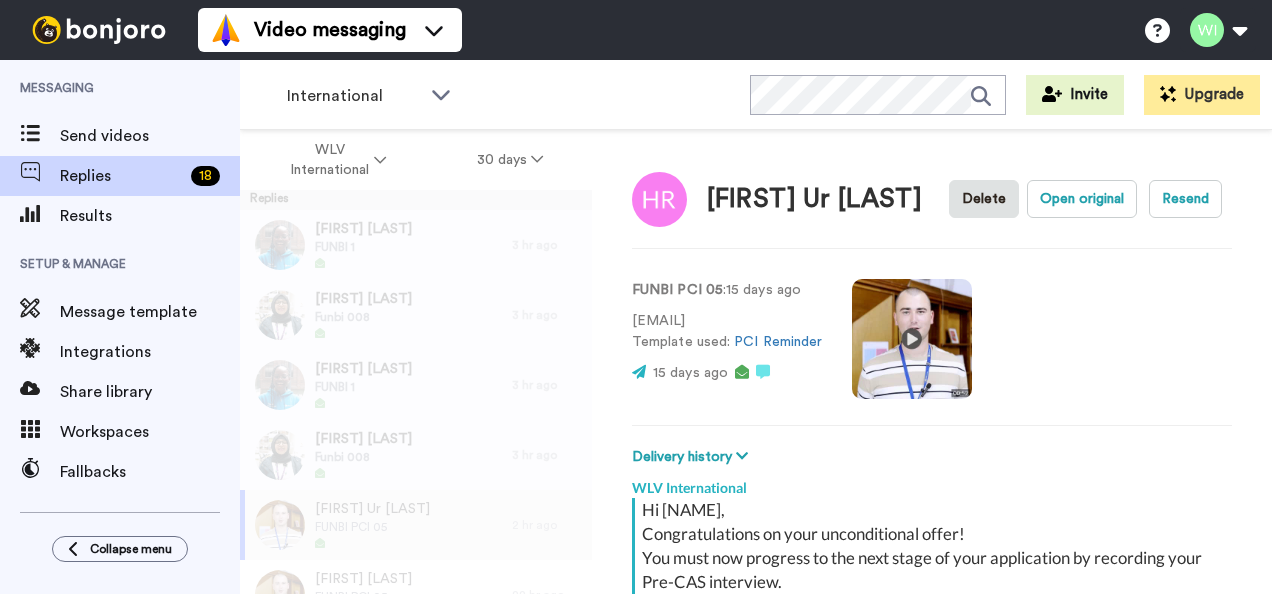 scroll, scrollTop: 270, scrollLeft: 0, axis: vertical 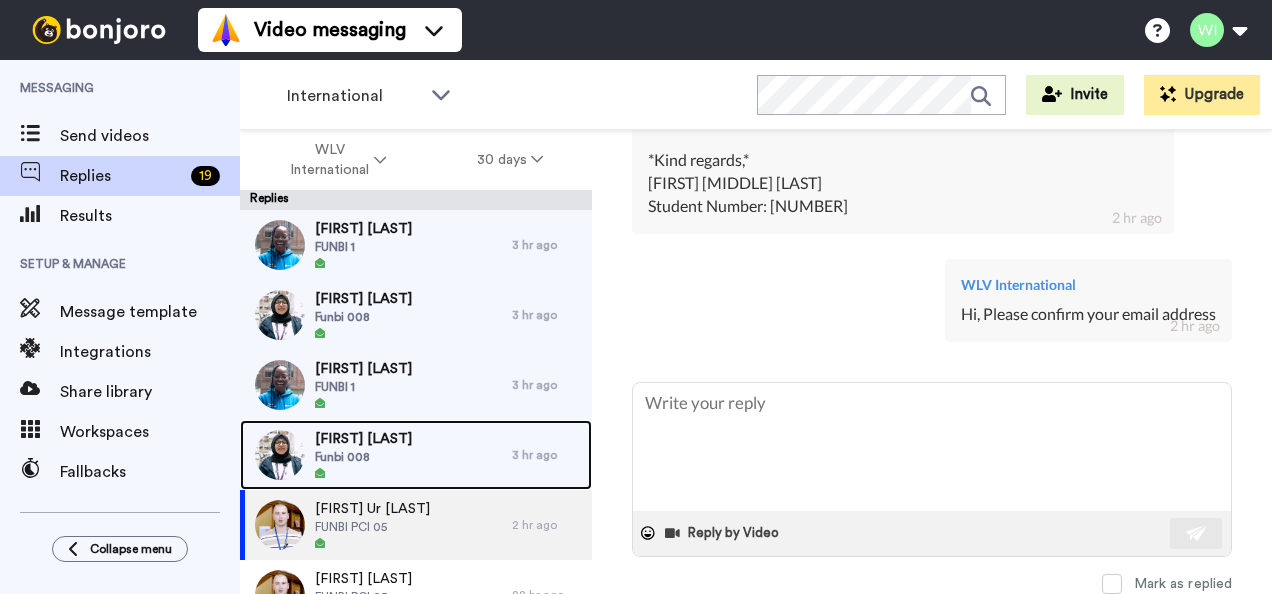 click on "[FIRST] [LAST] [NUMBER]" at bounding box center (376, 455) 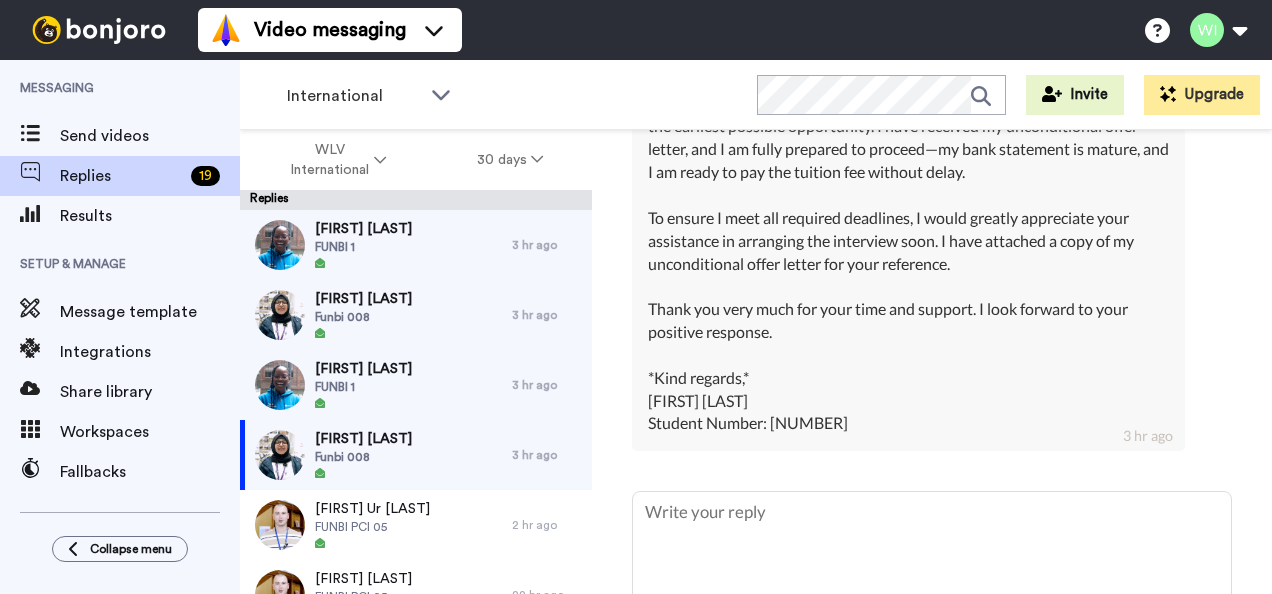 scroll, scrollTop: 839, scrollLeft: 0, axis: vertical 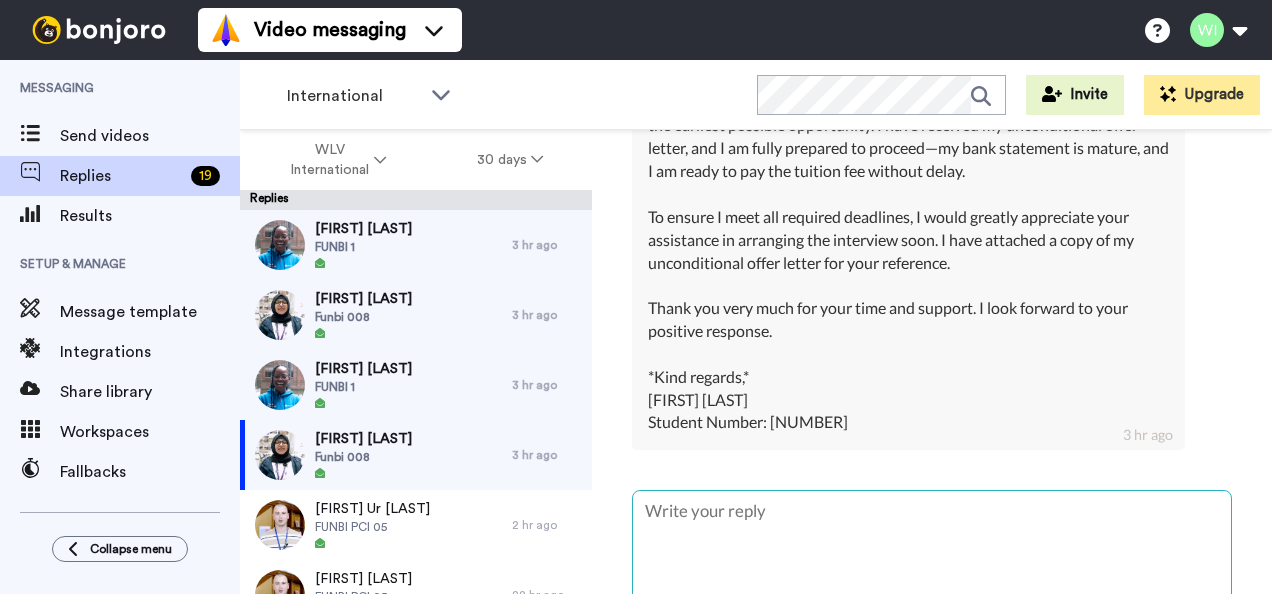 click at bounding box center [932, 555] 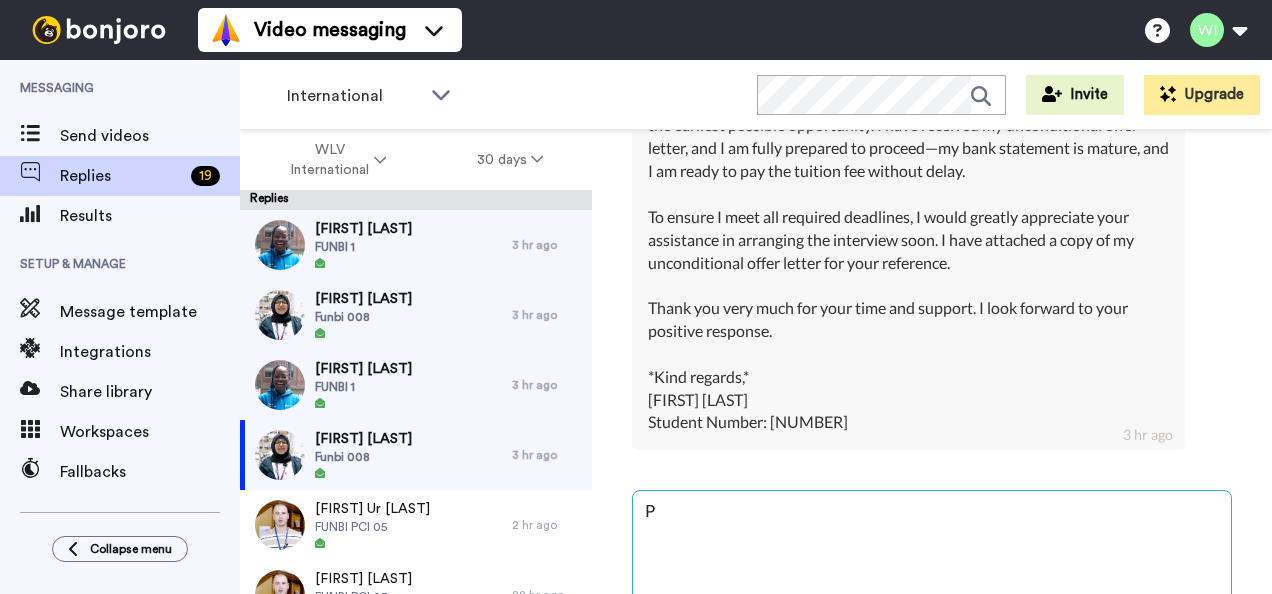 type on "x" 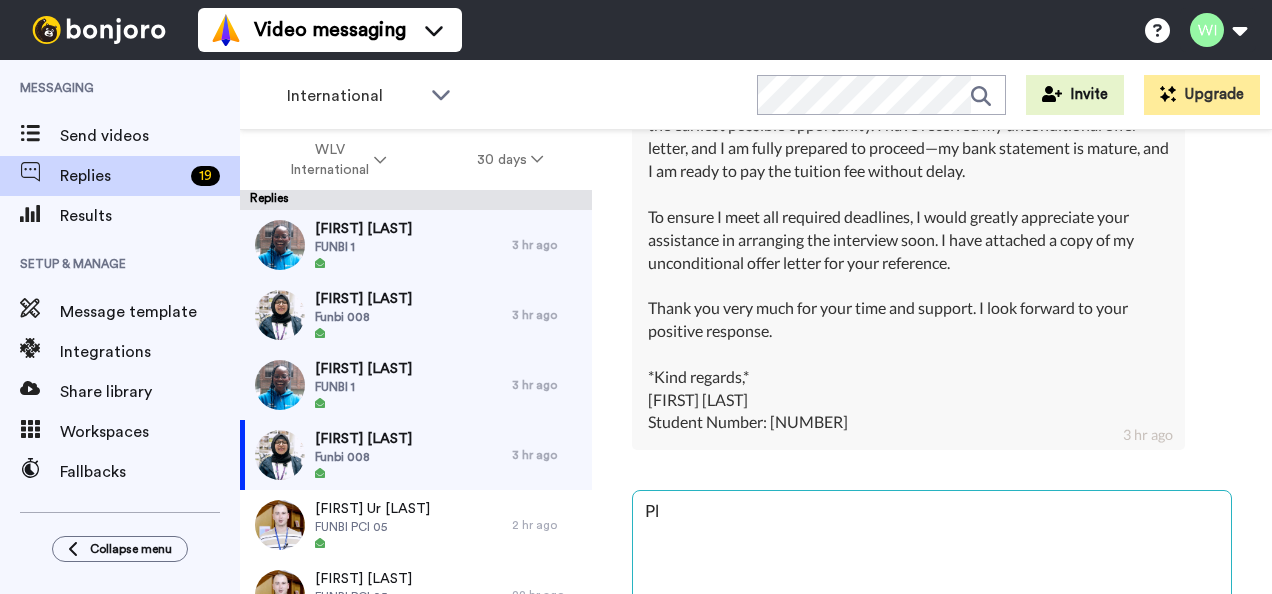 type on "x" 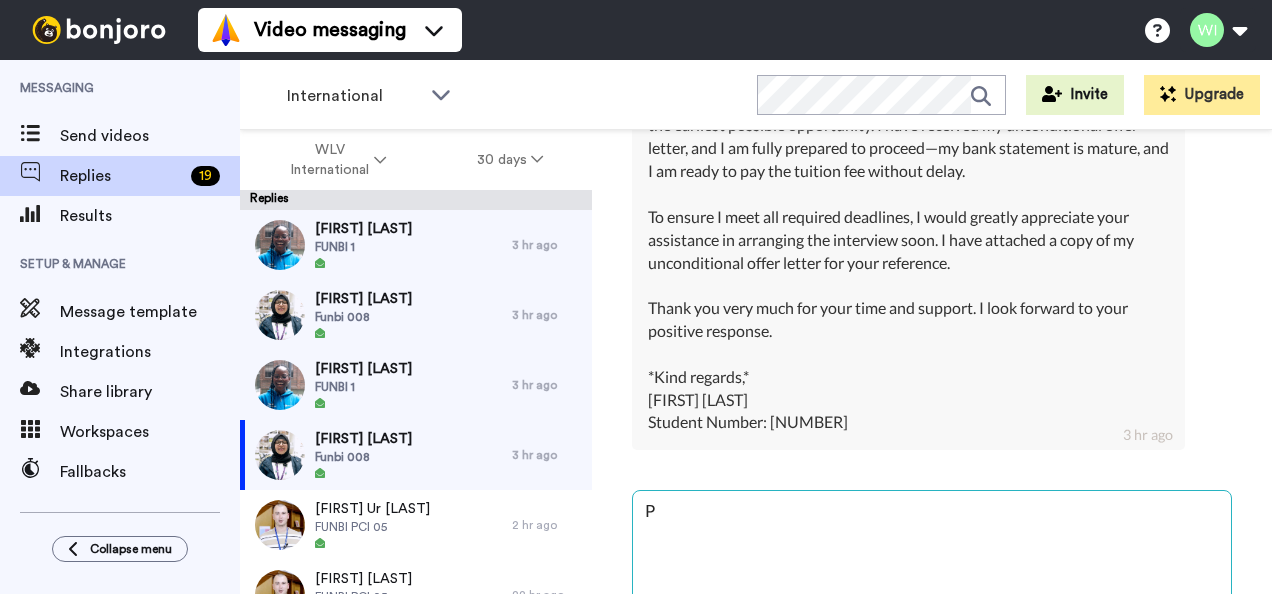 type on "x" 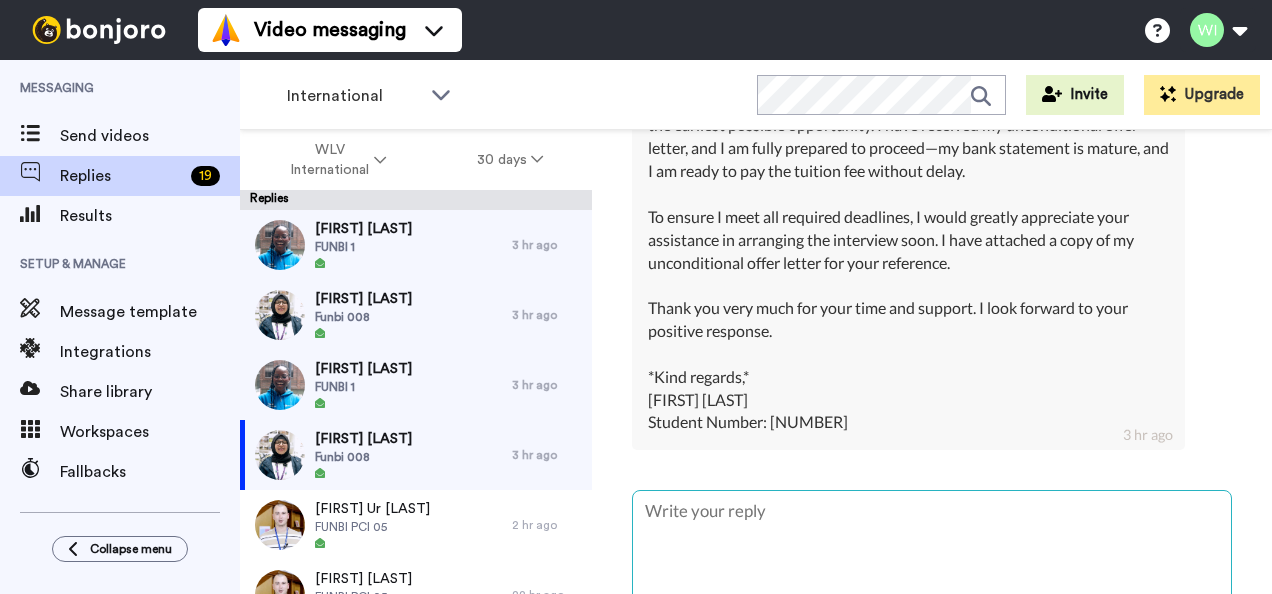 type on "x" 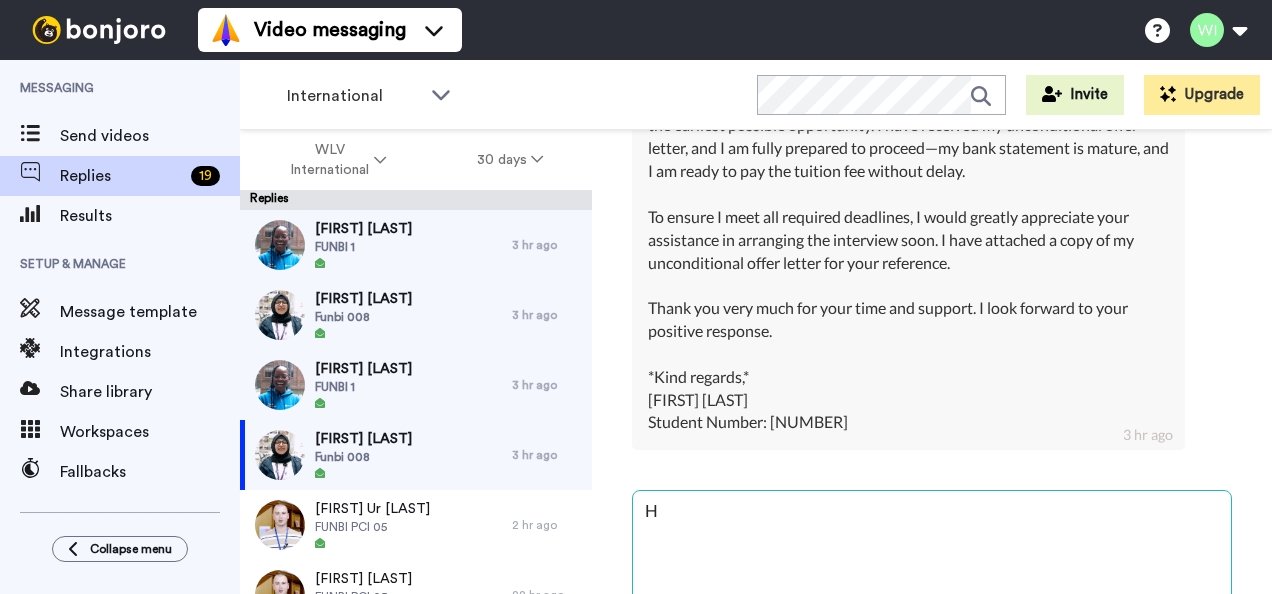 type on "x" 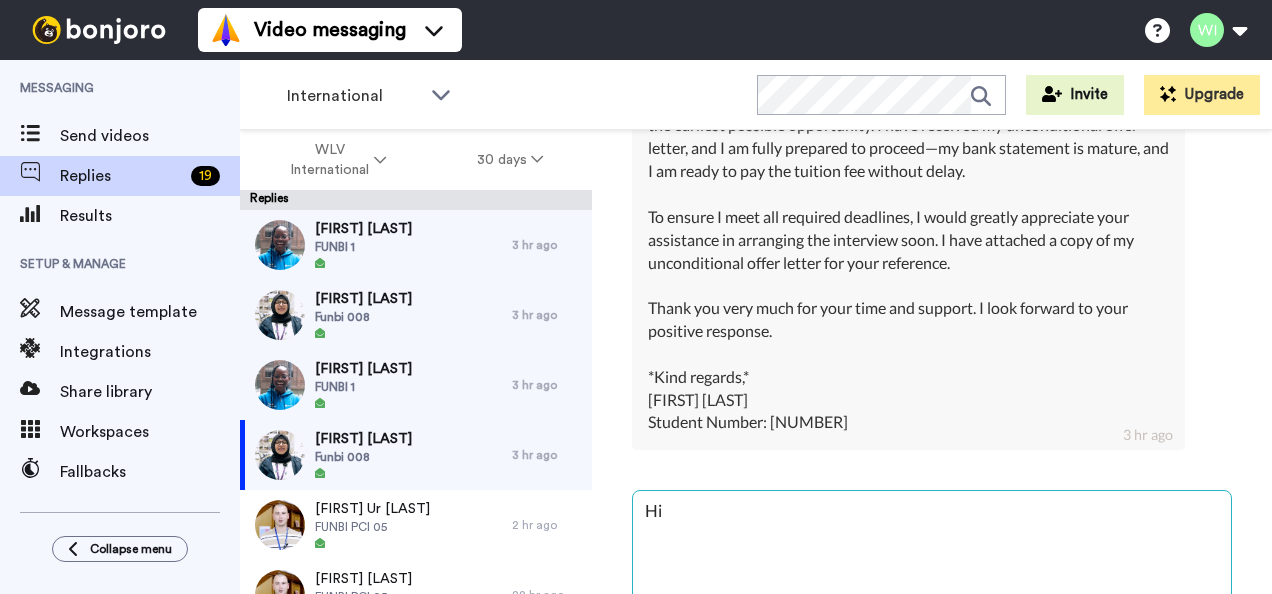 type on "x" 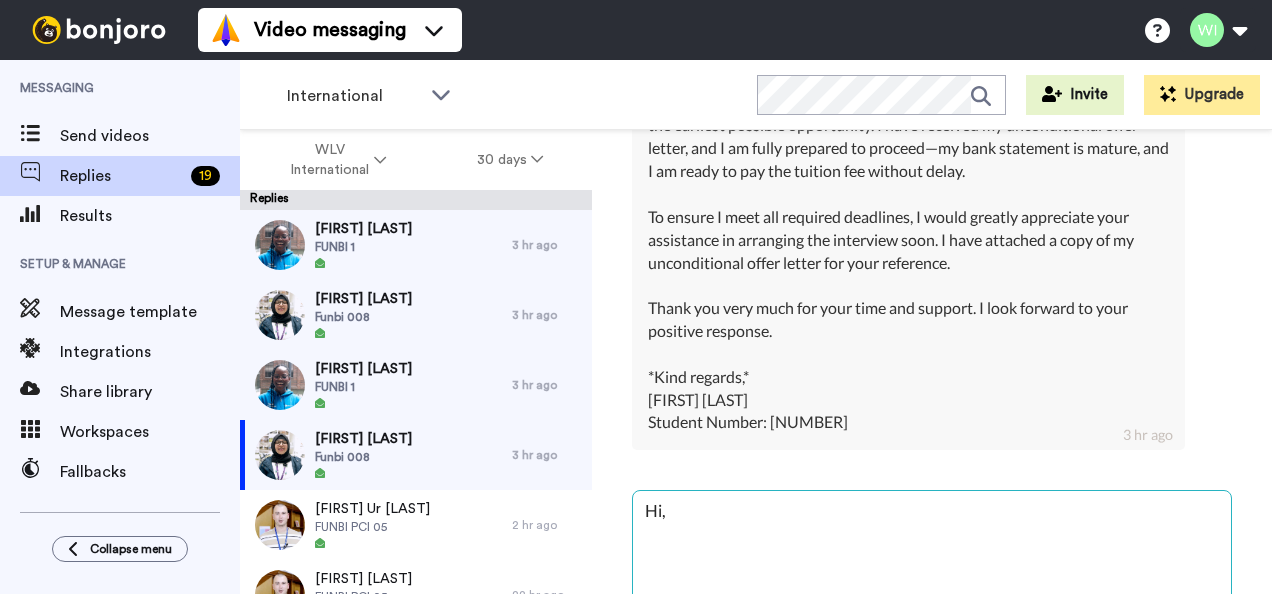 type on "x" 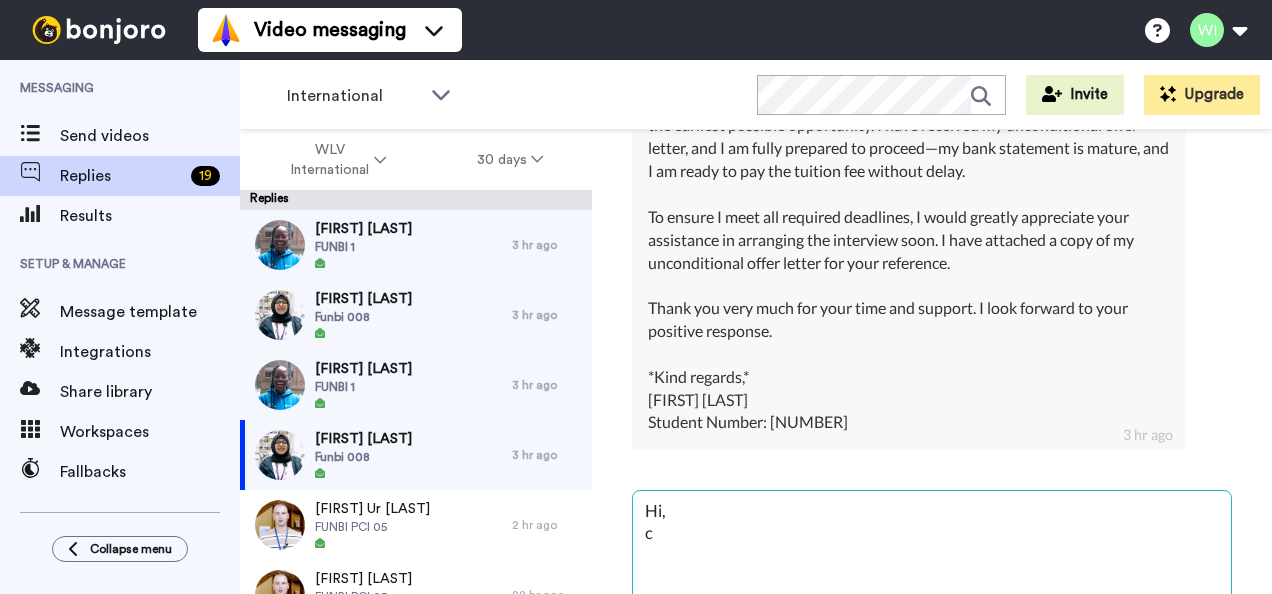 type on "x" 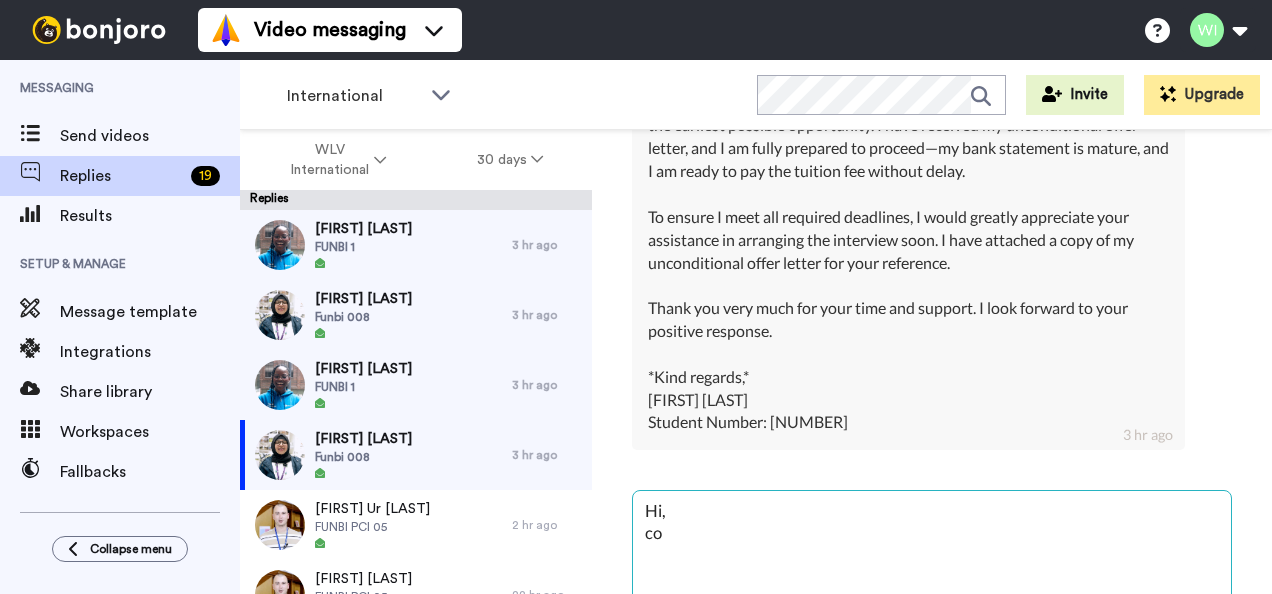 type on "x" 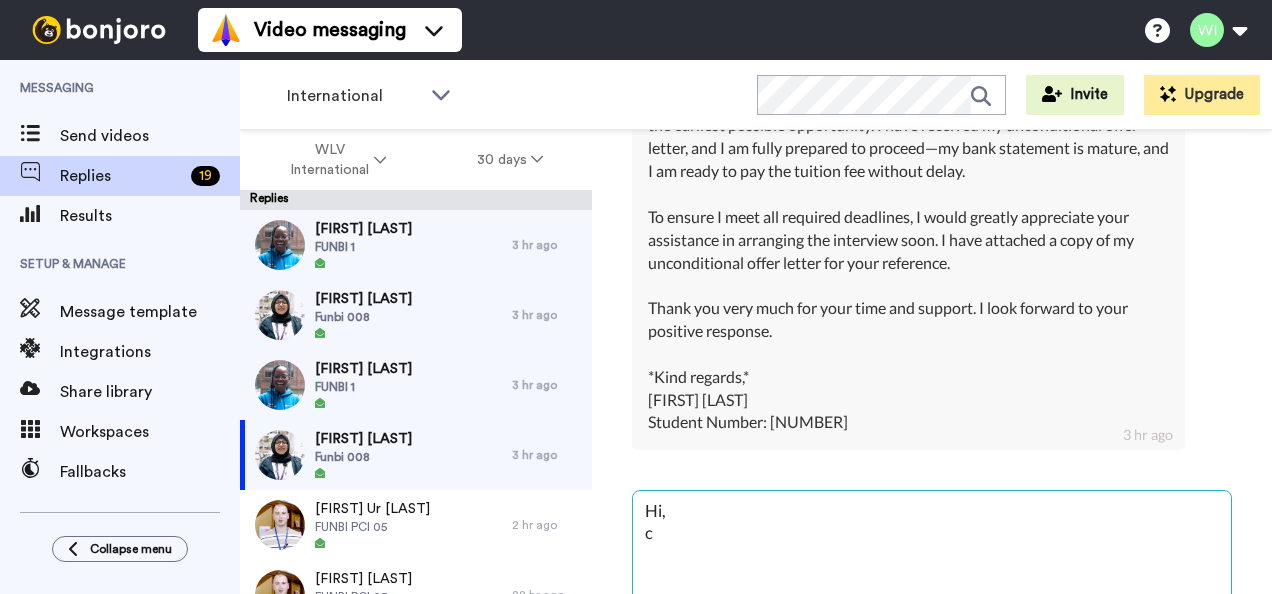 type on "x" 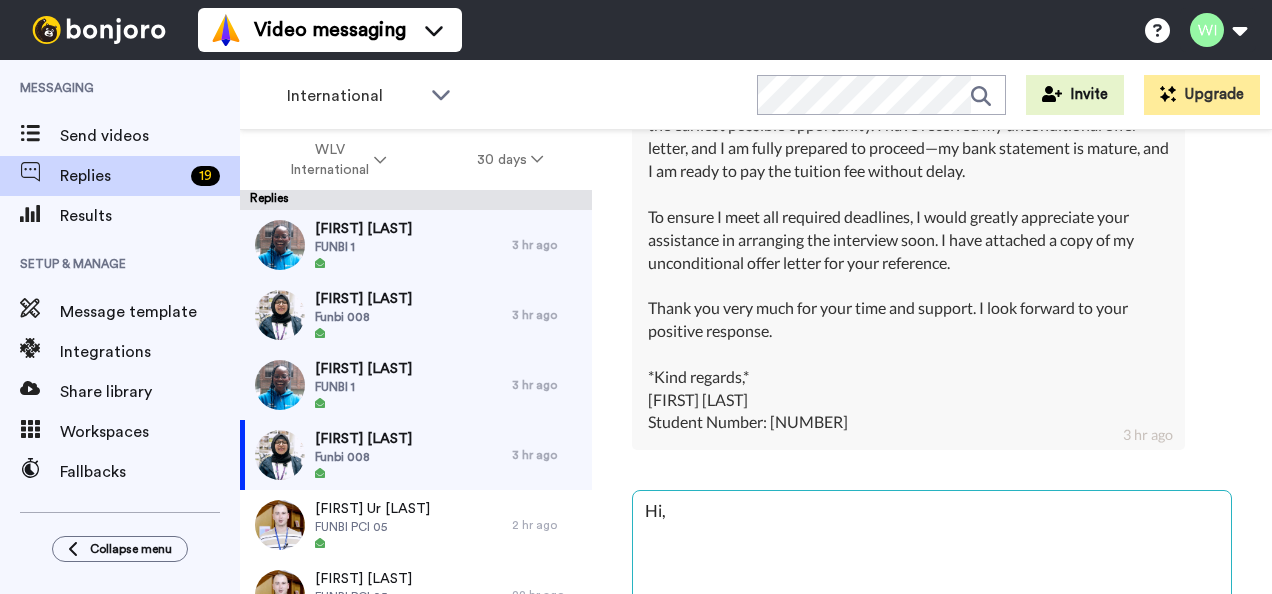 type on "x" 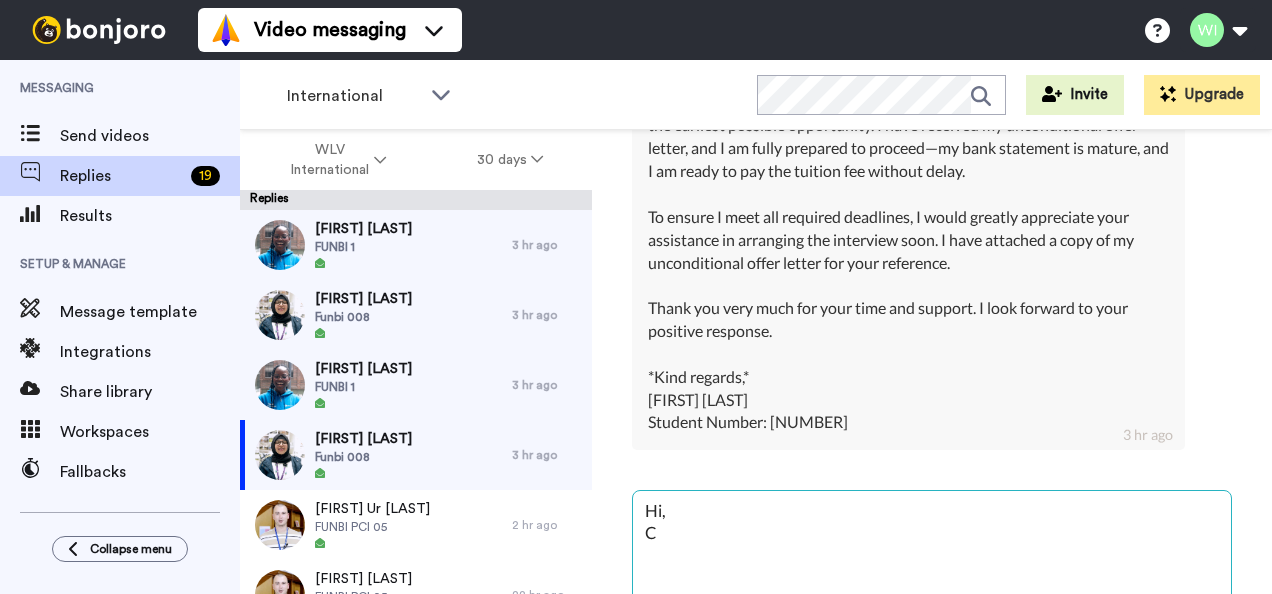 type on "x" 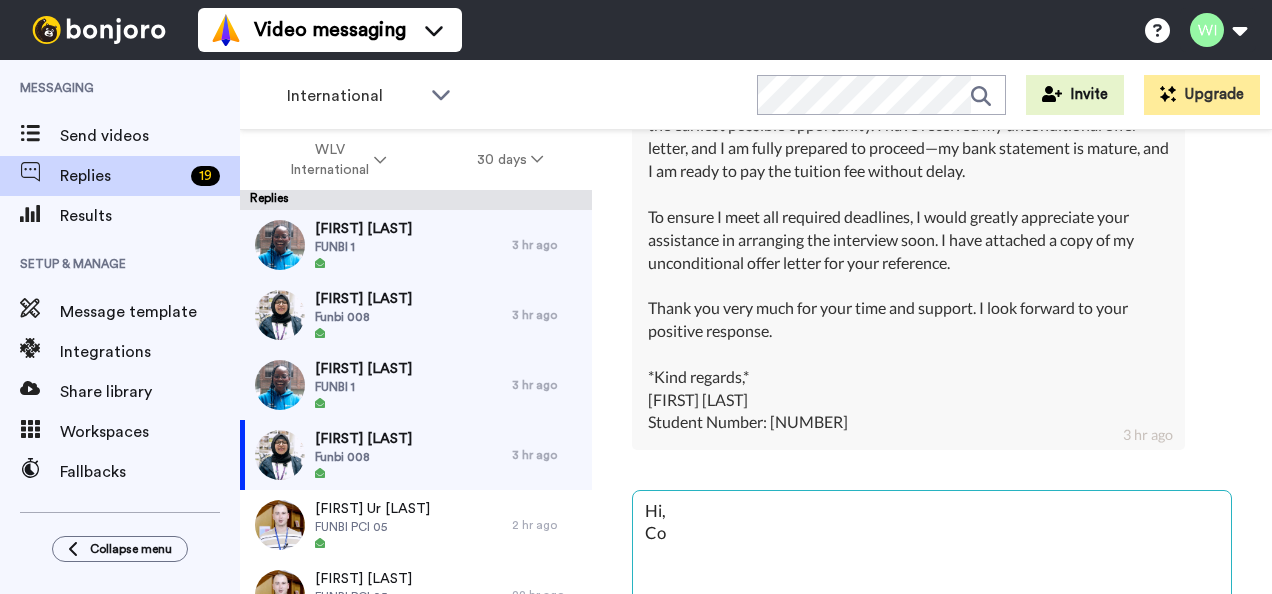 type on "x" 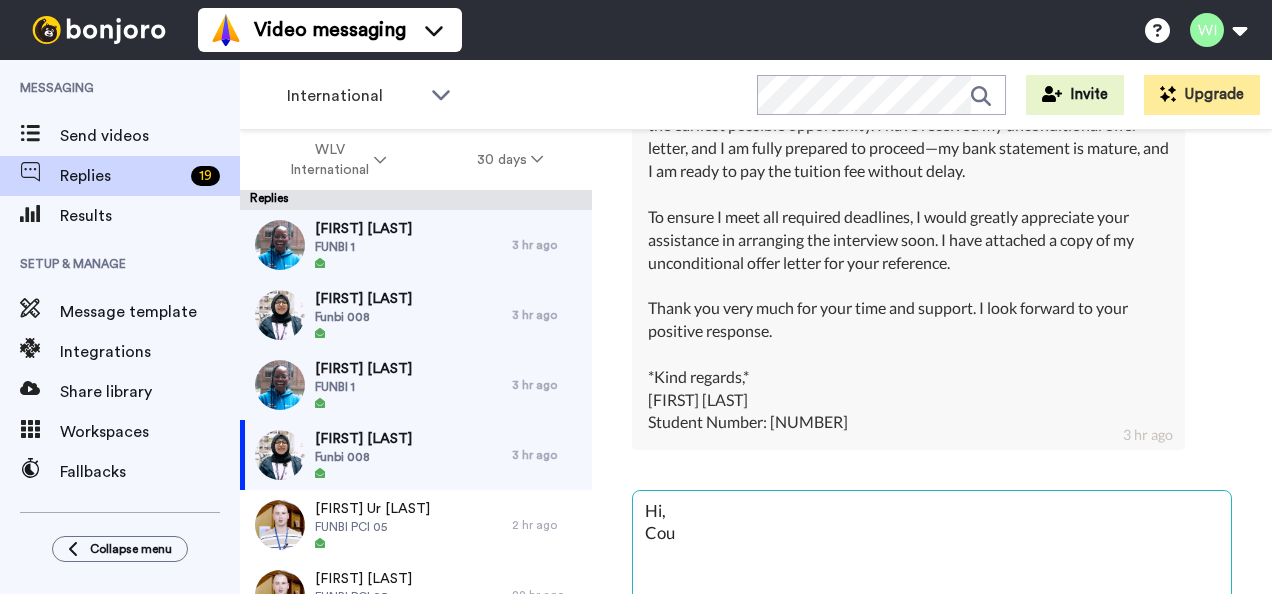 type on "x" 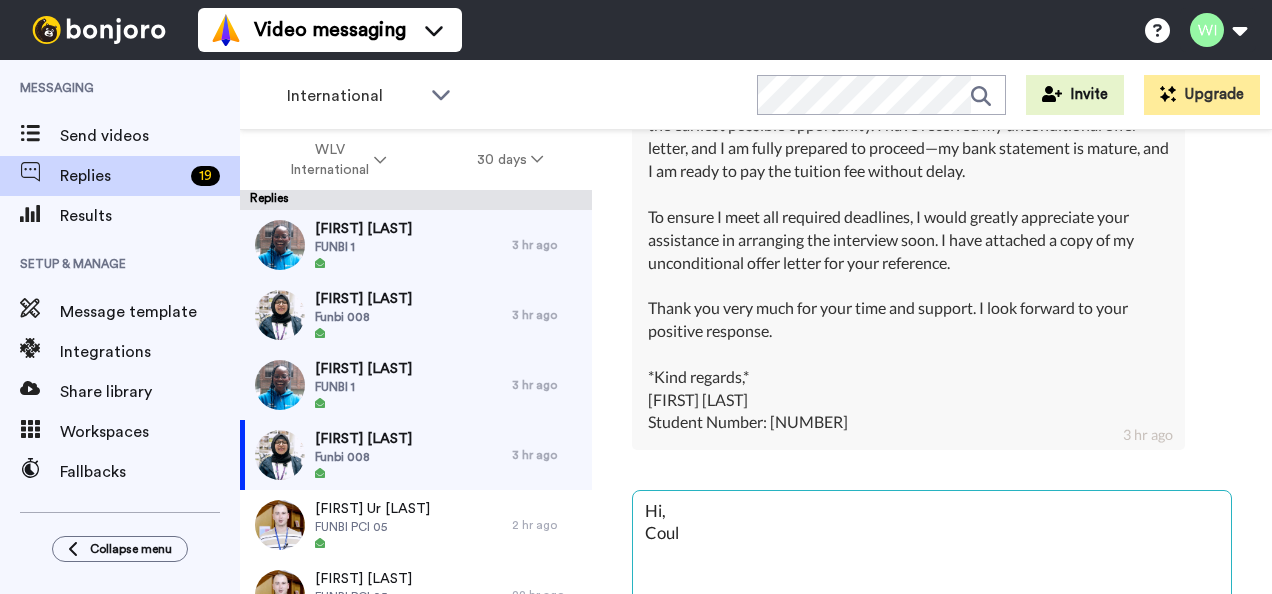 type on "x" 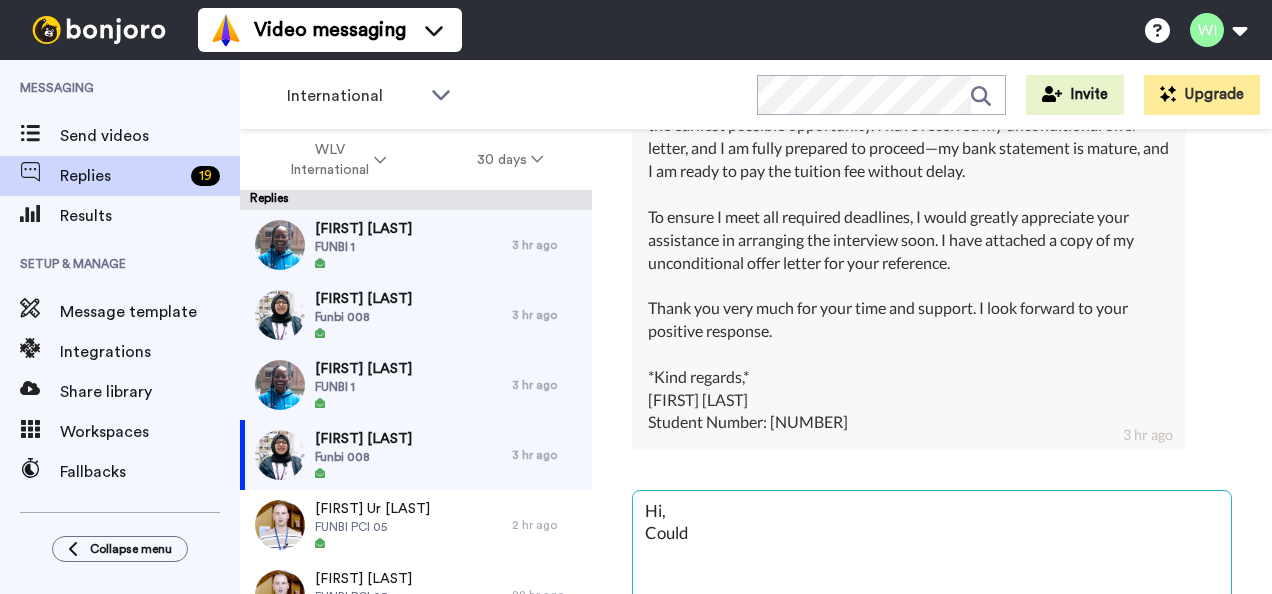 type on "x" 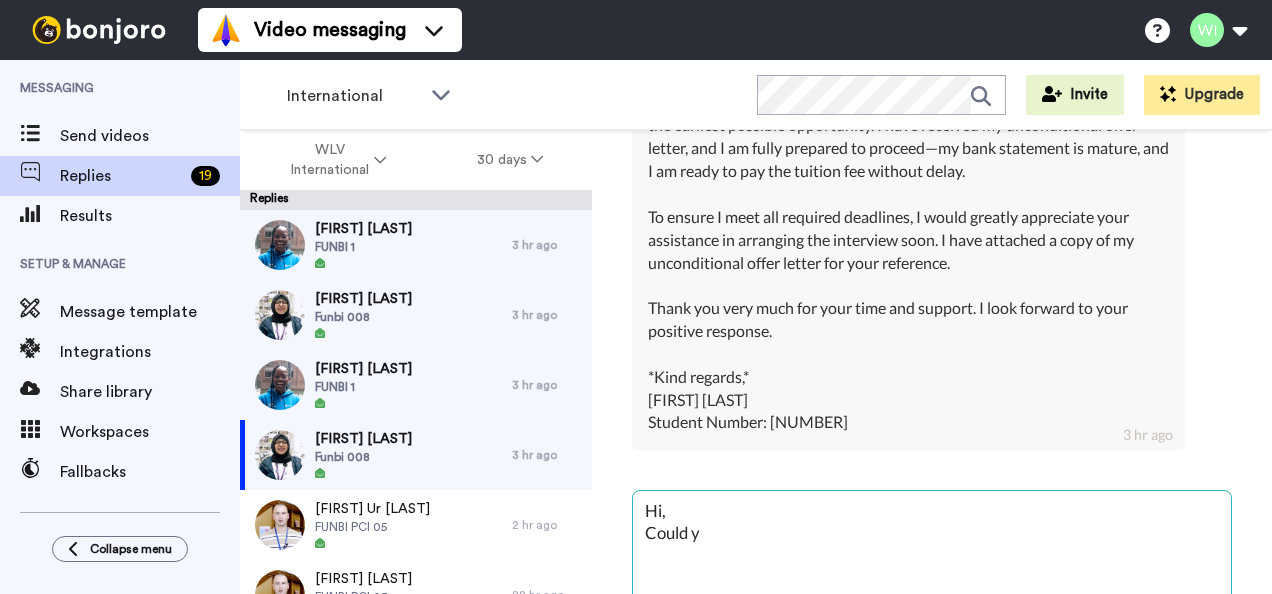 type on "x" 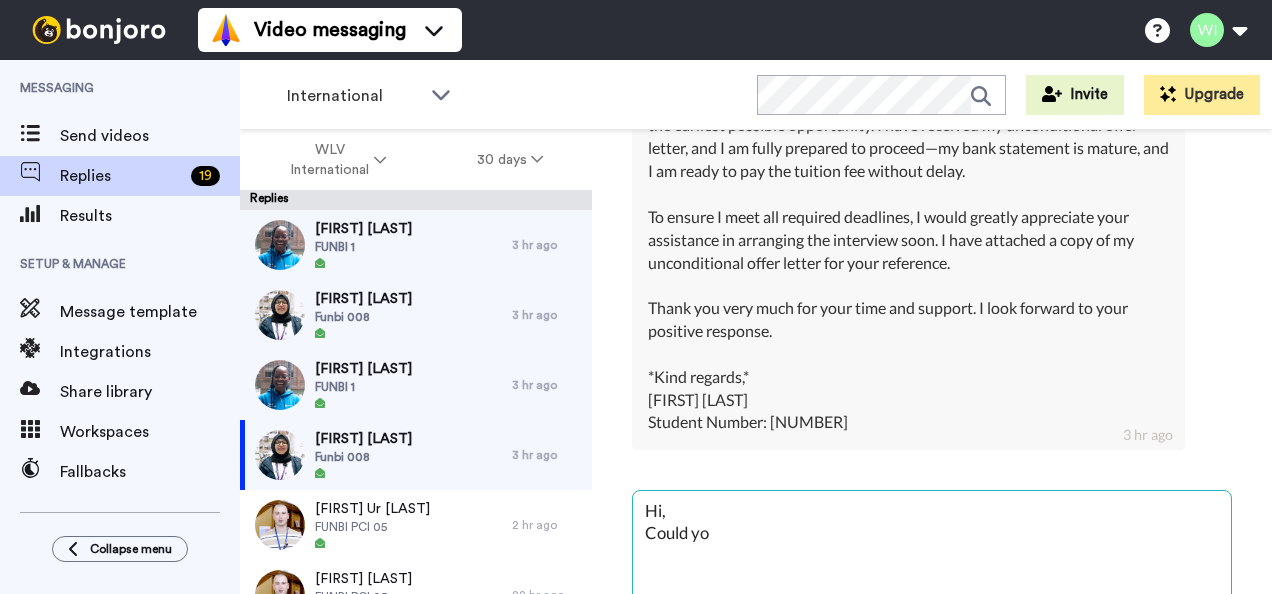 type on "x" 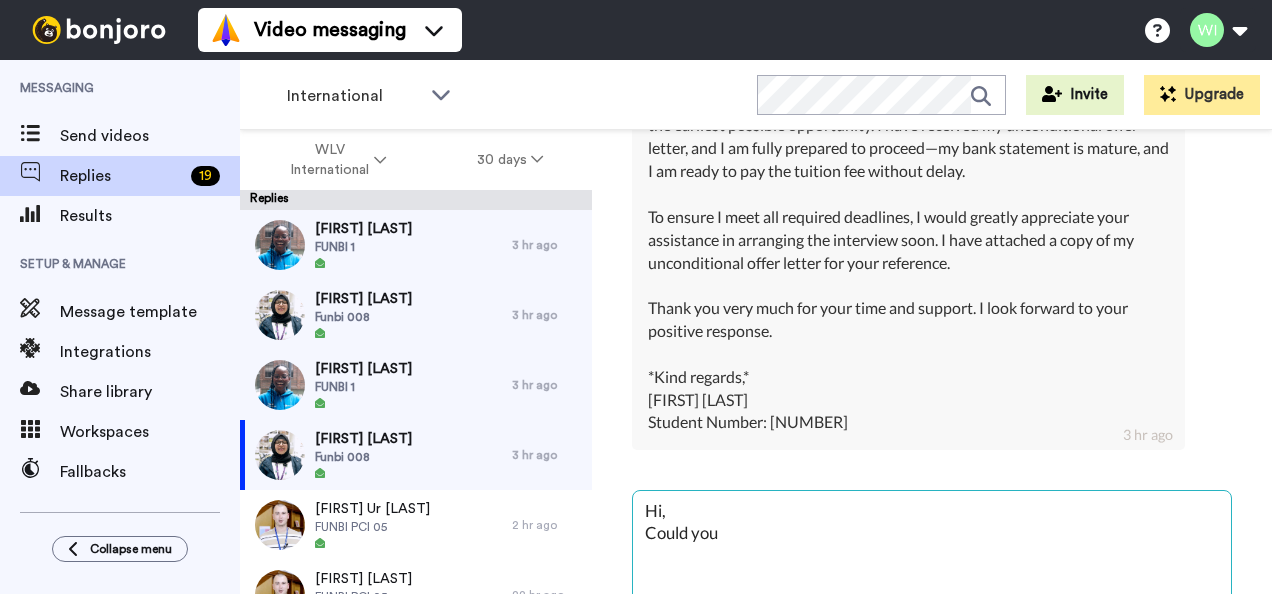 type on "x" 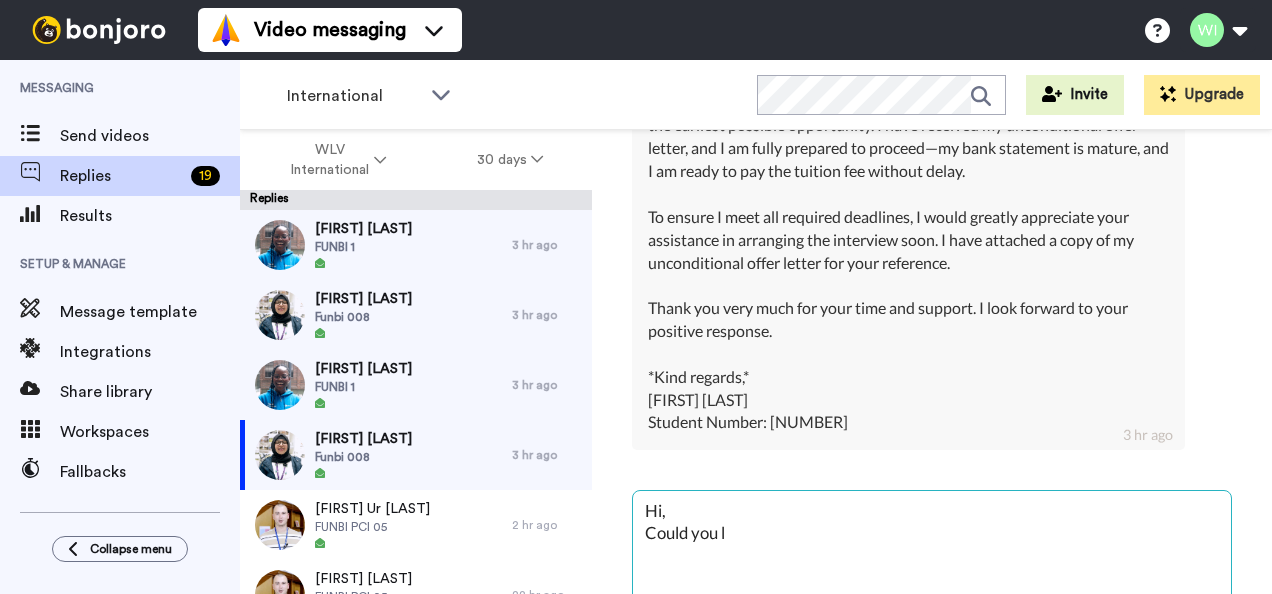 type on "x" 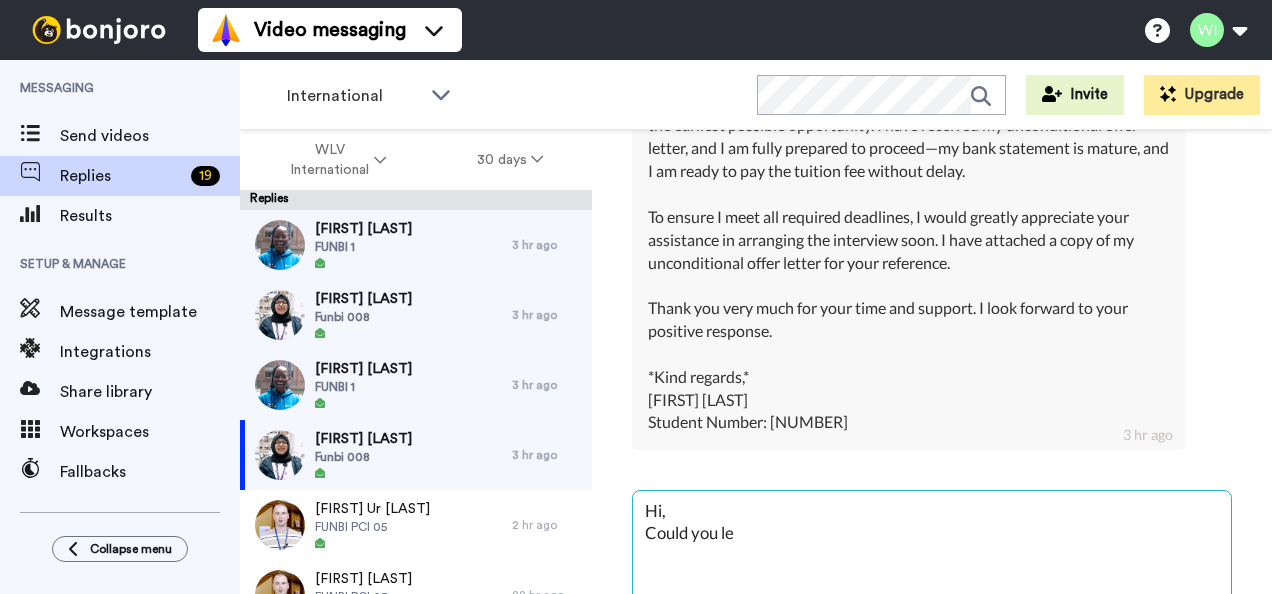 type on "x" 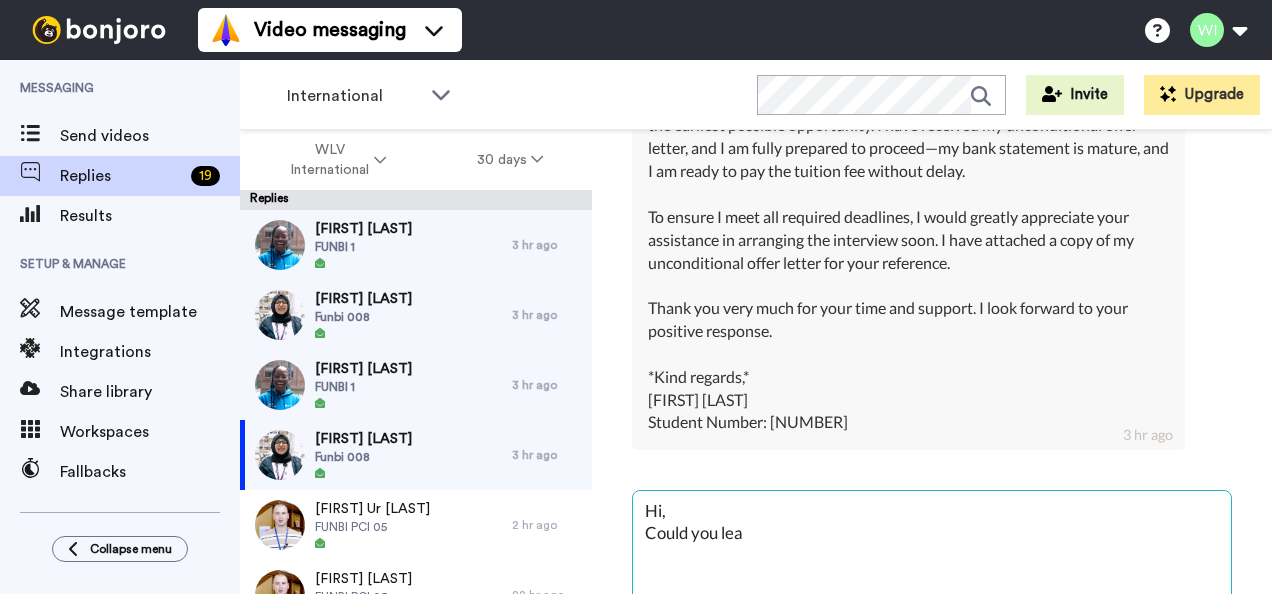 type on "x" 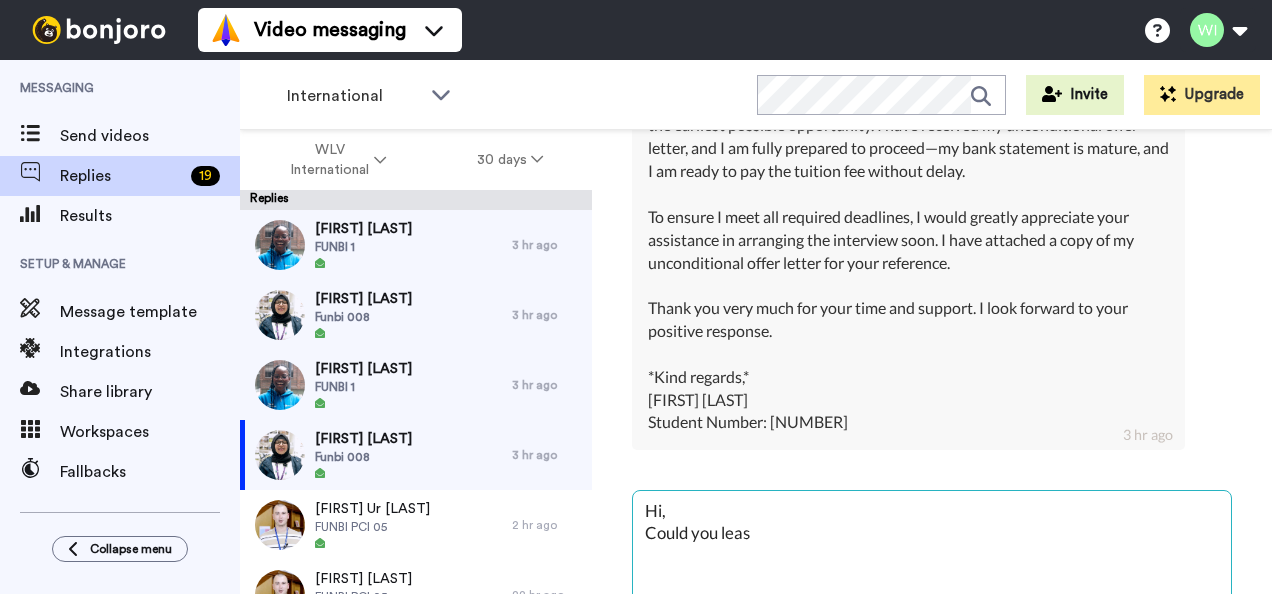 type on "x" 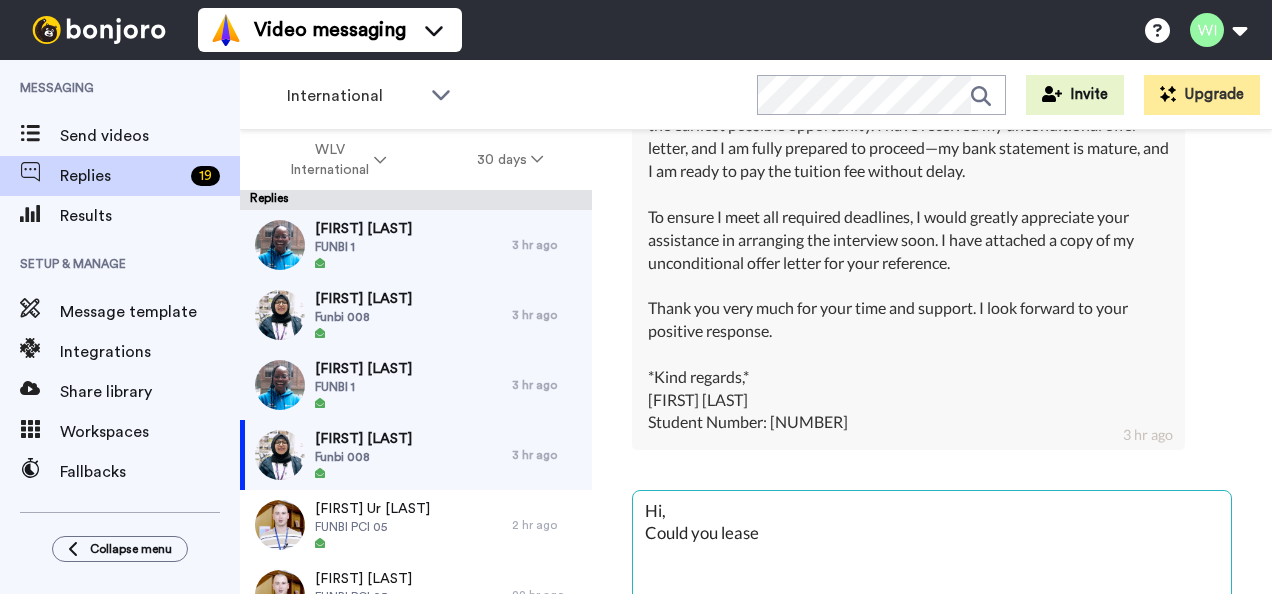 type on "x" 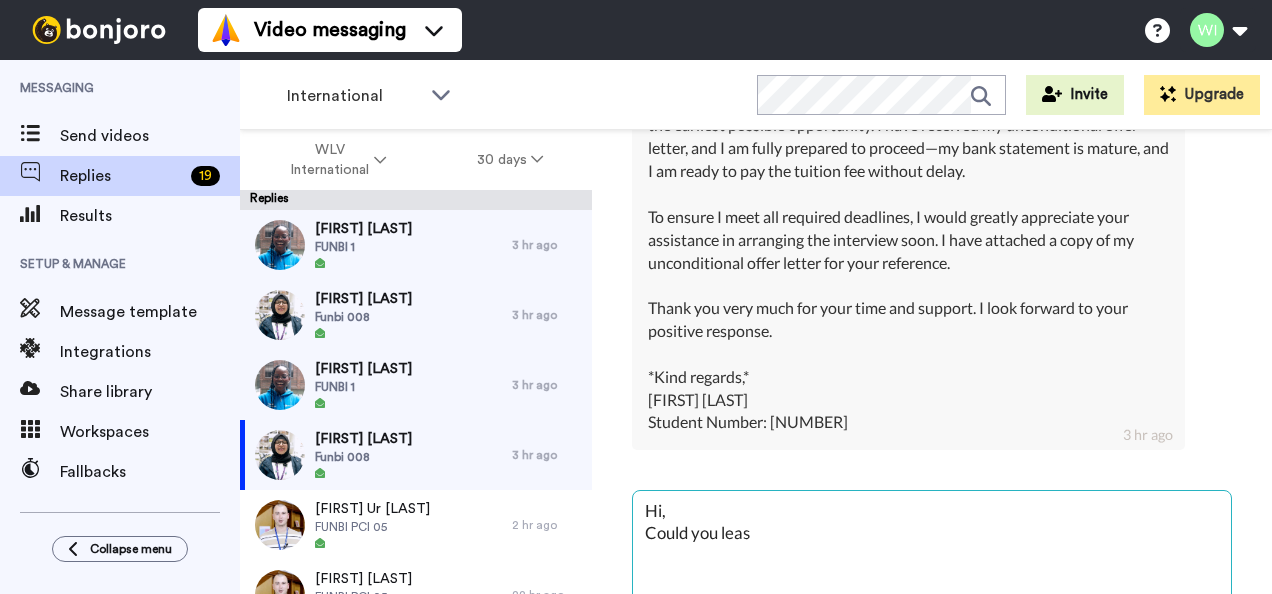 type on "x" 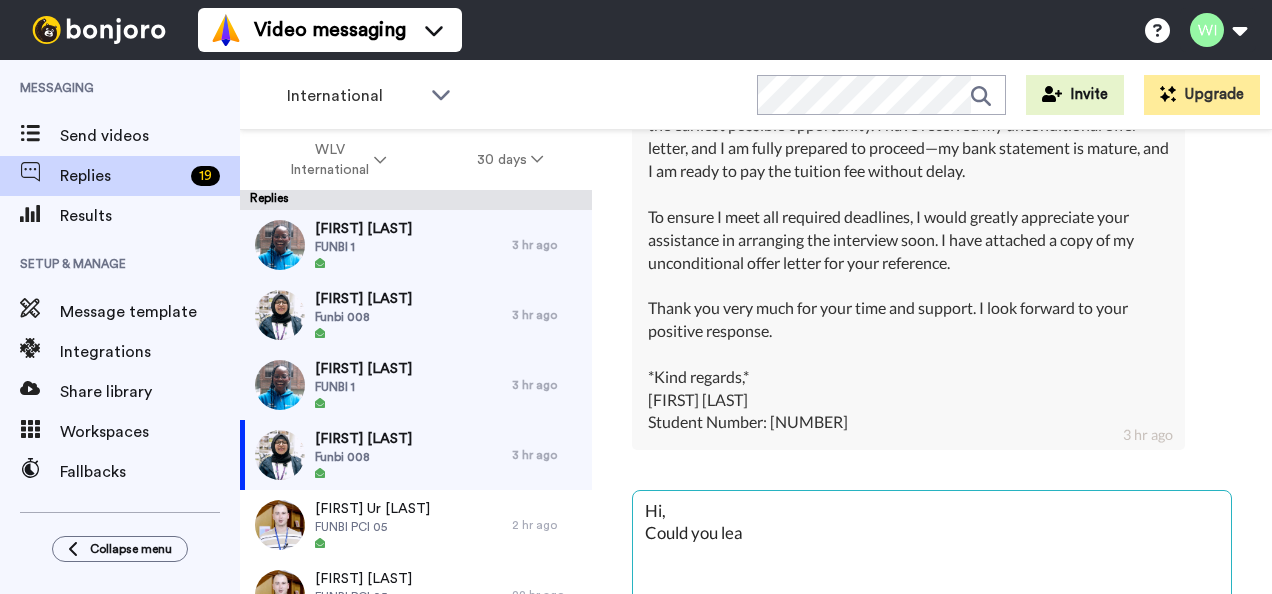 type on "x" 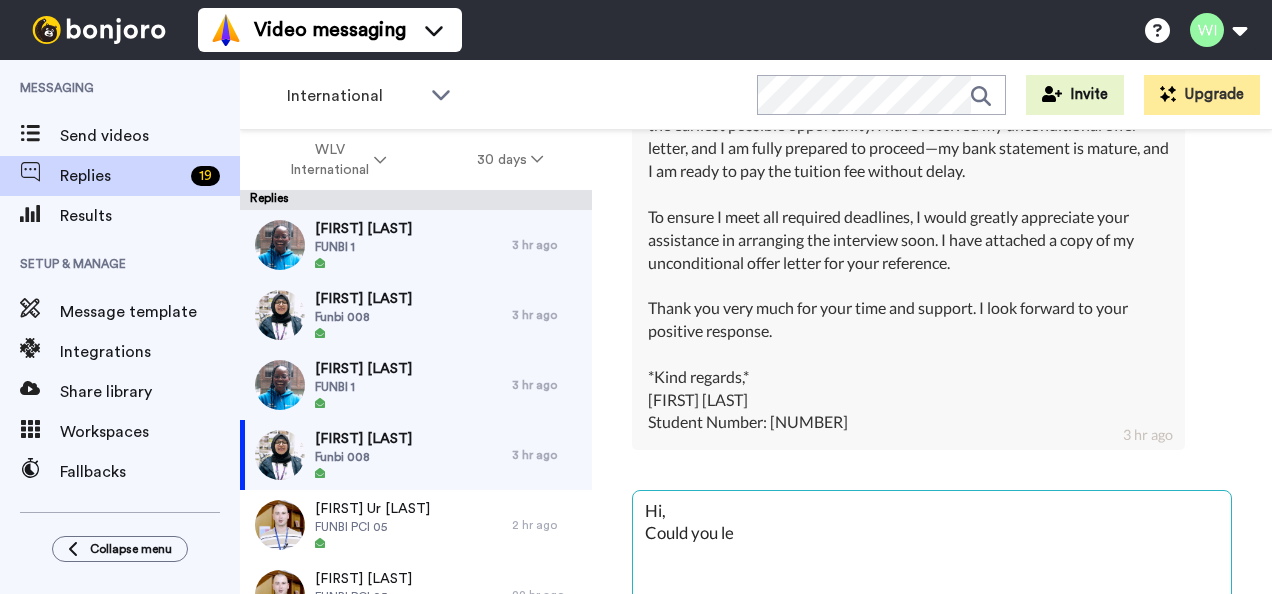 type on "x" 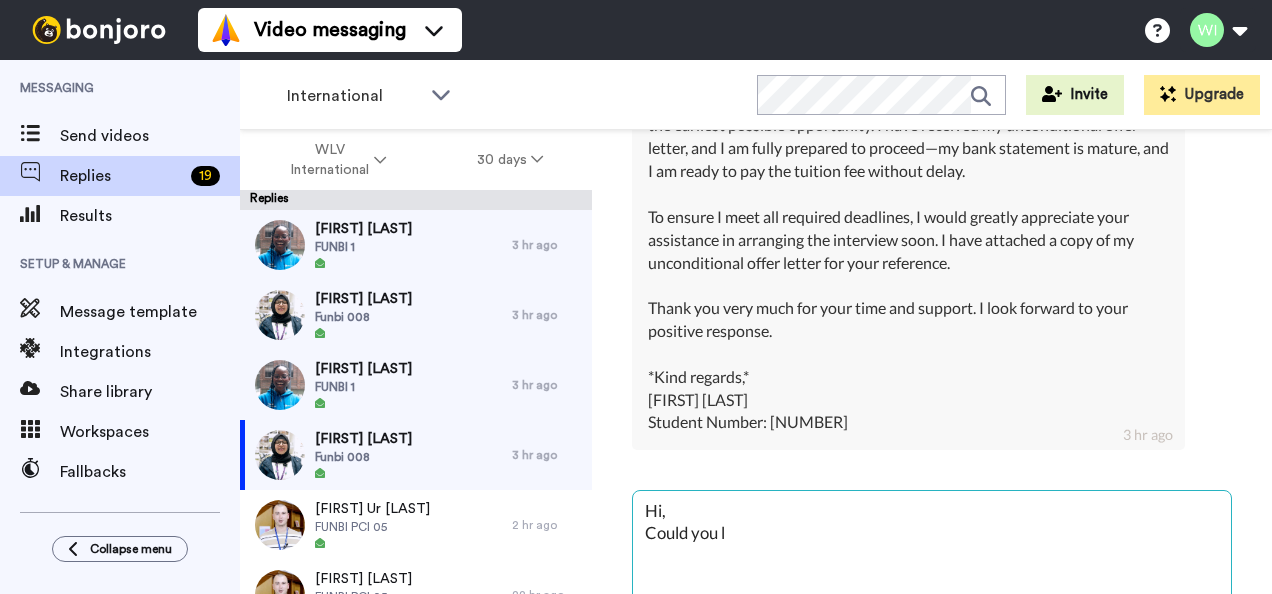 type on "x" 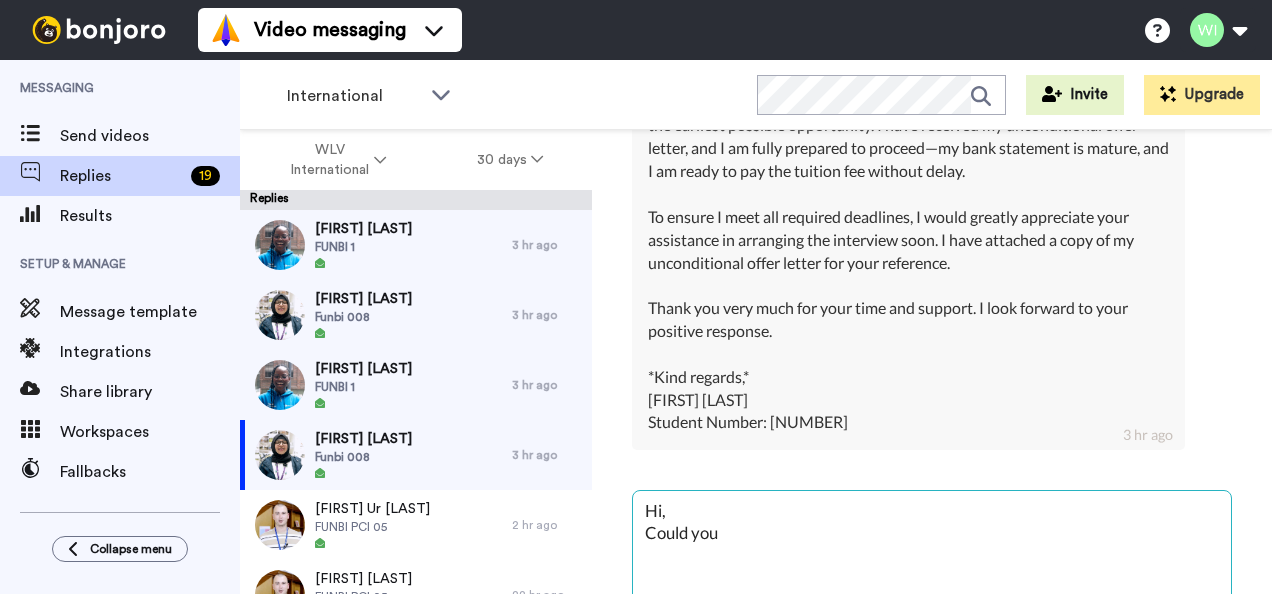 type on "x" 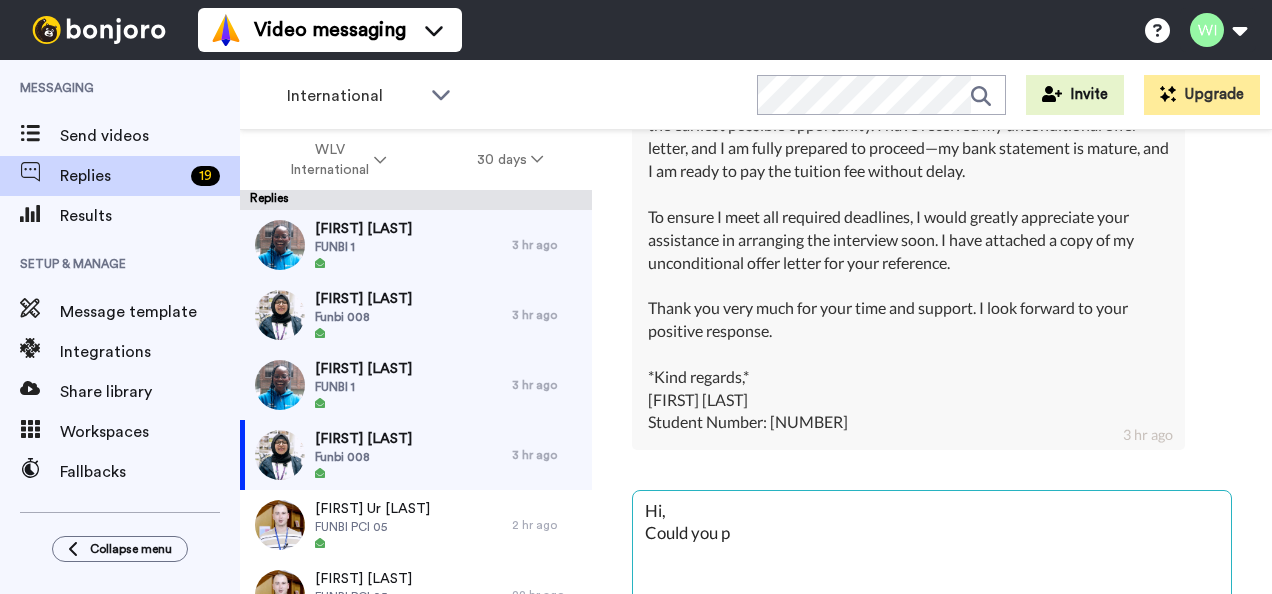type on "x" 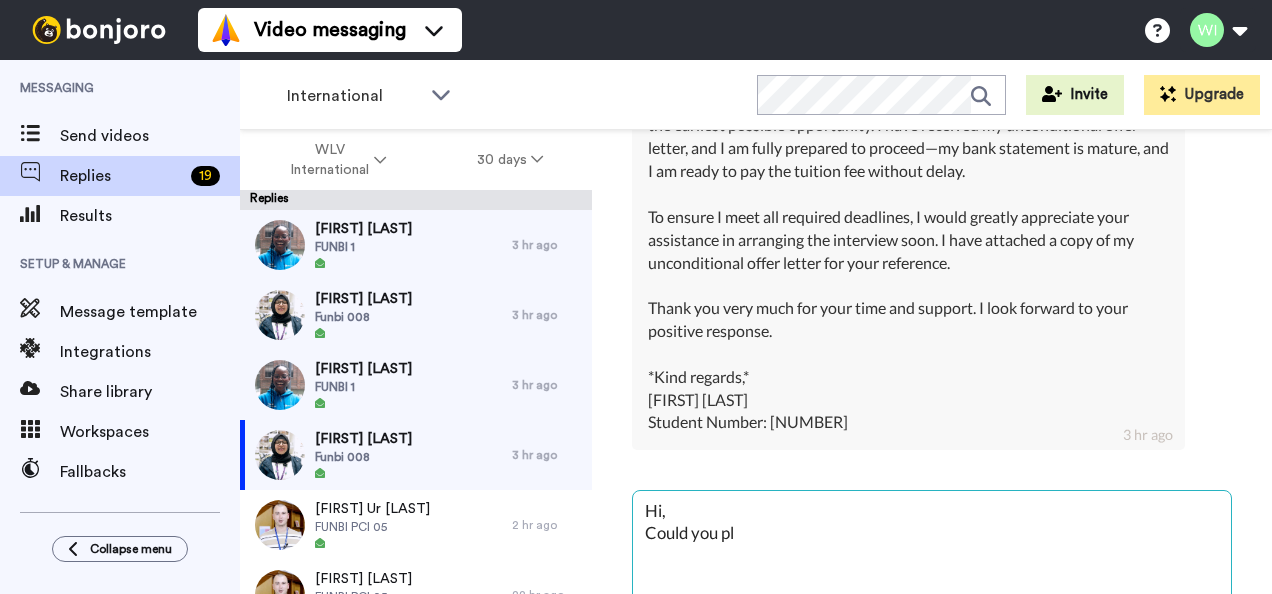 type on "x" 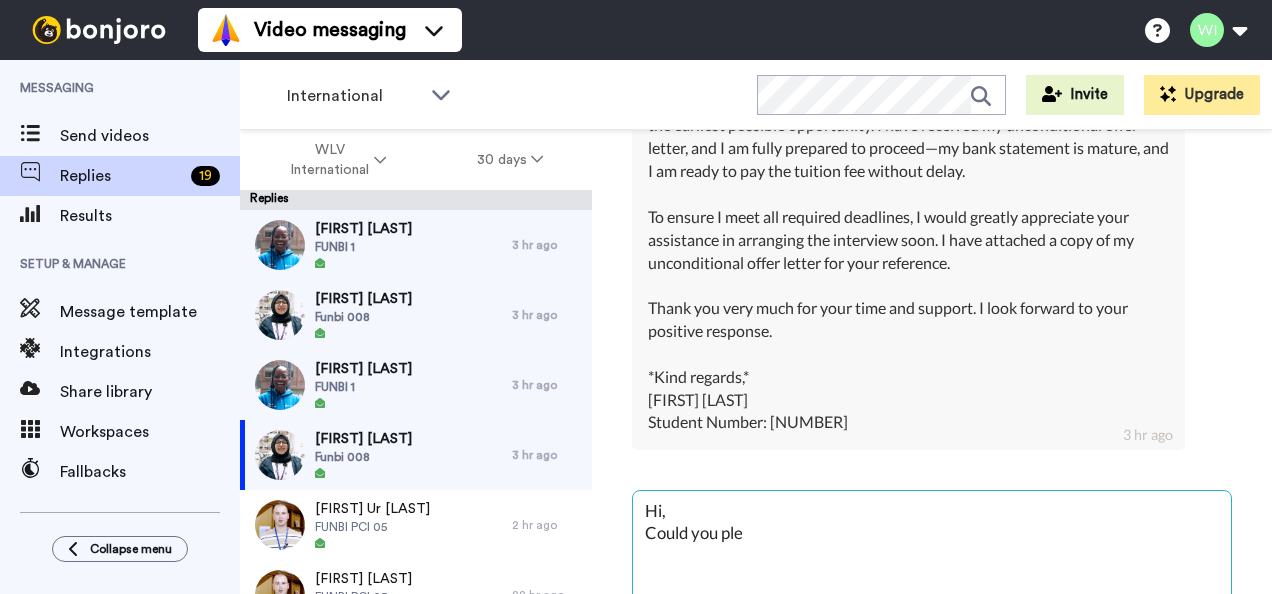 type on "x" 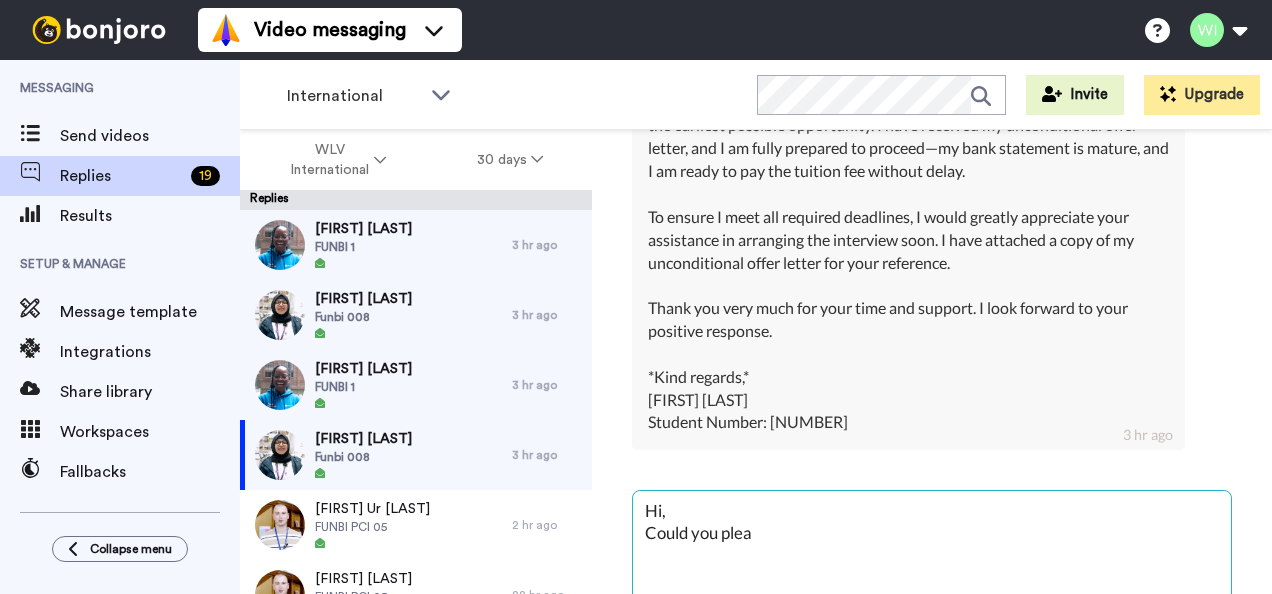 type on "x" 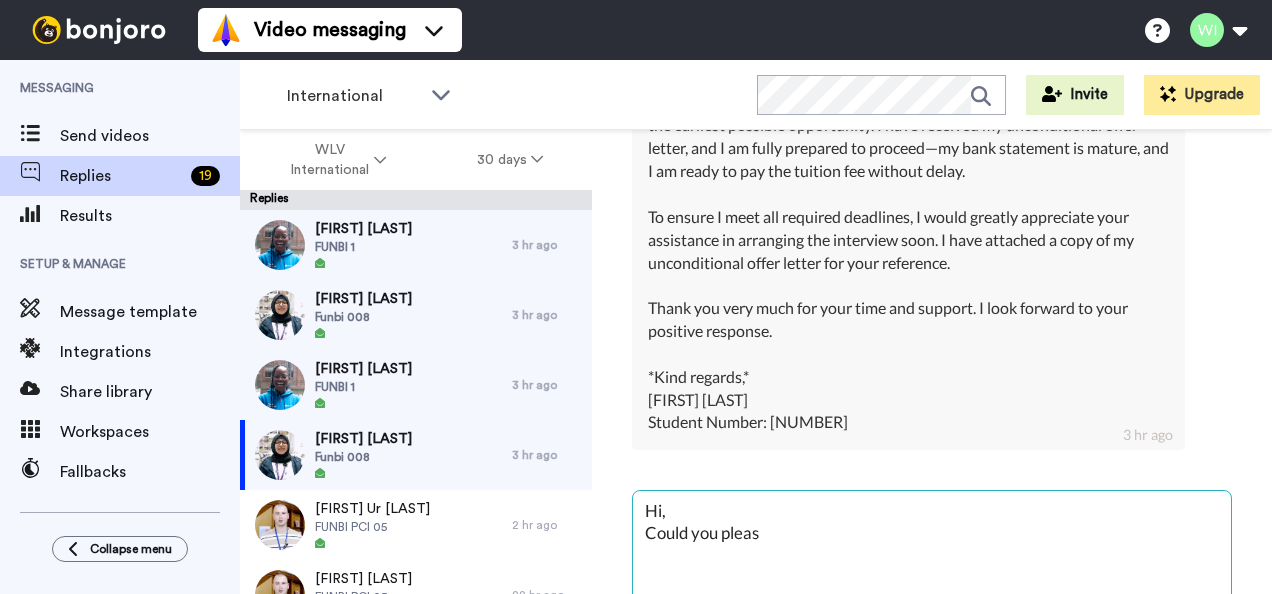 type on "x" 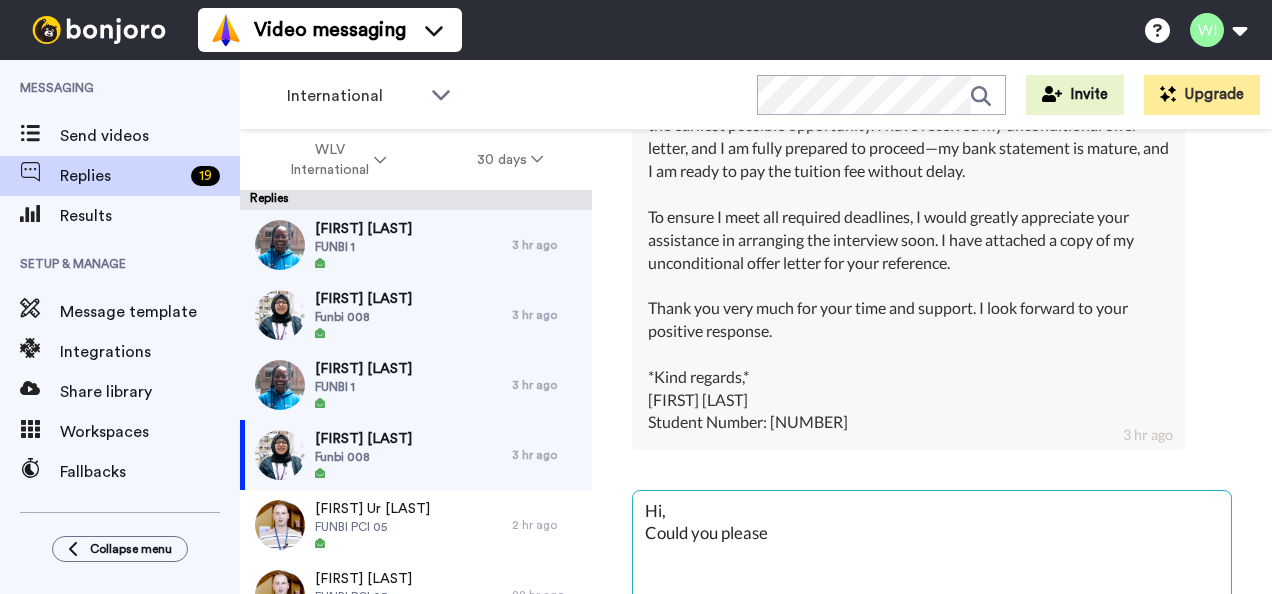 type on "x" 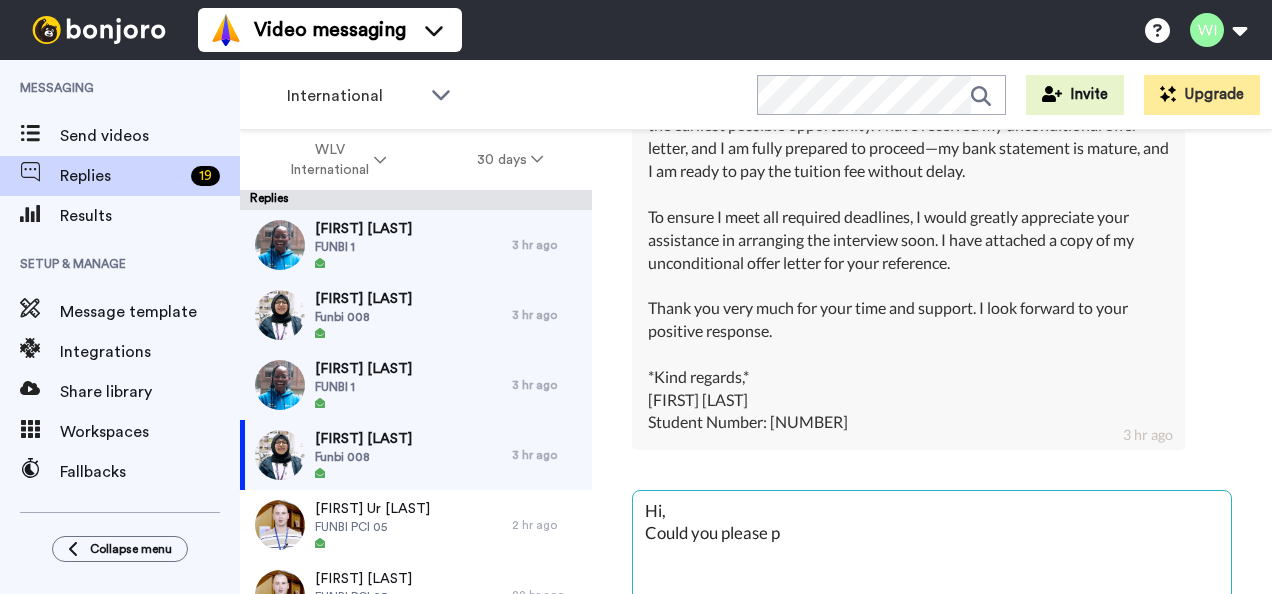 type on "x" 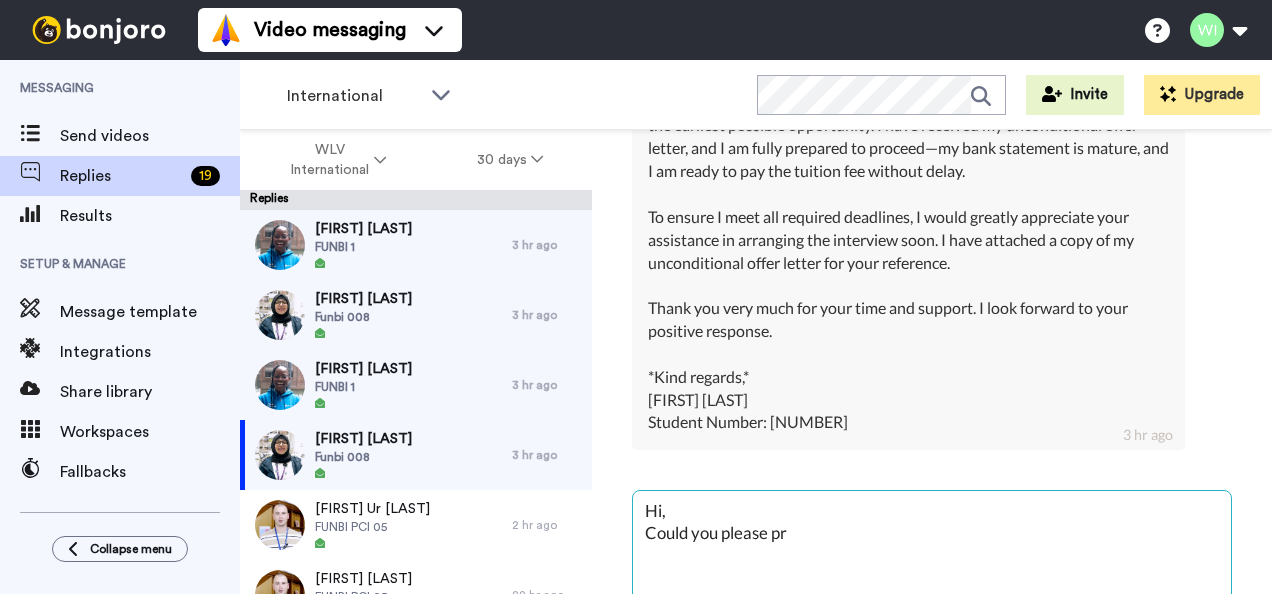 type on "Hi,
Could you please pro" 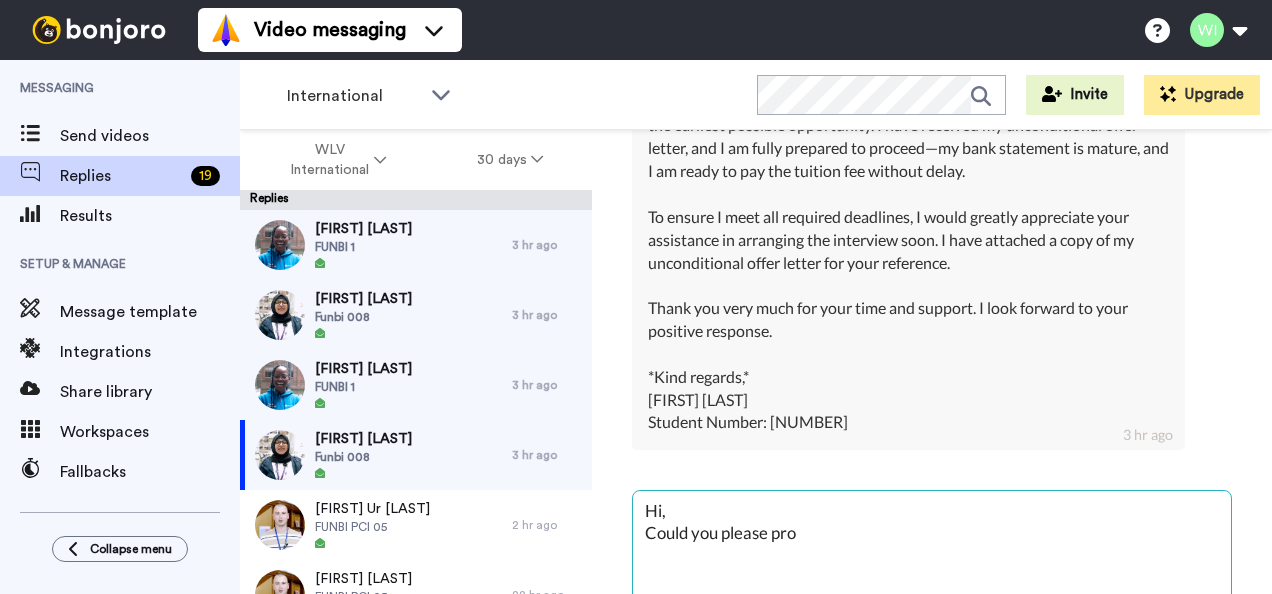 type on "x" 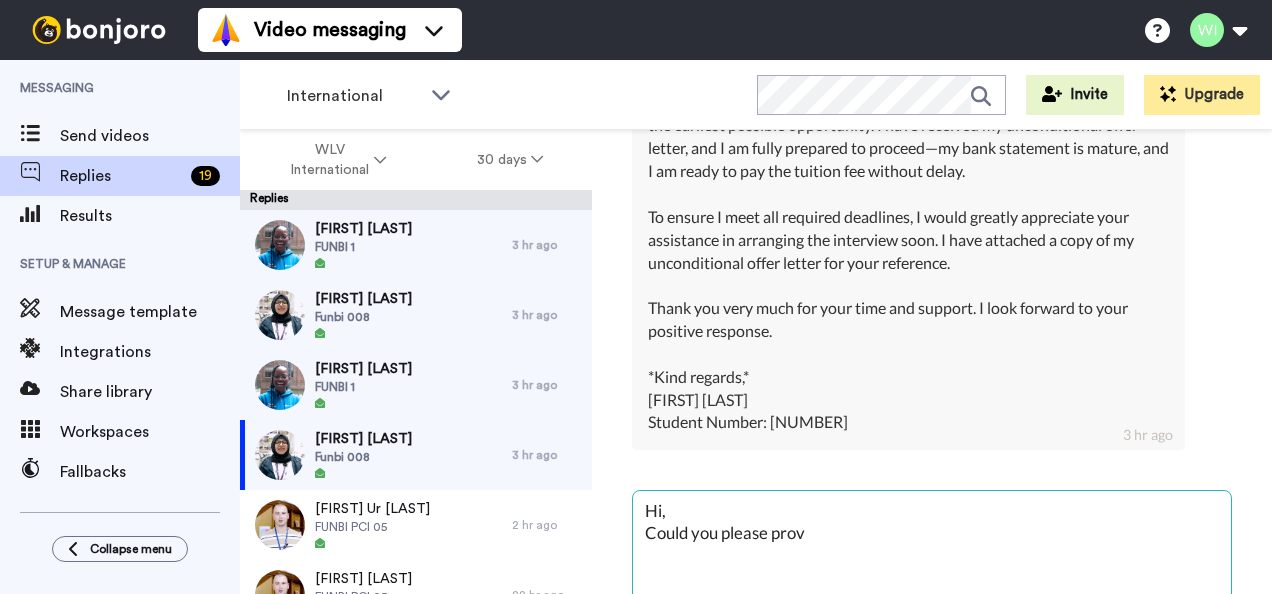 type on "x" 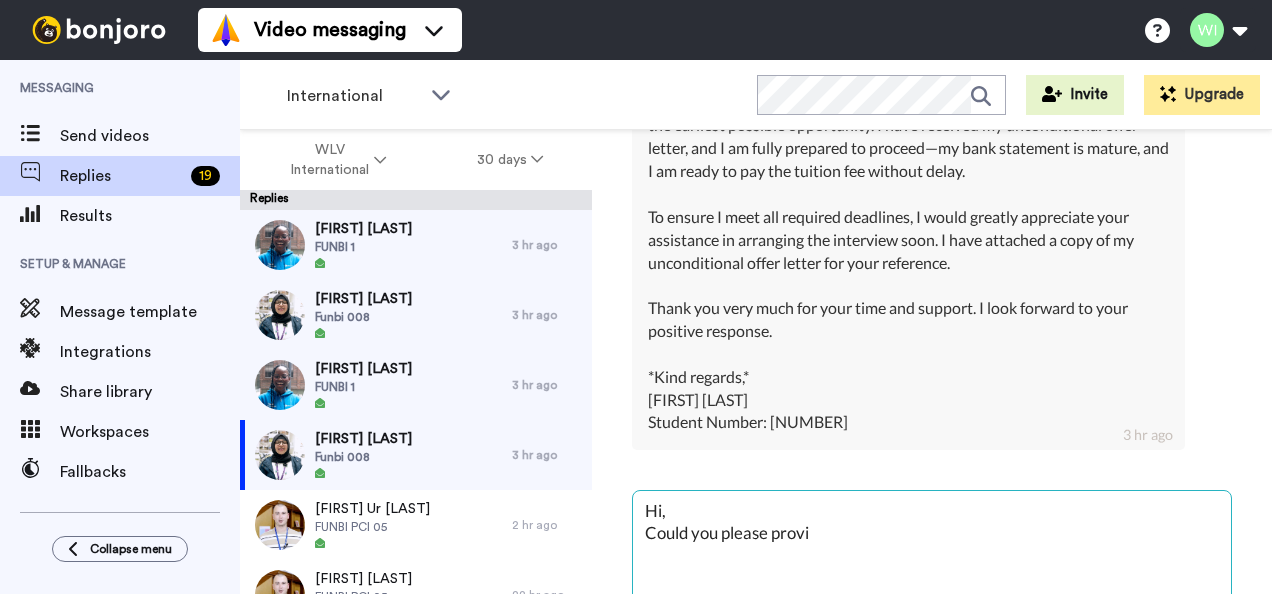 type on "x" 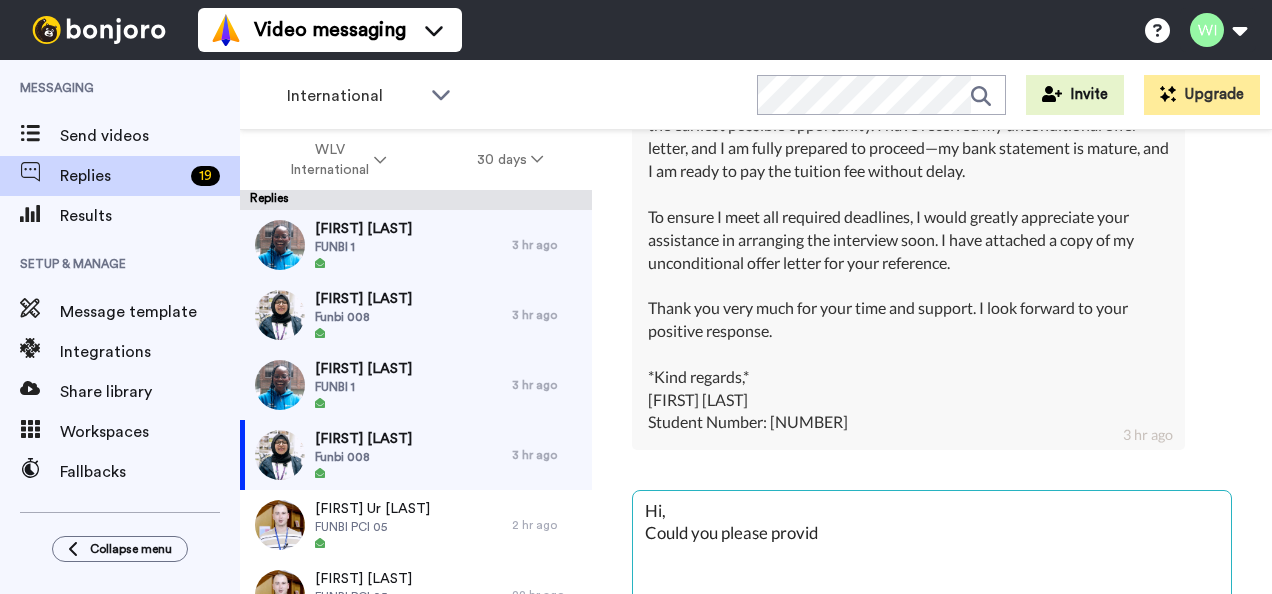type on "x" 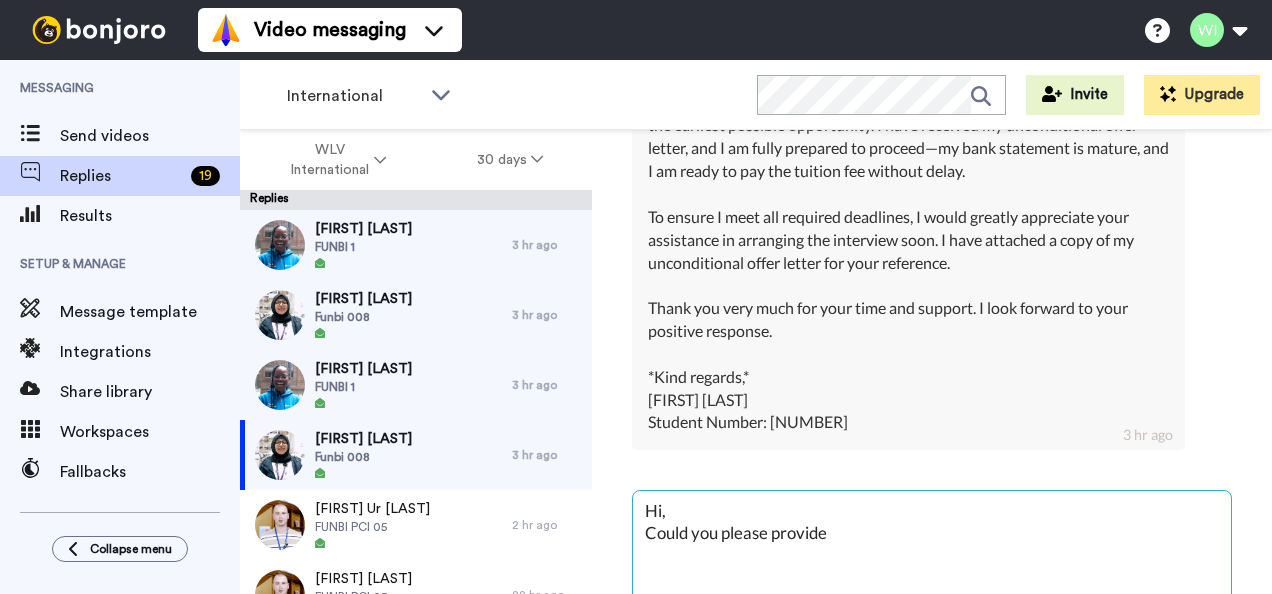 type on "Hi,
Could you please provide" 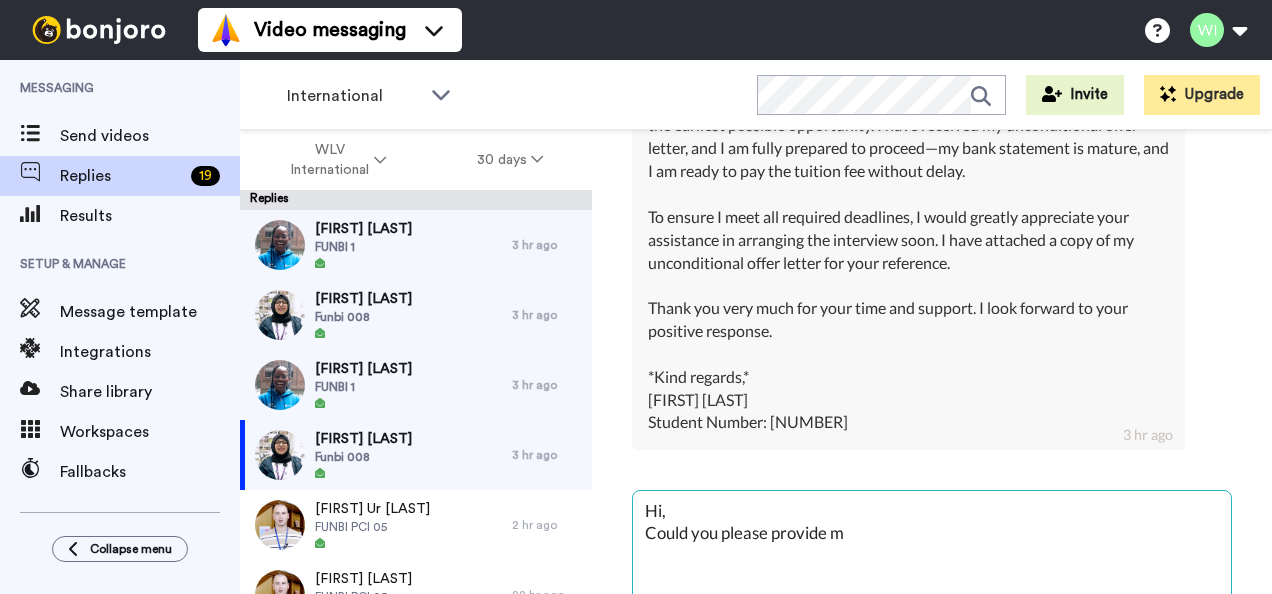 type on "x" 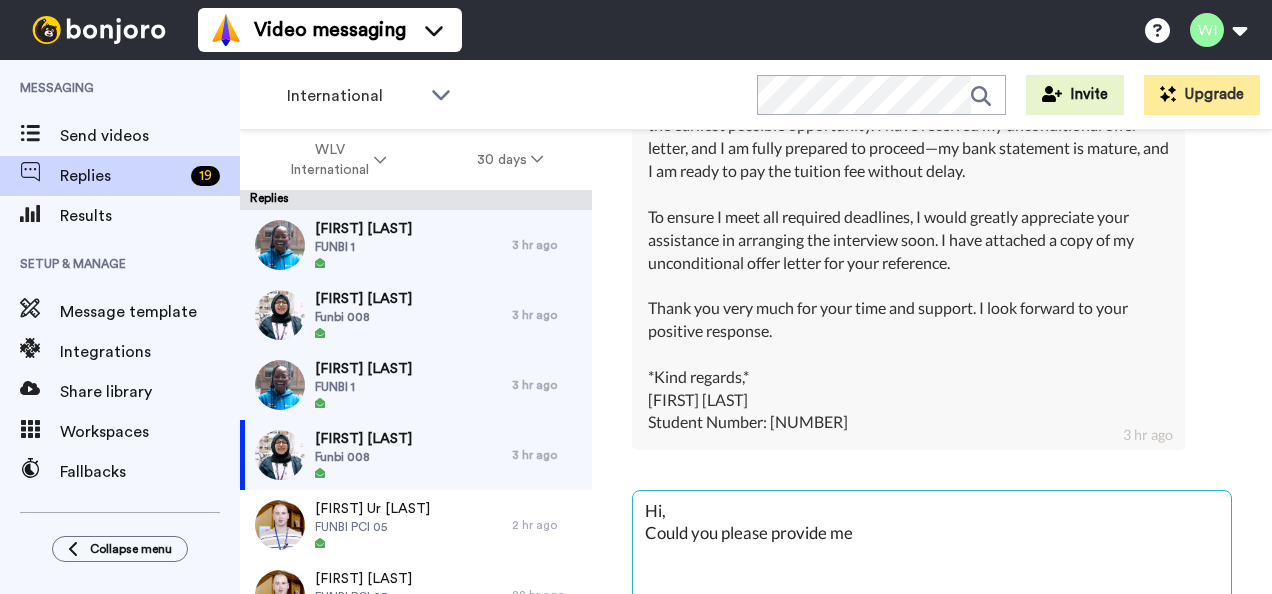 type on "x" 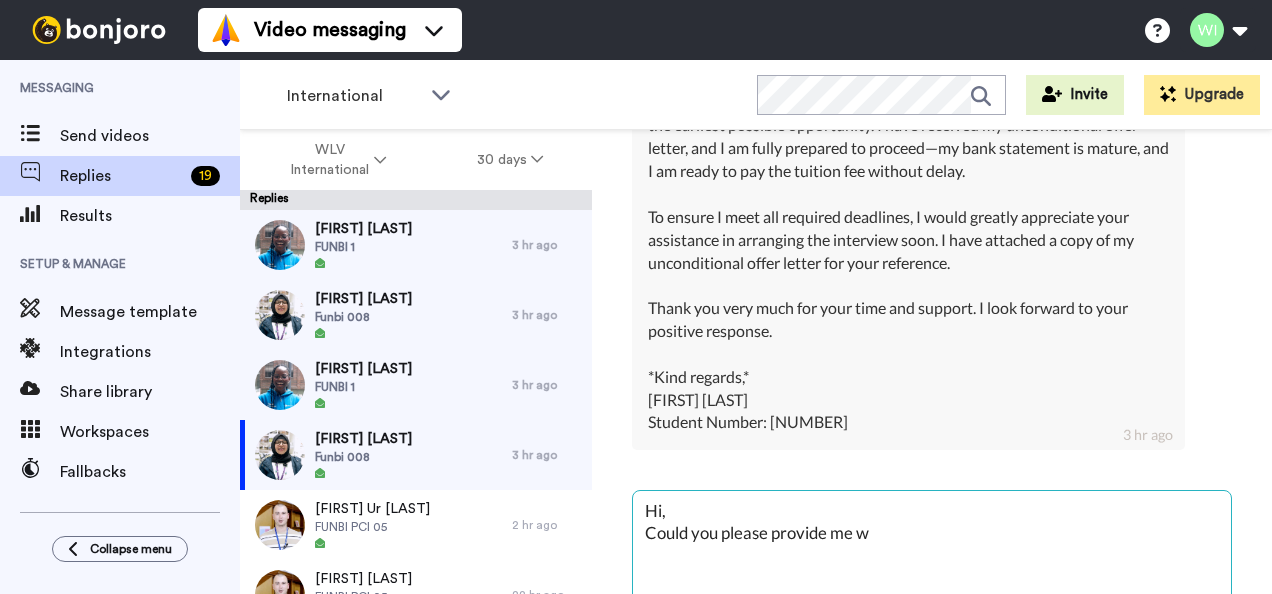 type on "x" 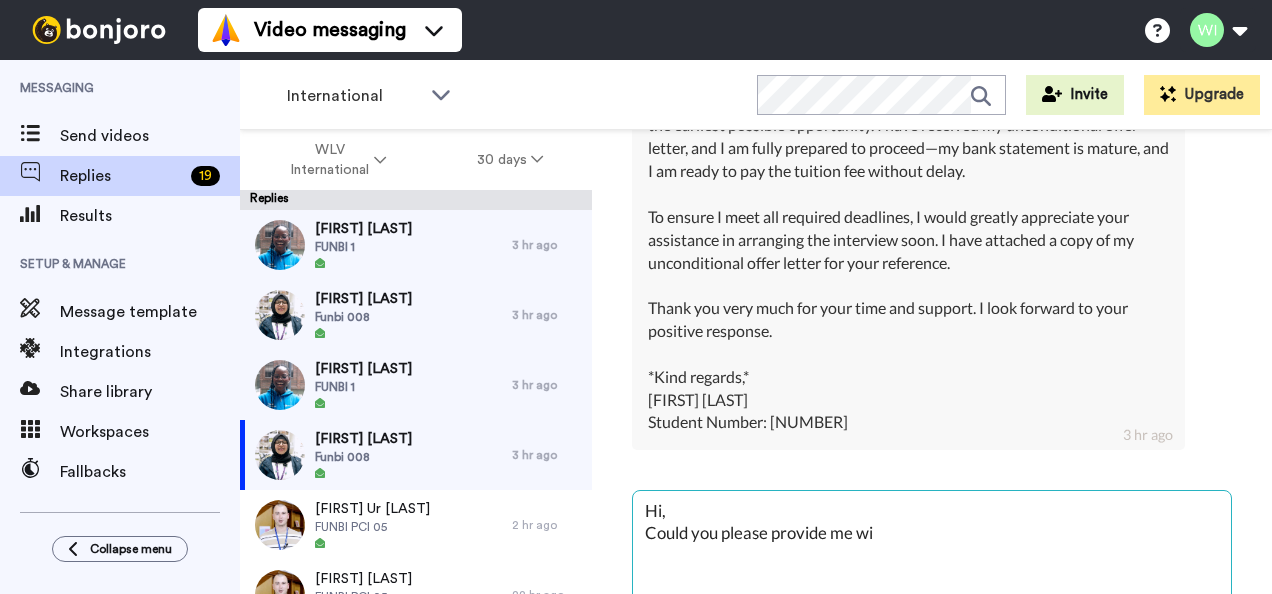 type on "x" 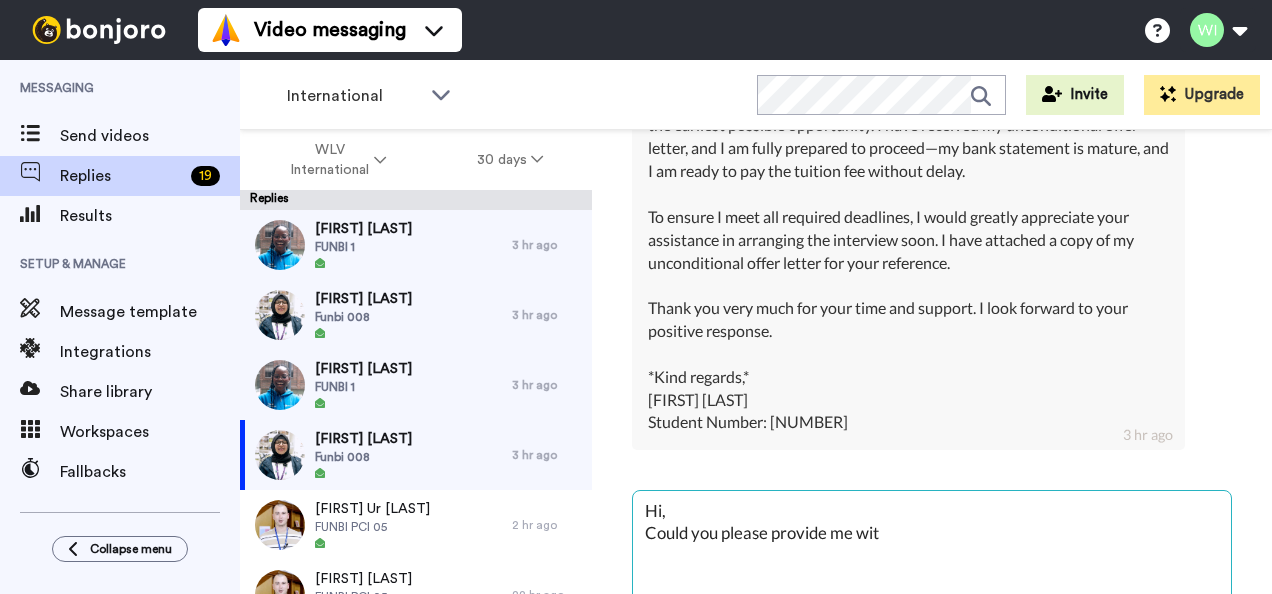 type on "x" 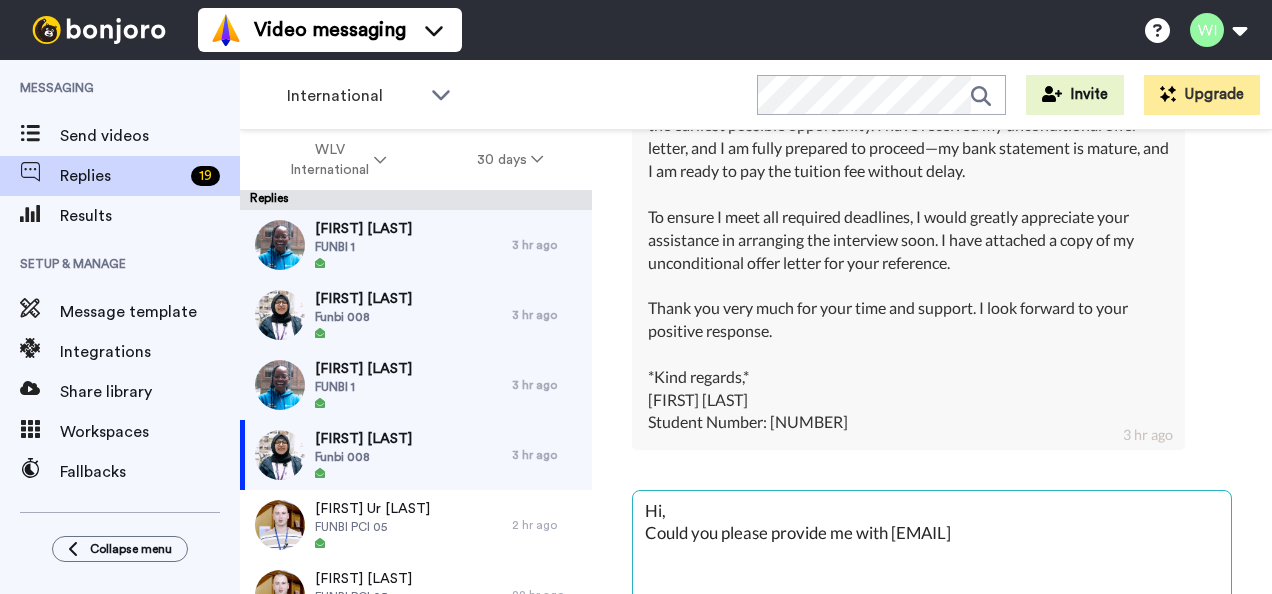 type on "x" 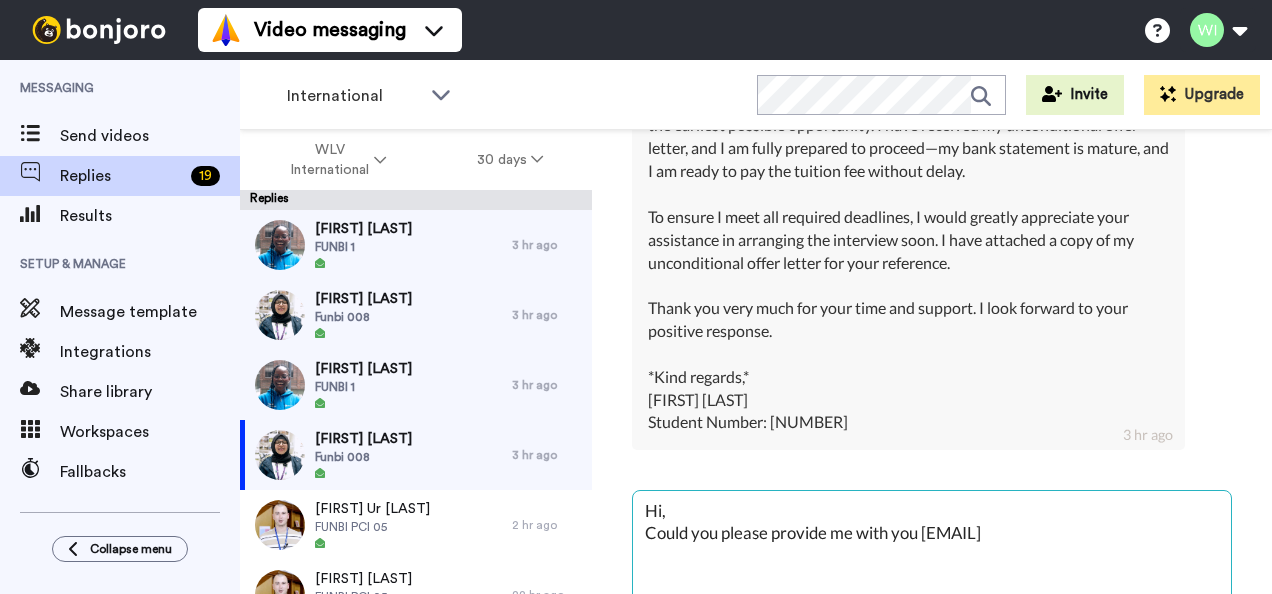 type on "x" 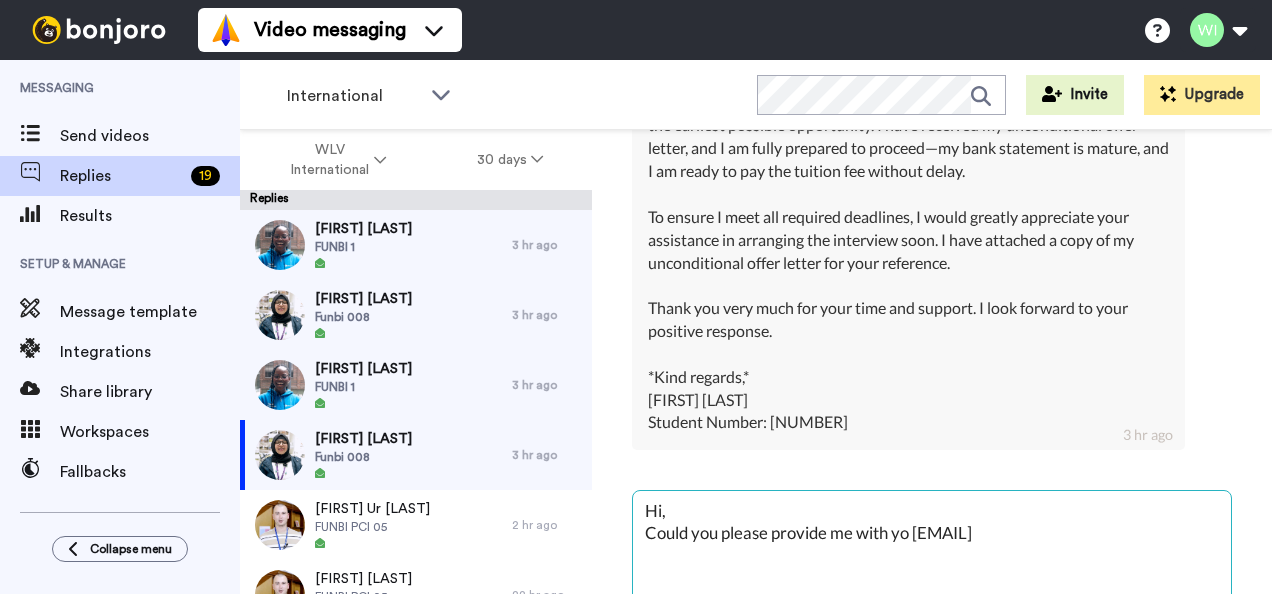 type on "x" 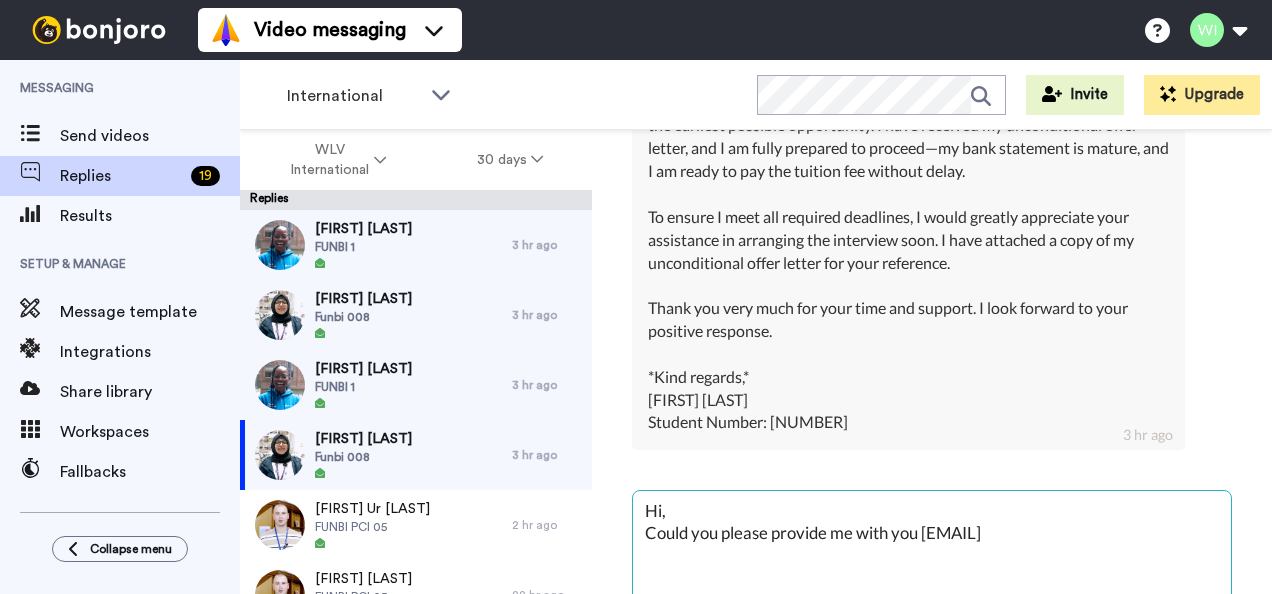type on "x" 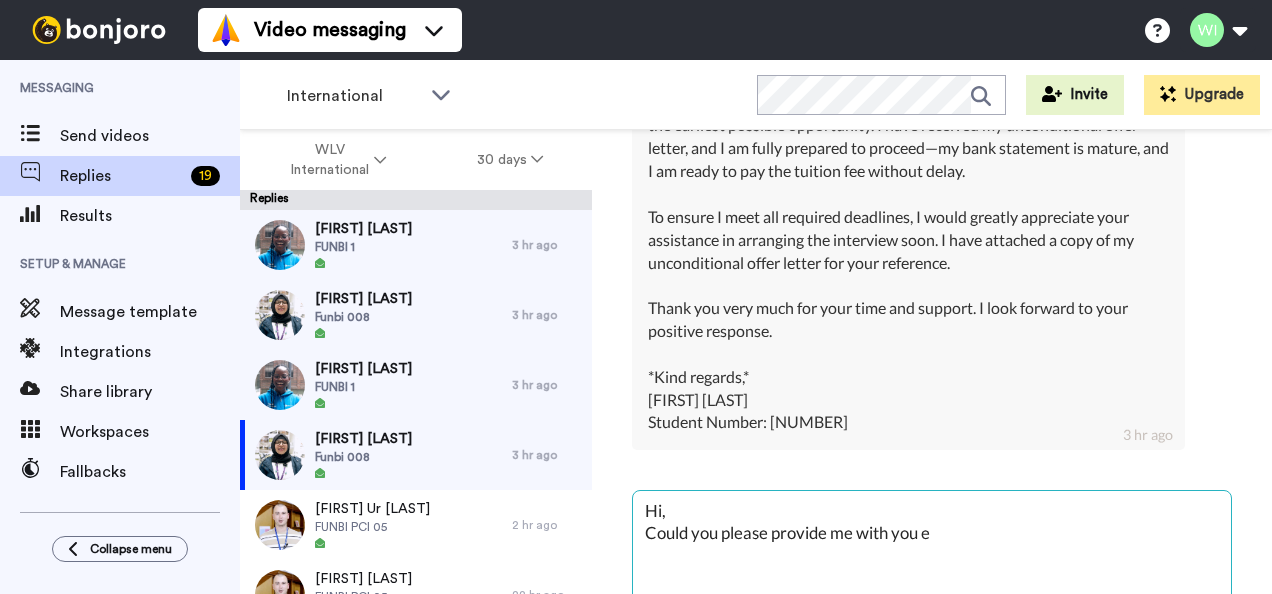 type on "x" 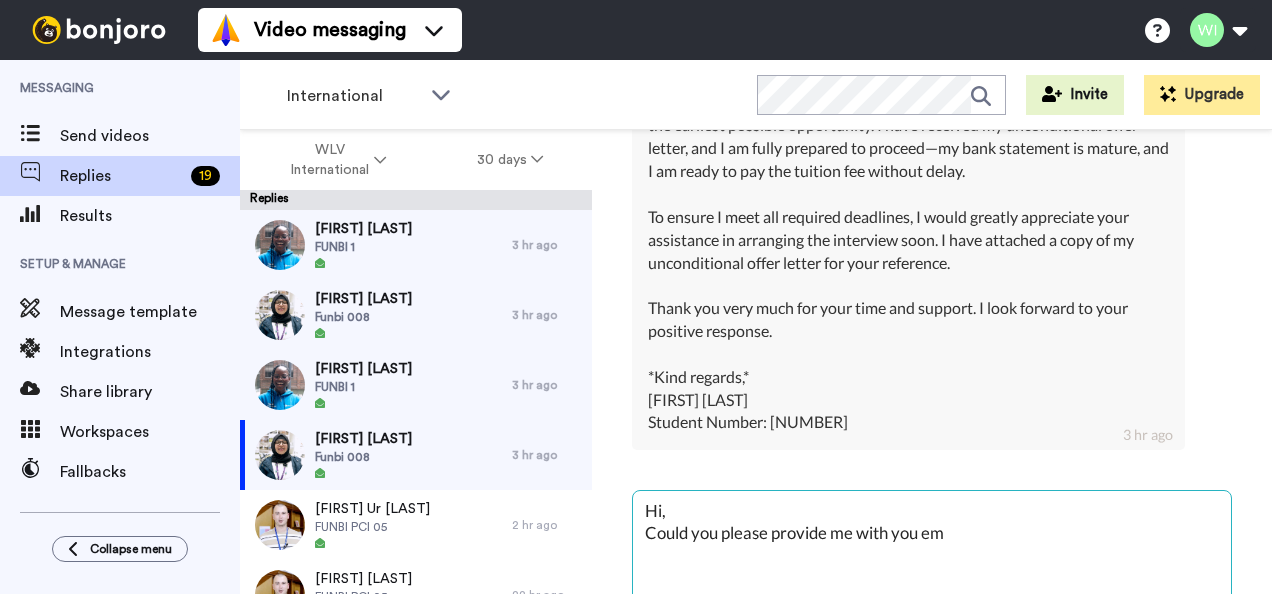 type on "x" 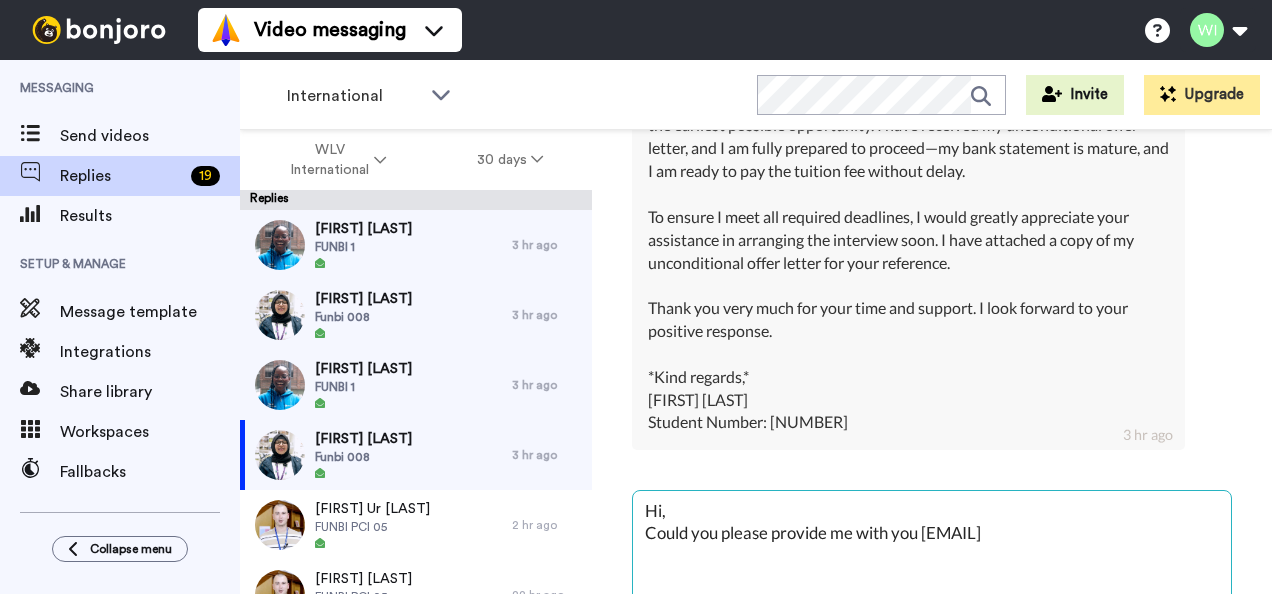 type on "x" 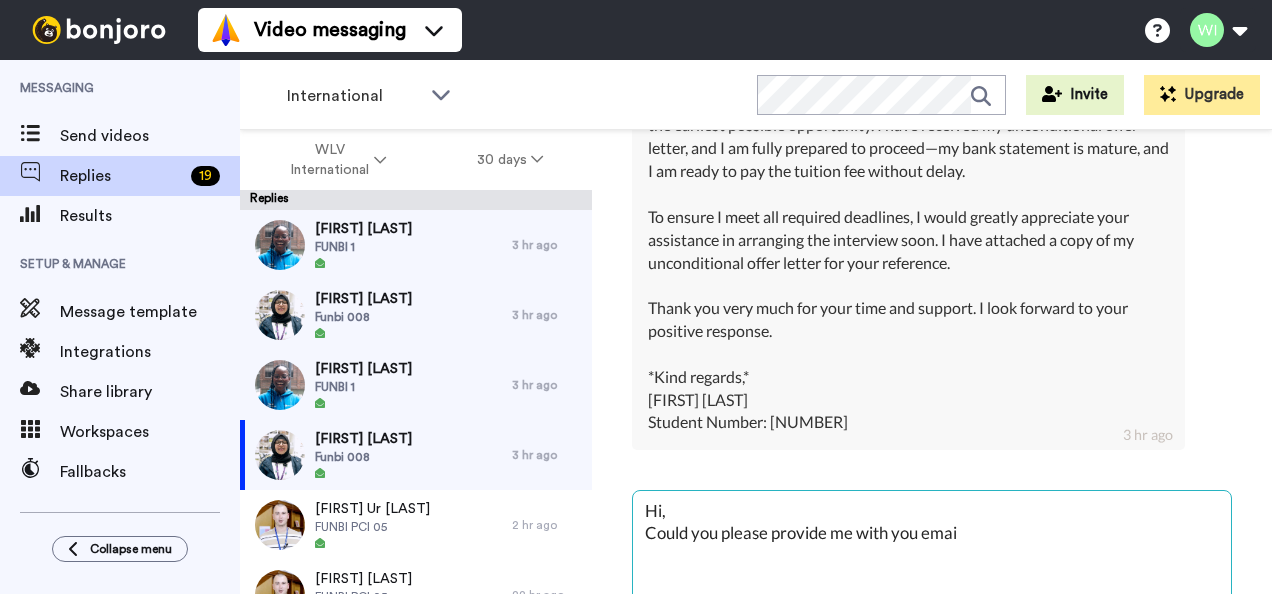 type on "x" 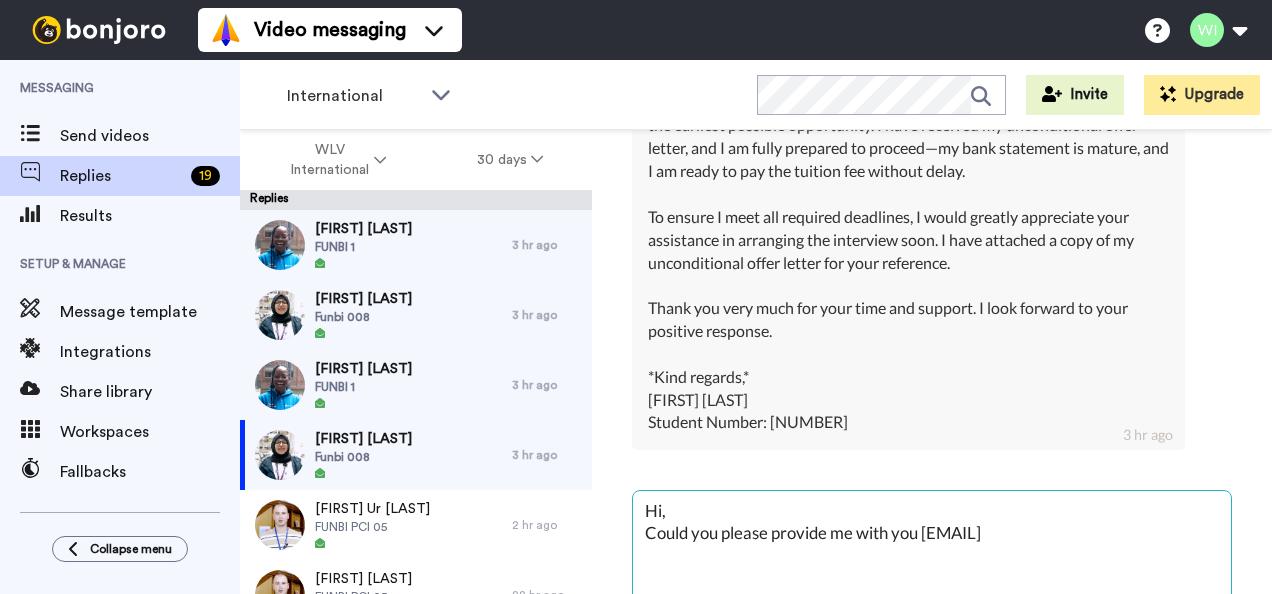 type on "x" 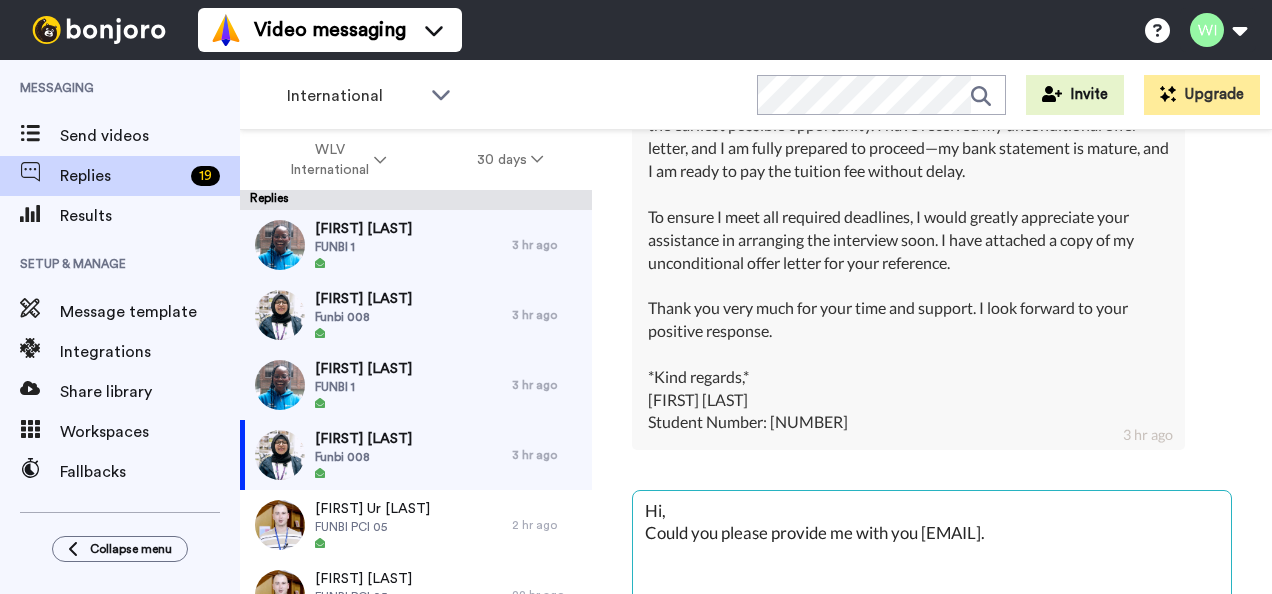 type on "x" 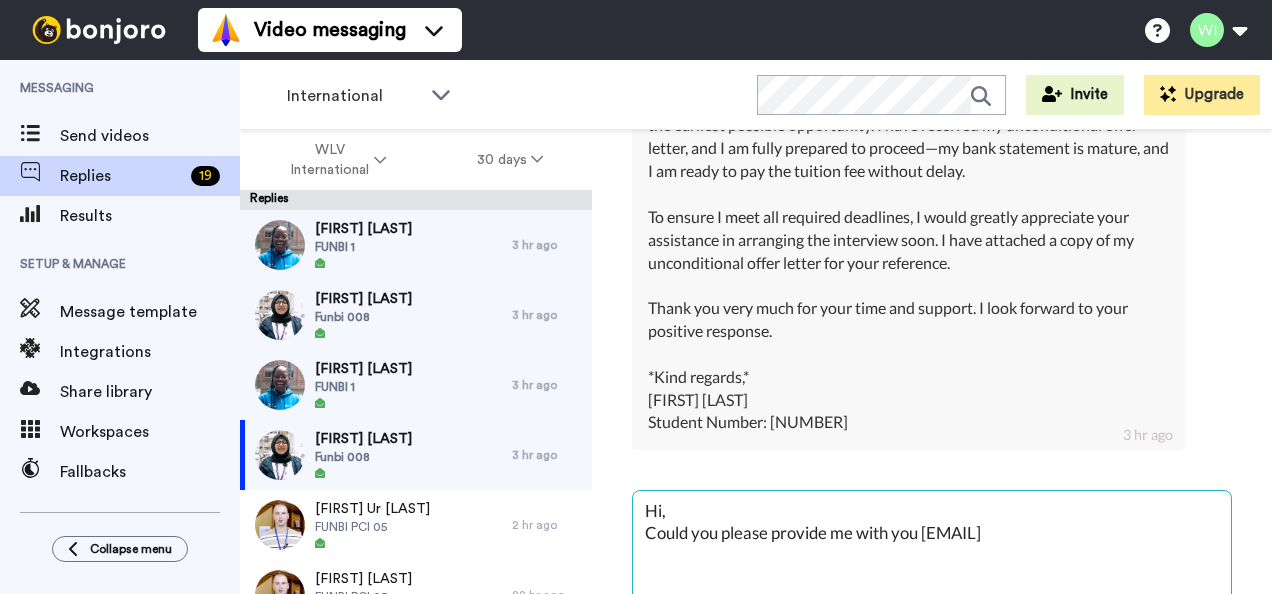 type on "x" 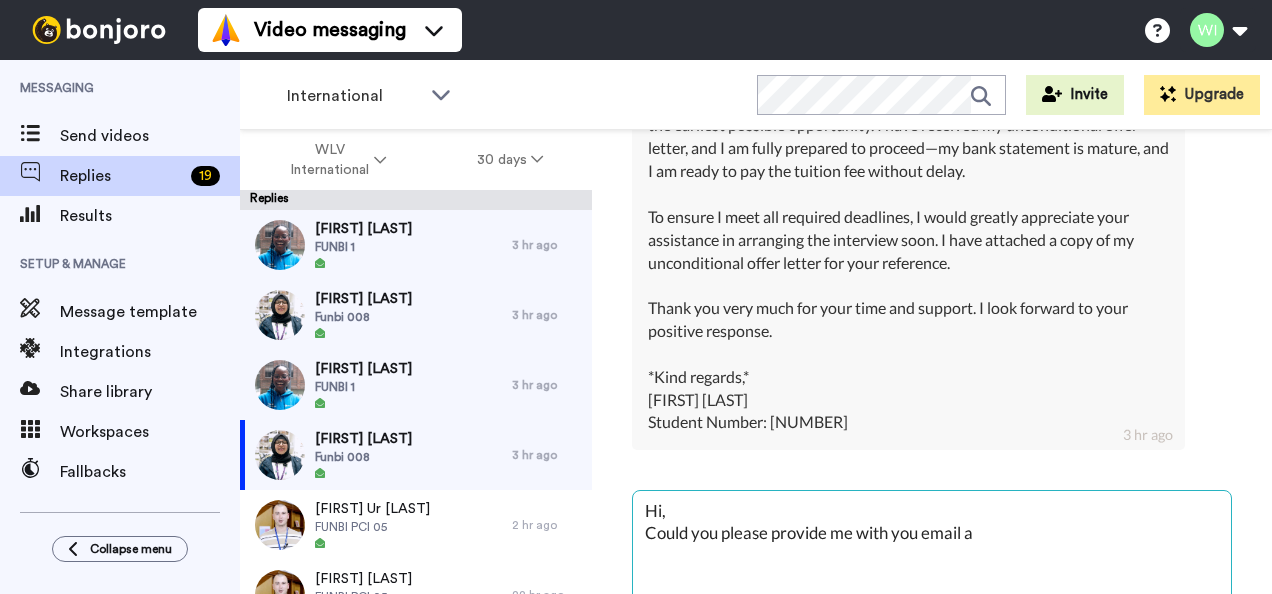 type on "x" 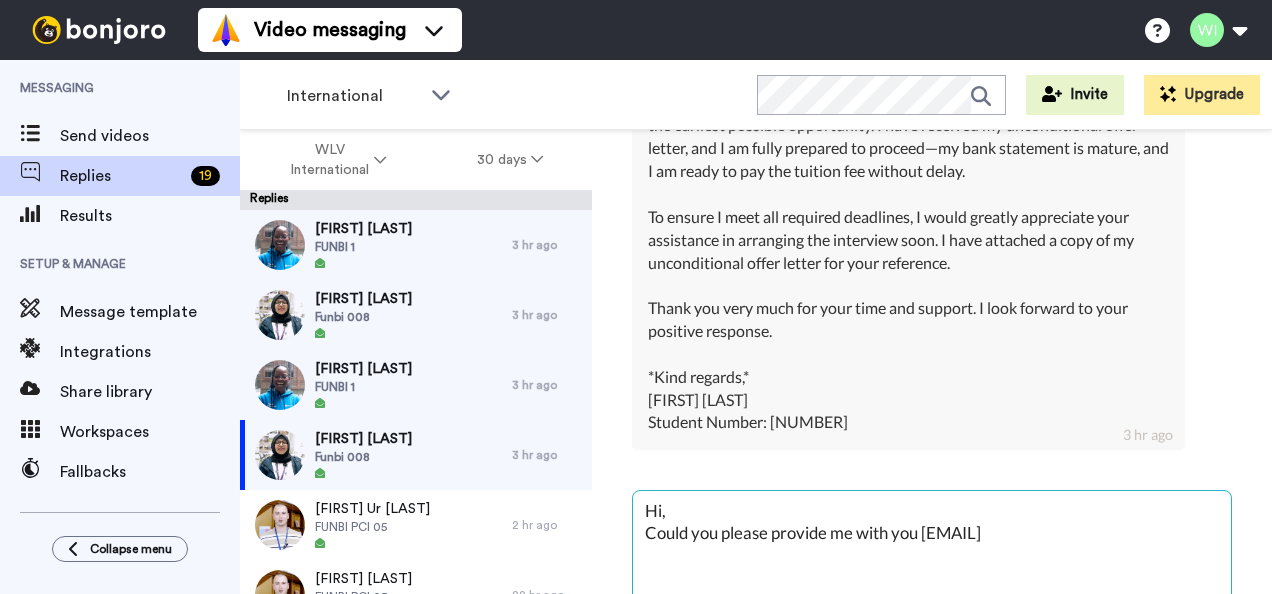 type on "x" 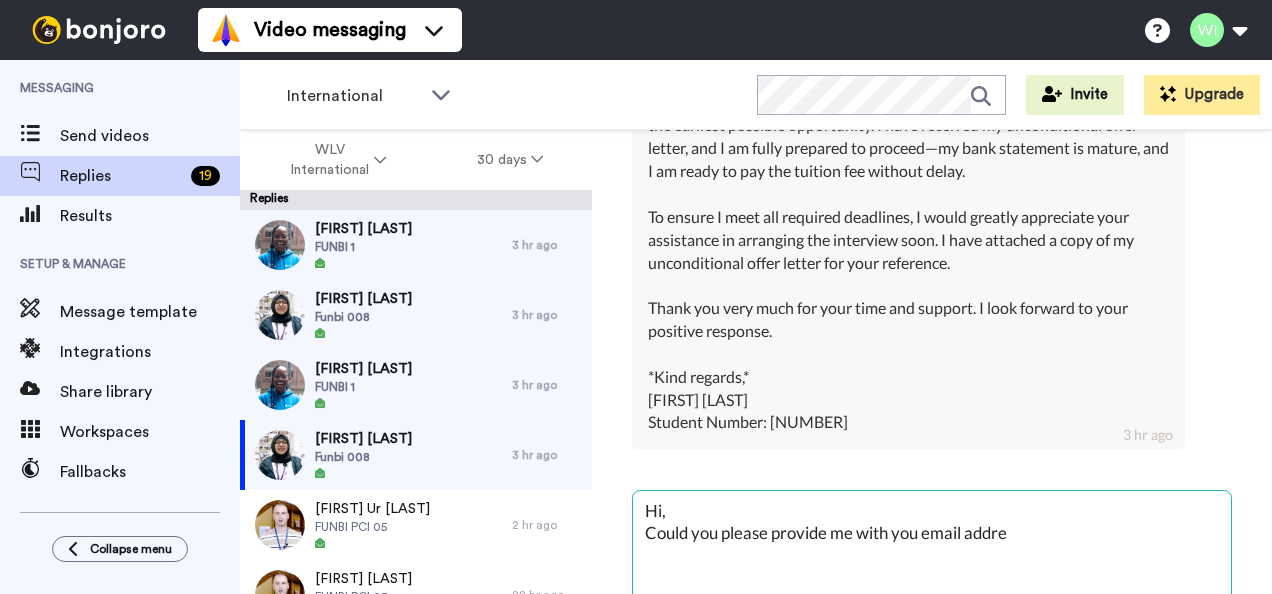 type on "x" 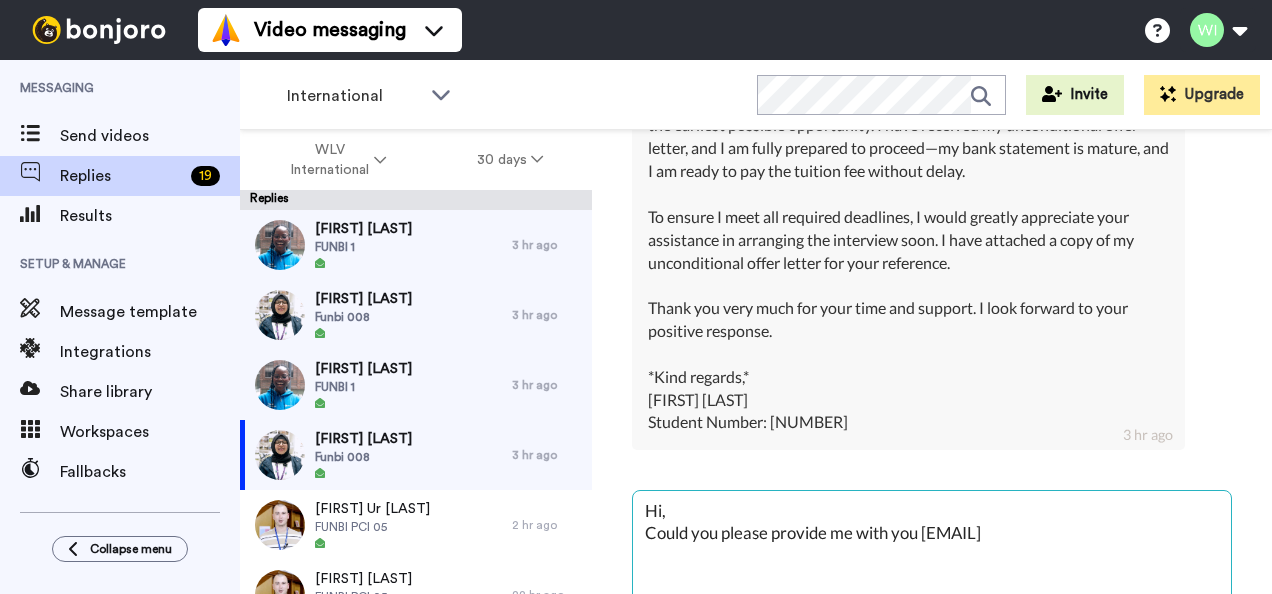 type on "x" 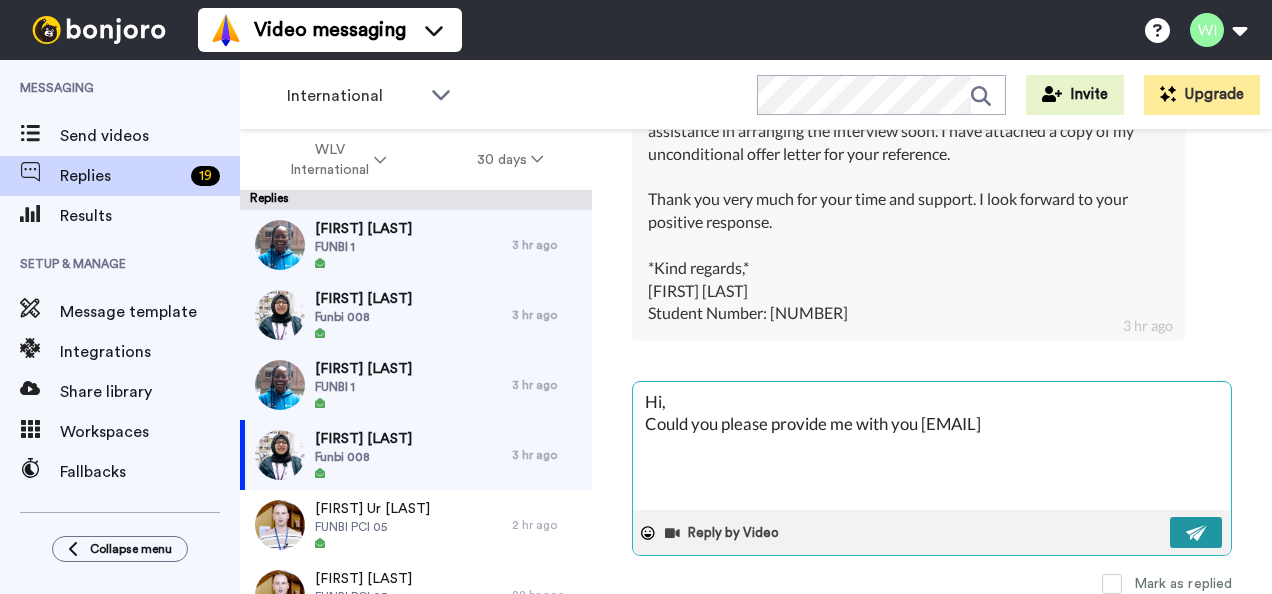 type on "Hi,
Could you please provide me with you [EMAIL]" 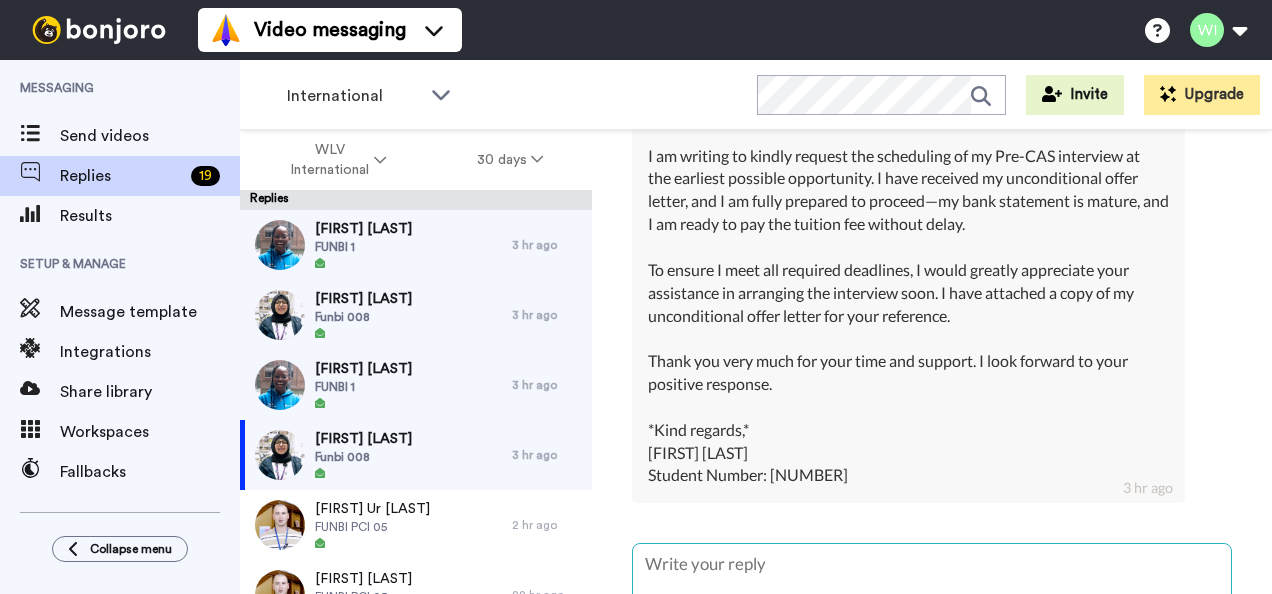 scroll, scrollTop: 835, scrollLeft: 0, axis: vertical 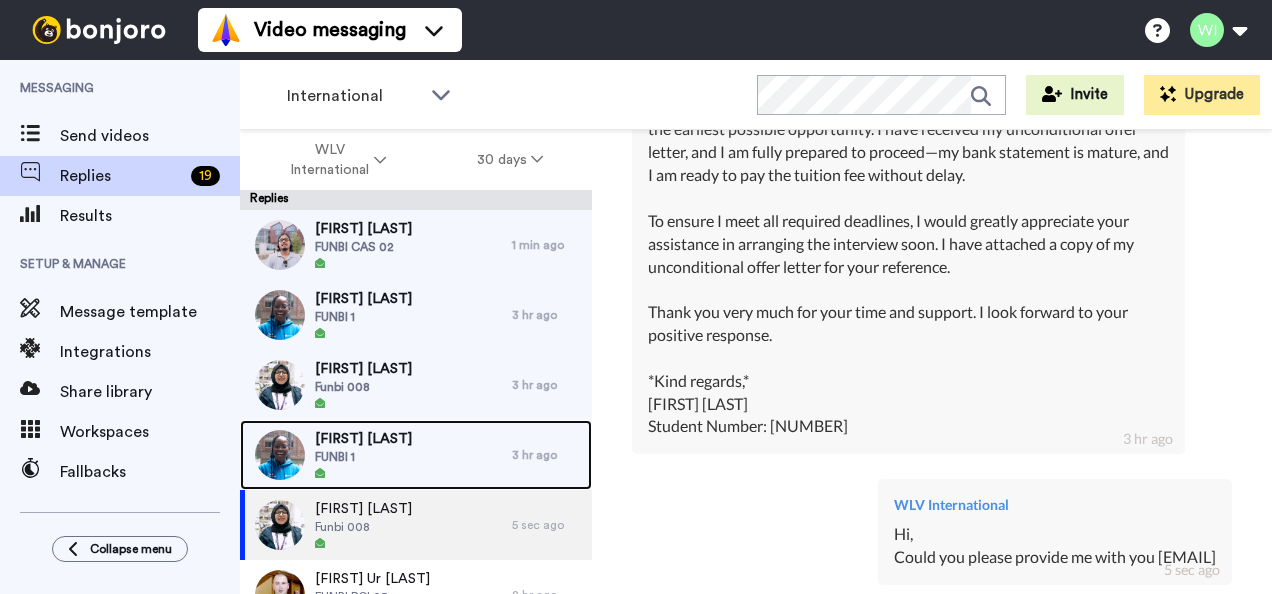 click on "[FIRST] [LAST] FUNBI 1" at bounding box center (376, 455) 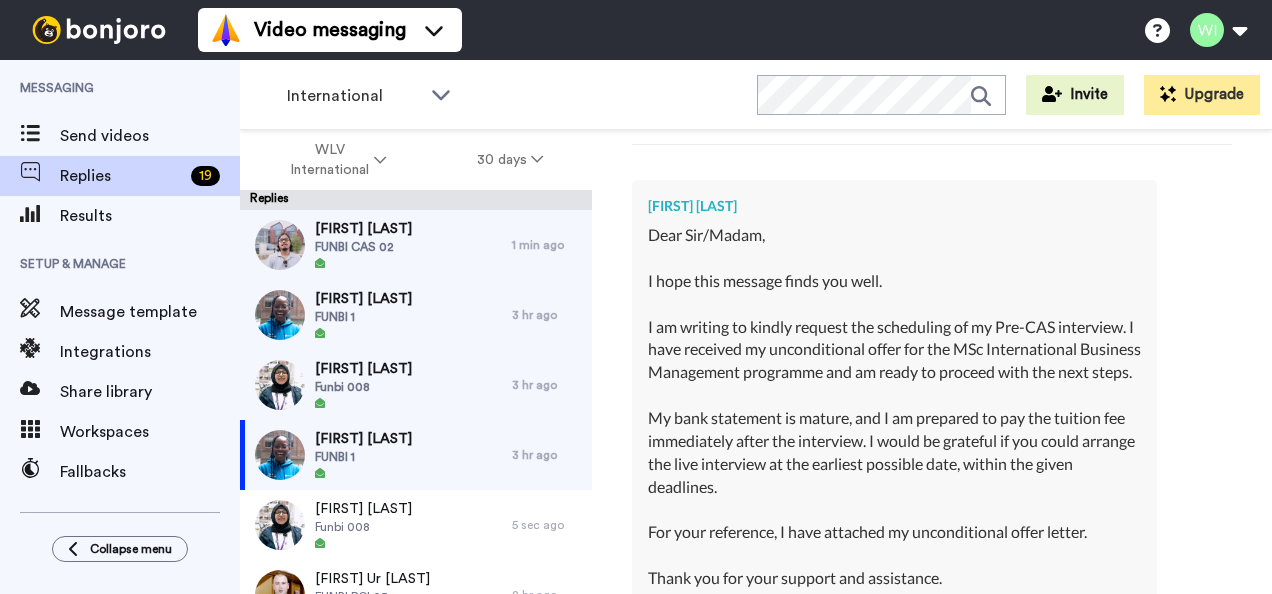 scroll, scrollTop: 1003, scrollLeft: 0, axis: vertical 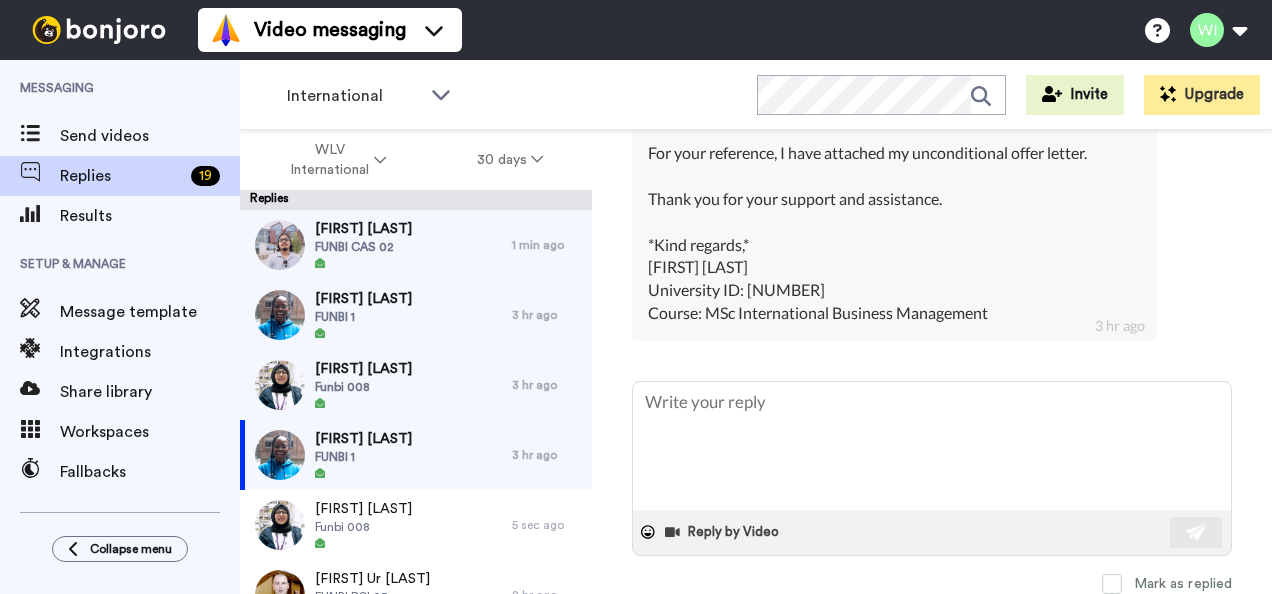click at bounding box center (932, 446) 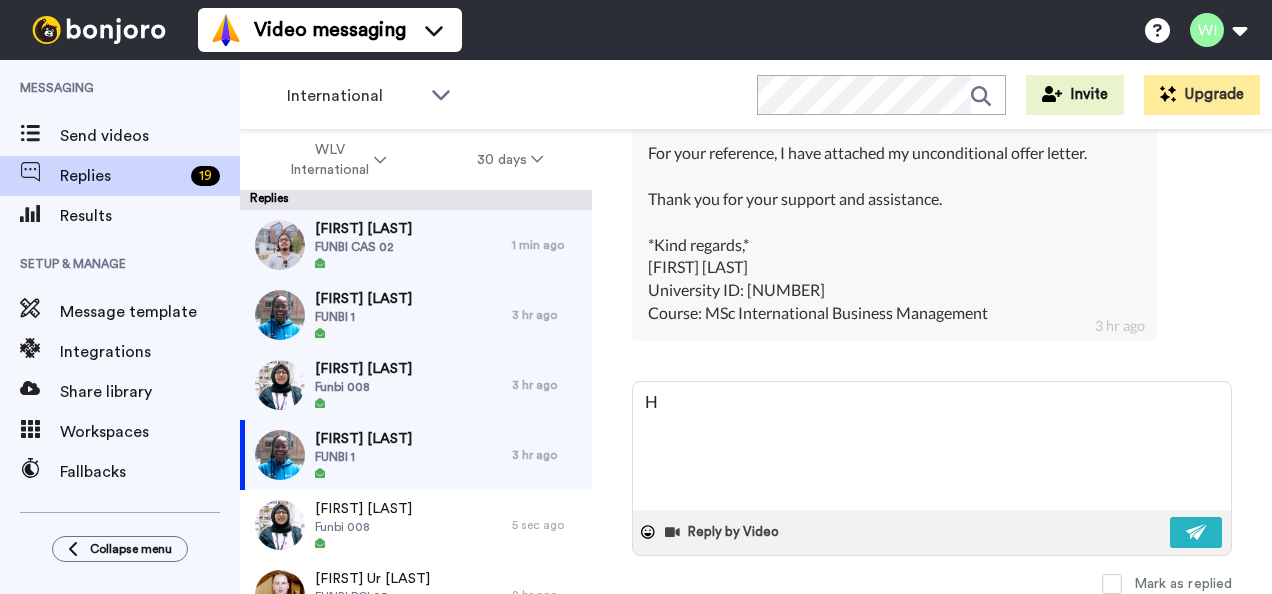 type on "x" 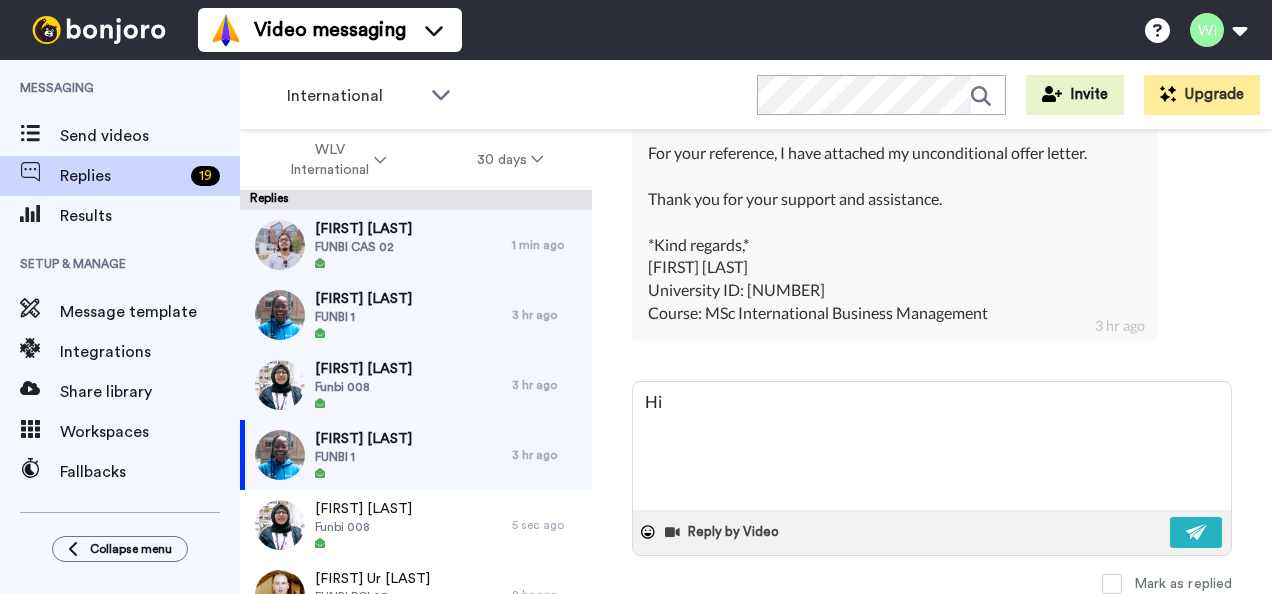 type on "x" 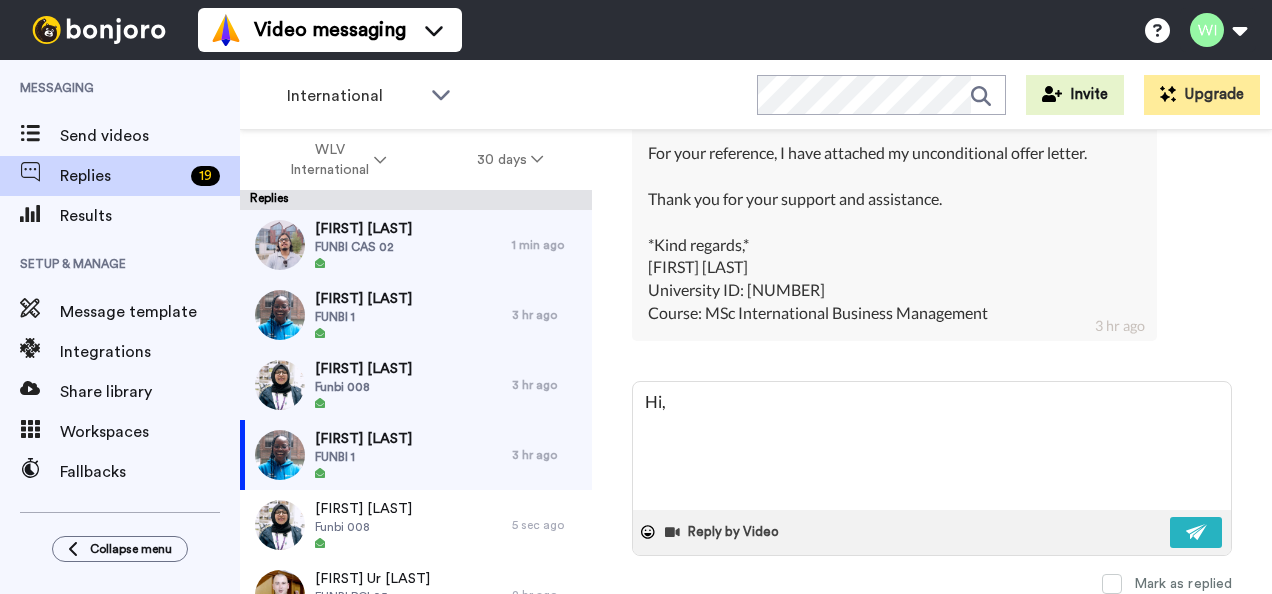 type on "x" 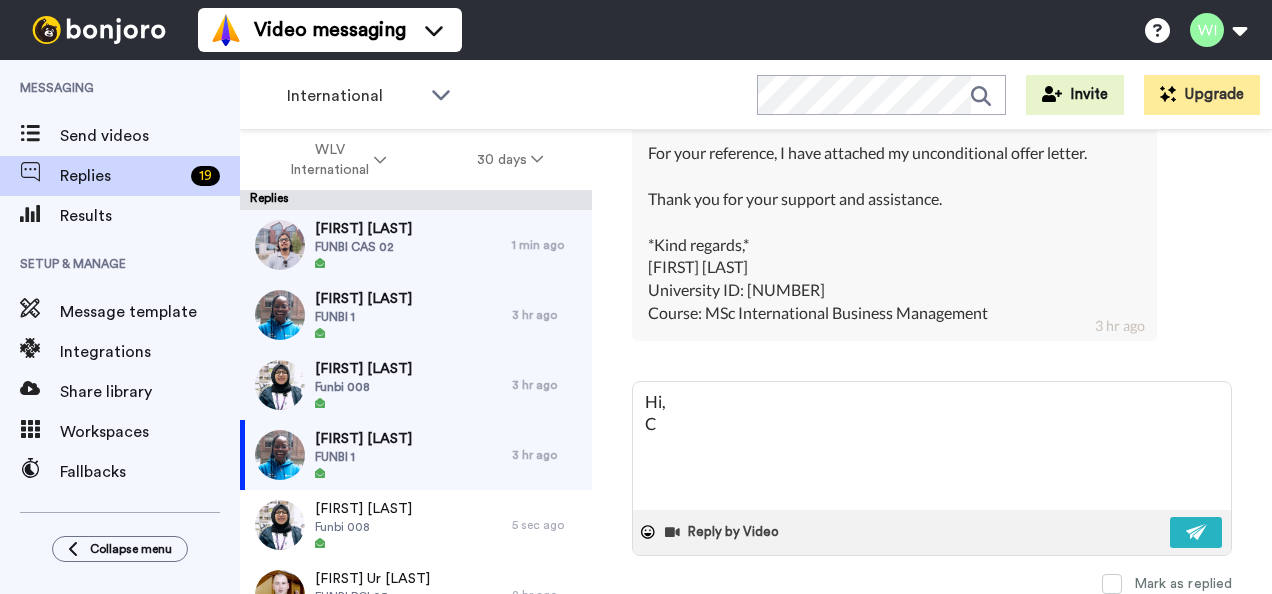 type on "x" 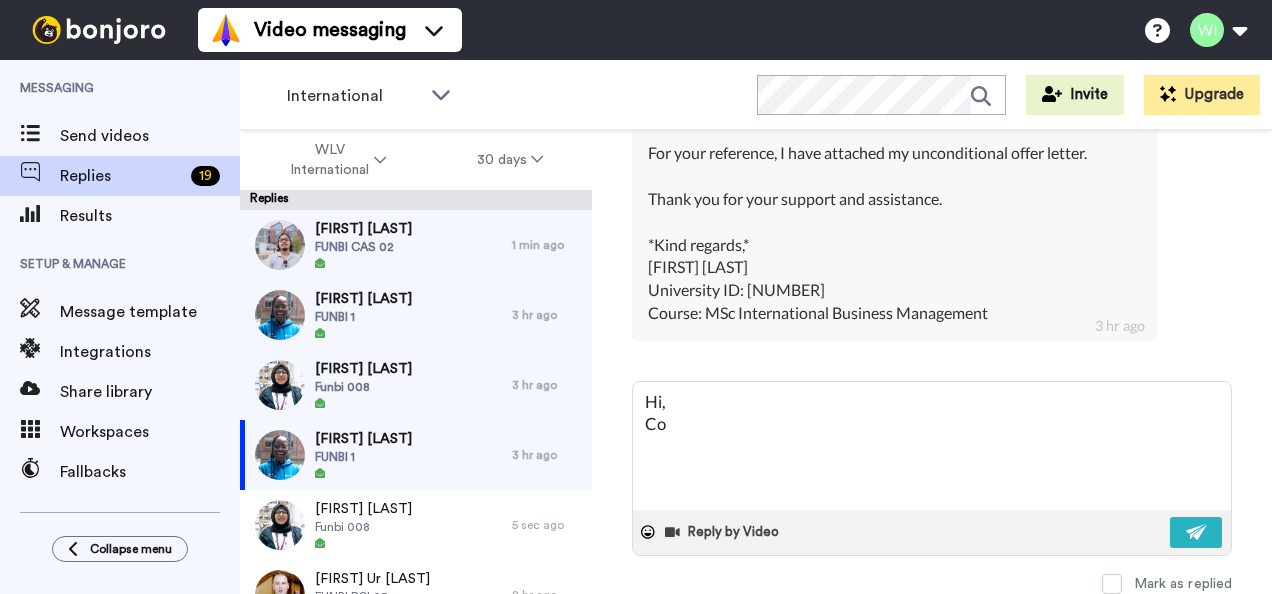 type on "x" 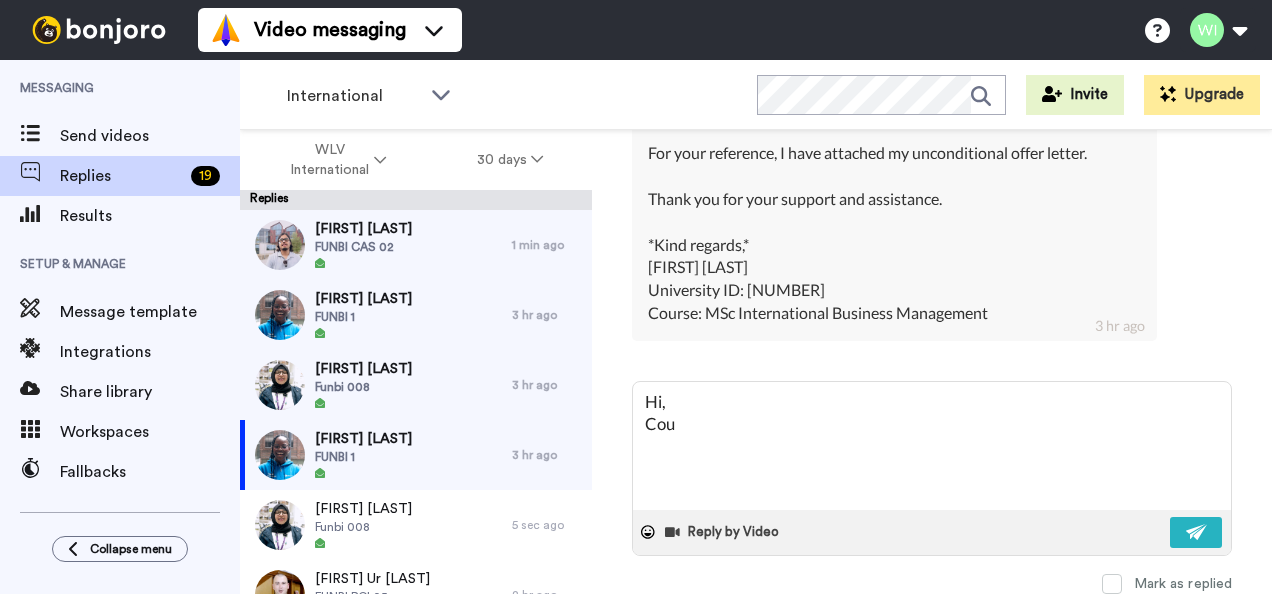 type on "x" 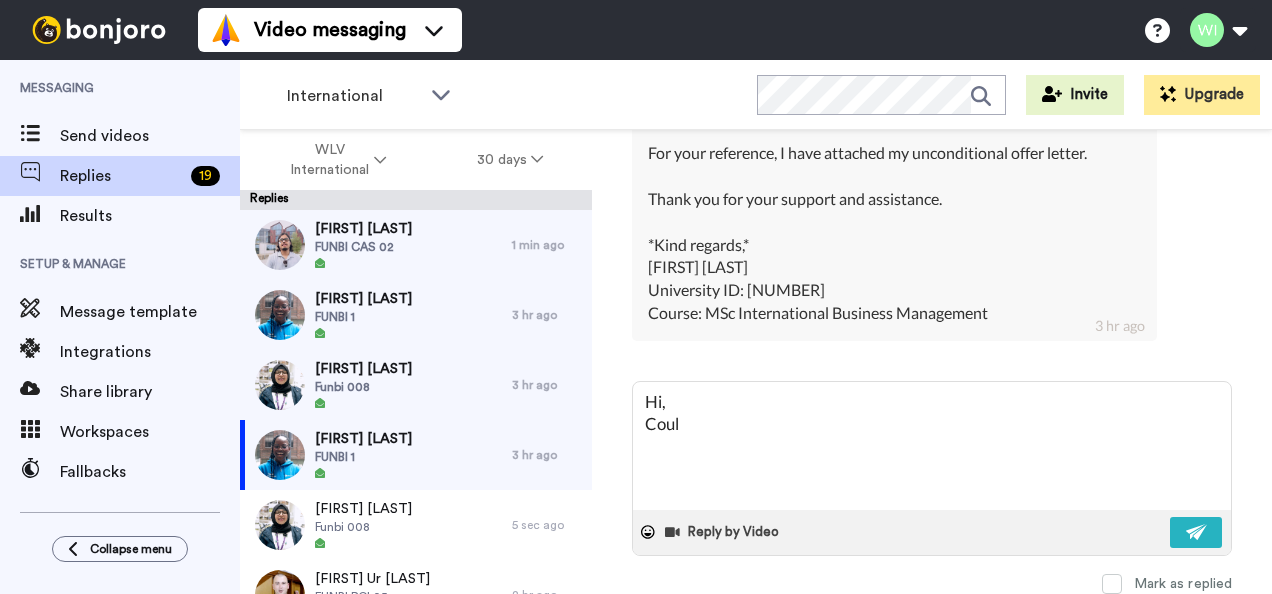 type on "x" 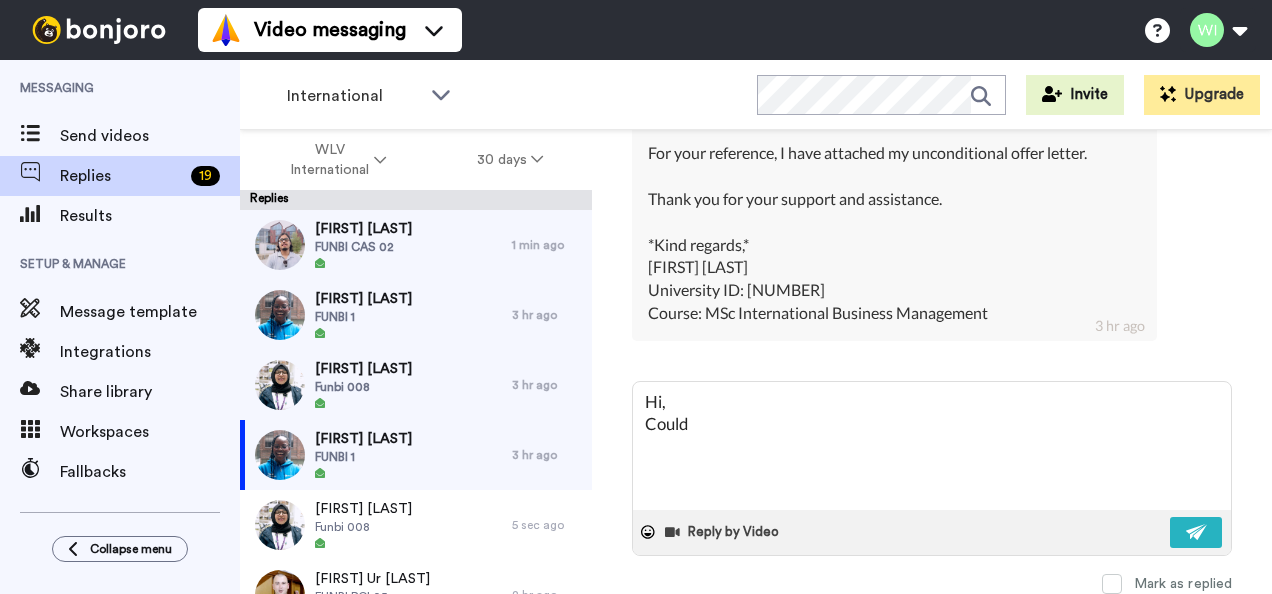 type on "x" 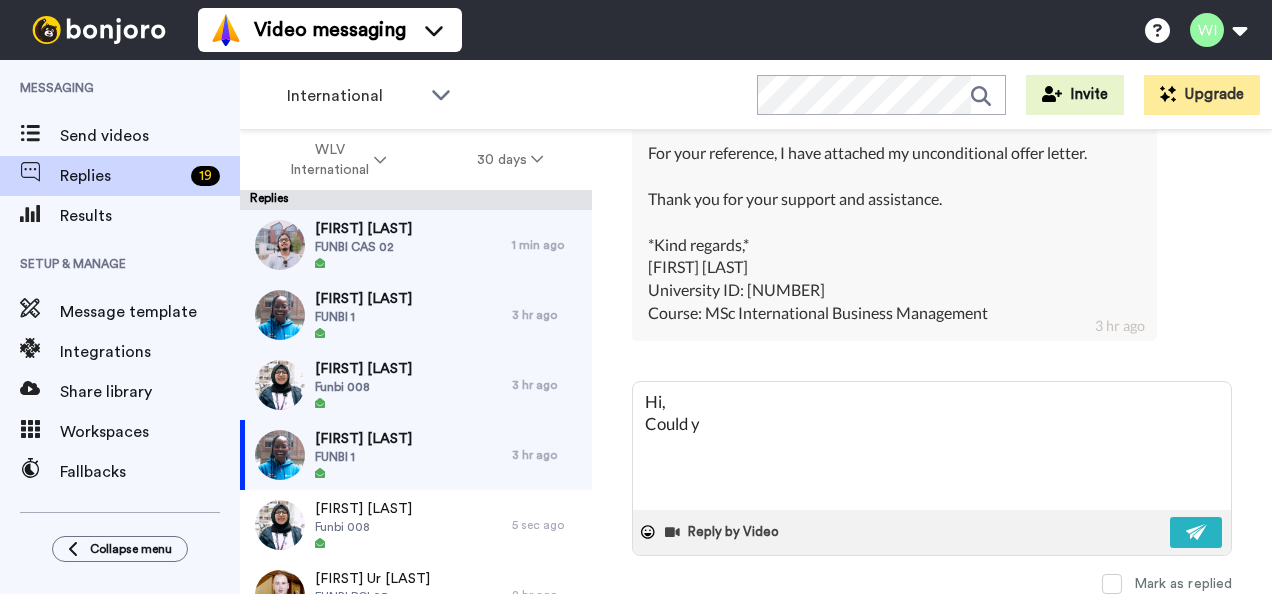 type on "x" 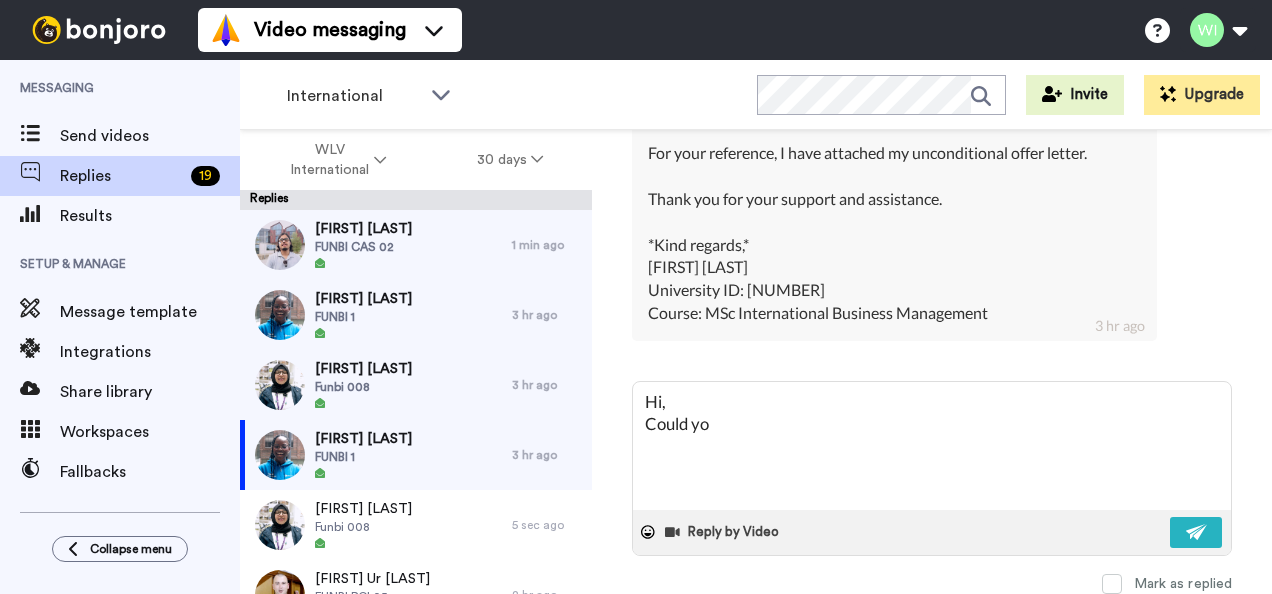 type on "x" 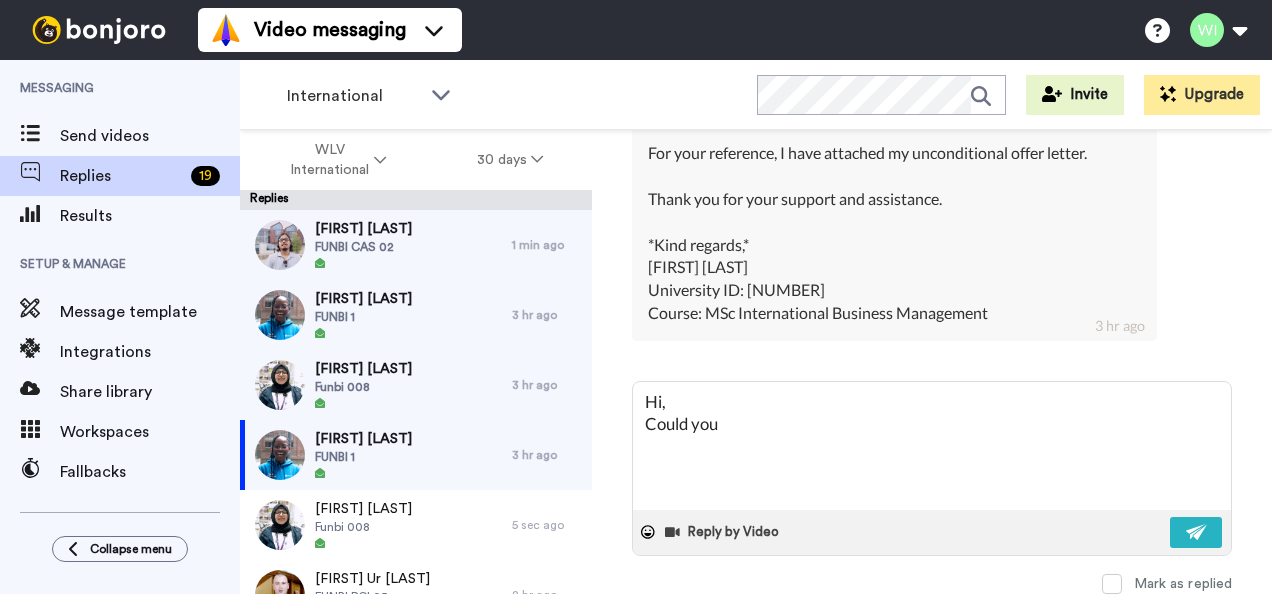 type on "x" 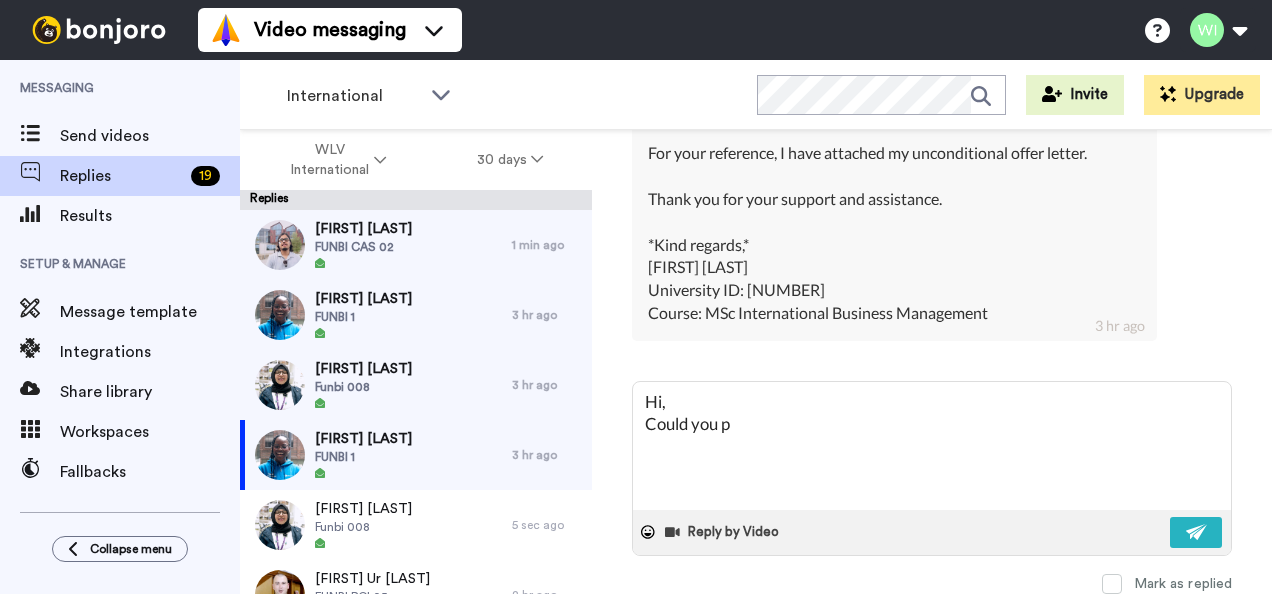 type on "x" 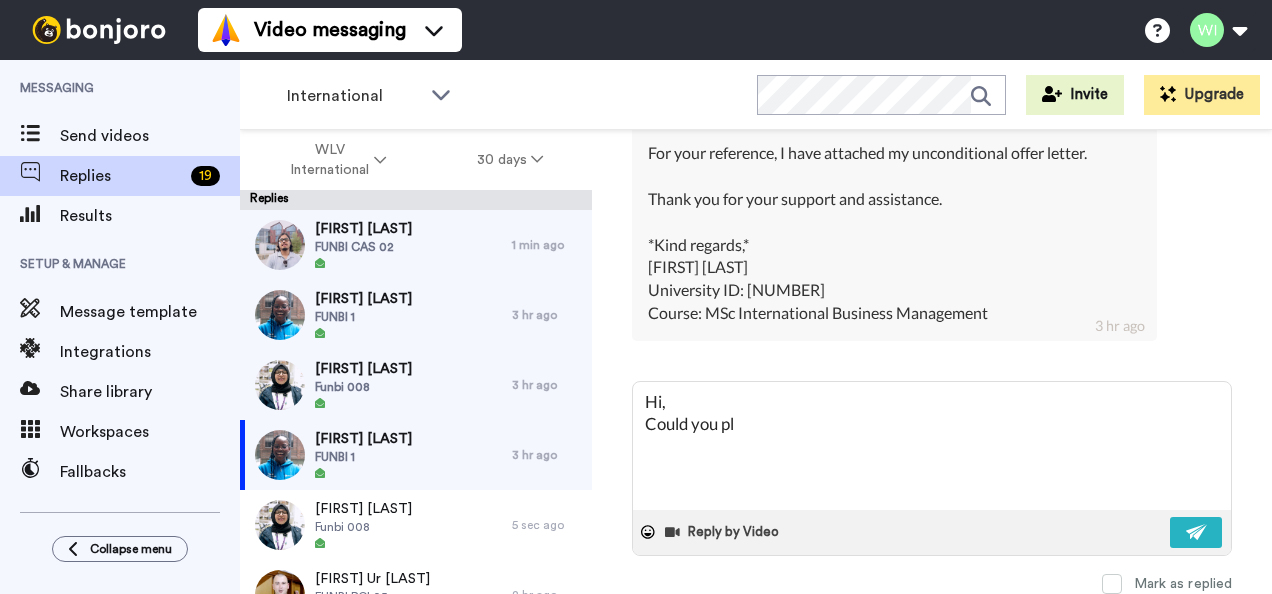 type on "x" 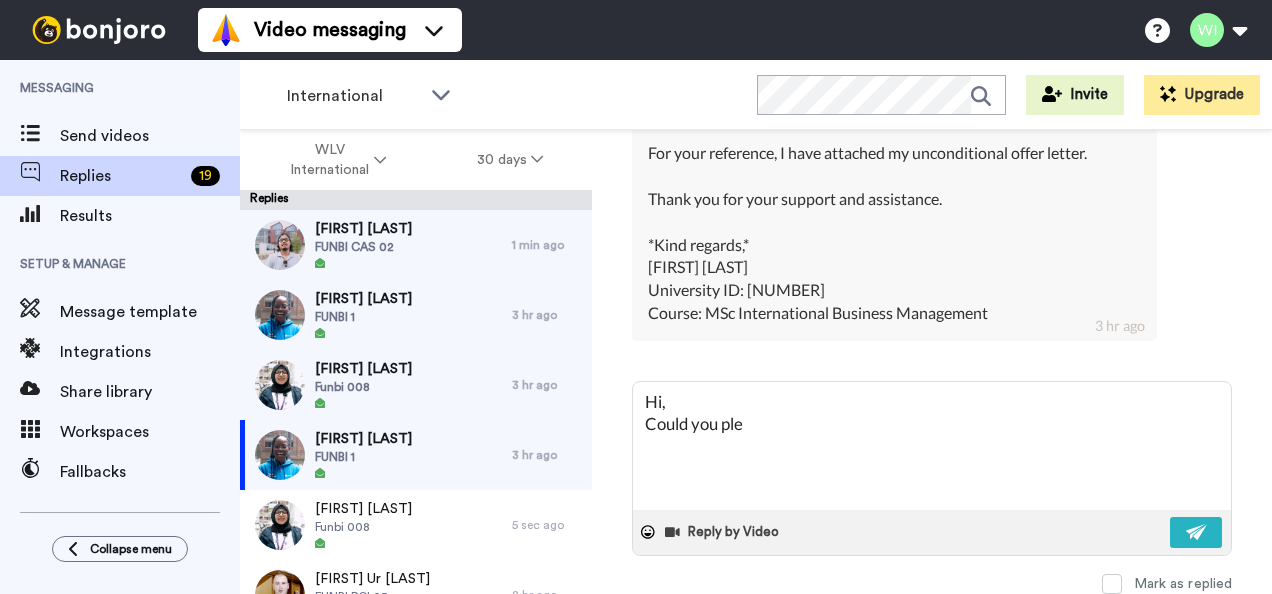 type on "x" 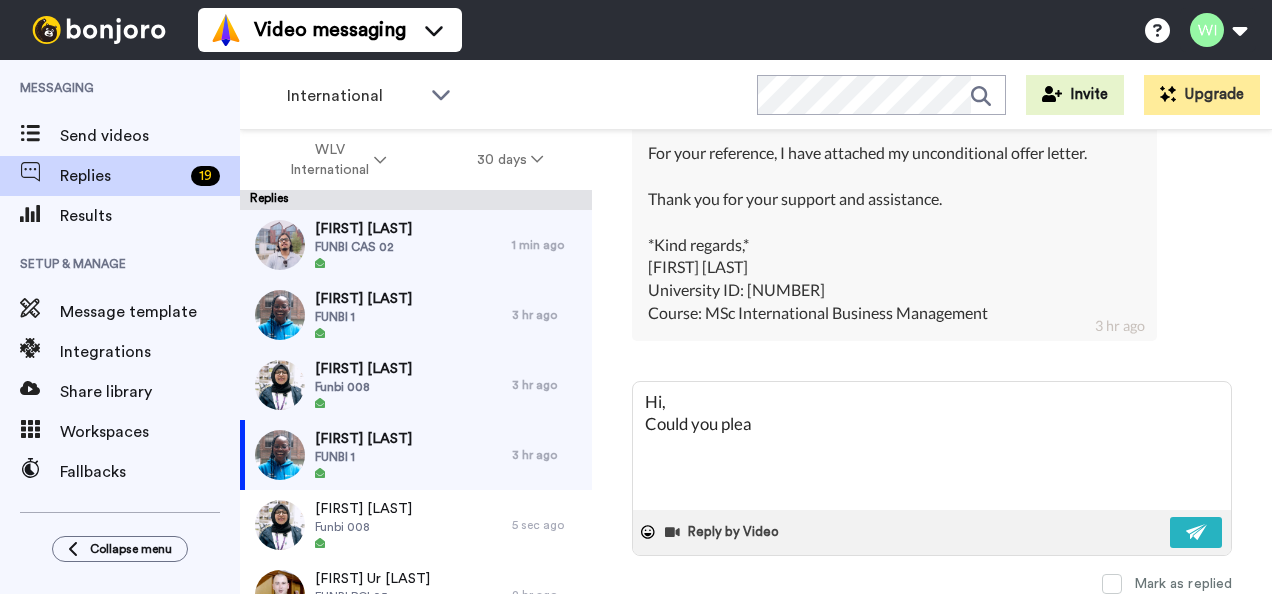 type 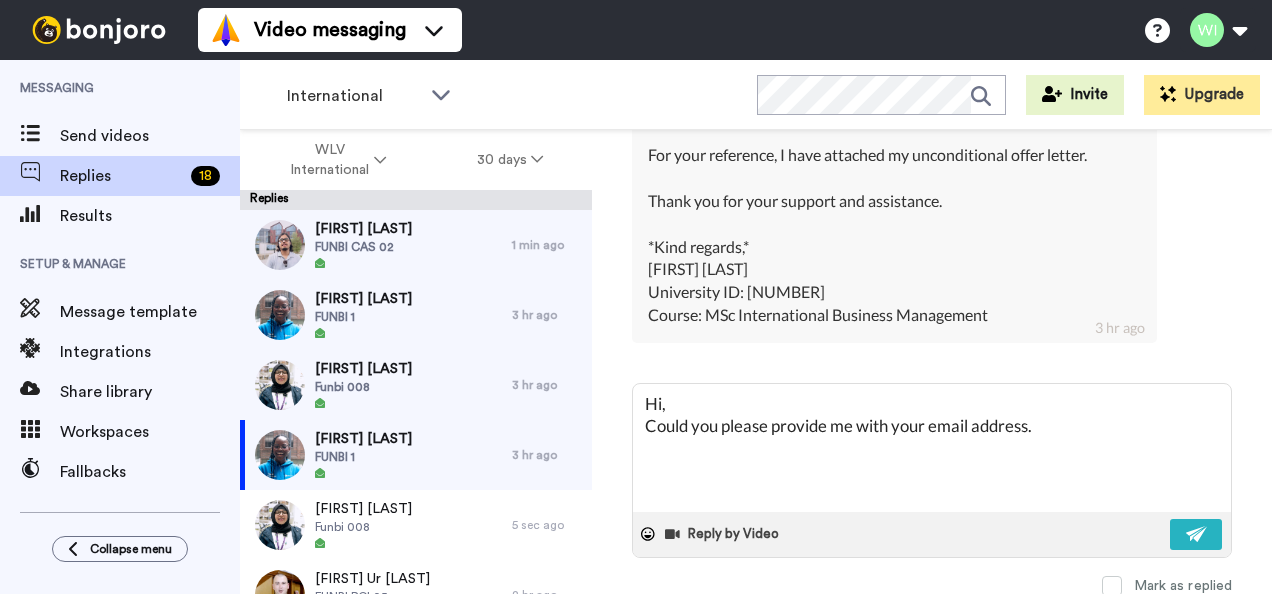 scroll, scrollTop: 1003, scrollLeft: 0, axis: vertical 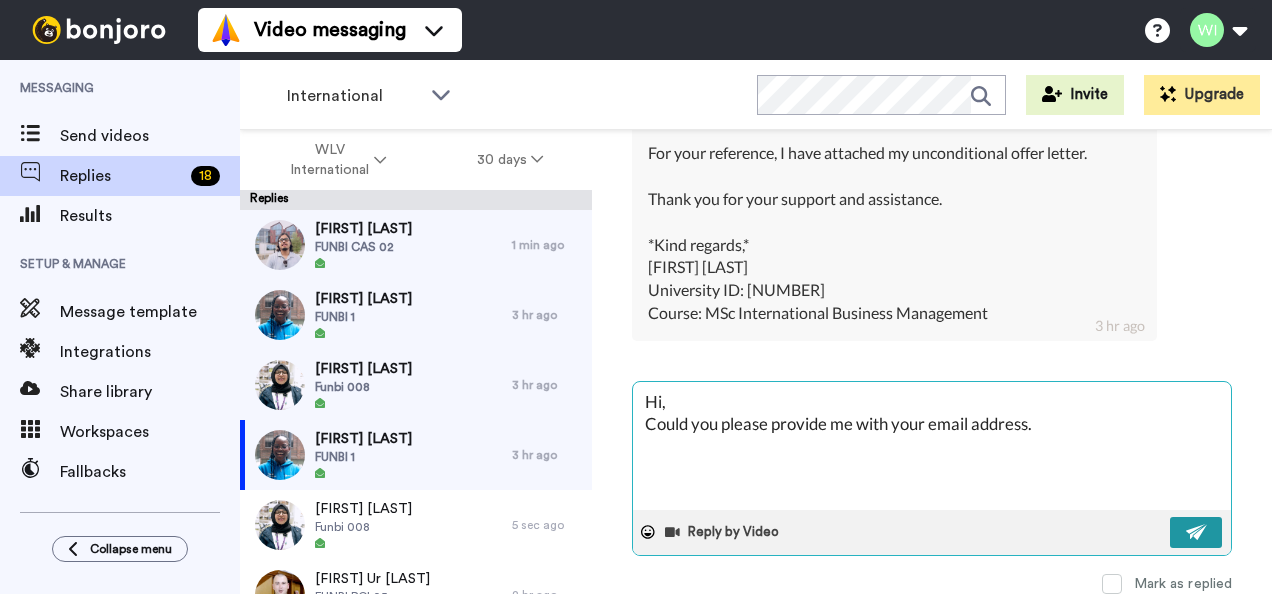 click at bounding box center [1197, 532] 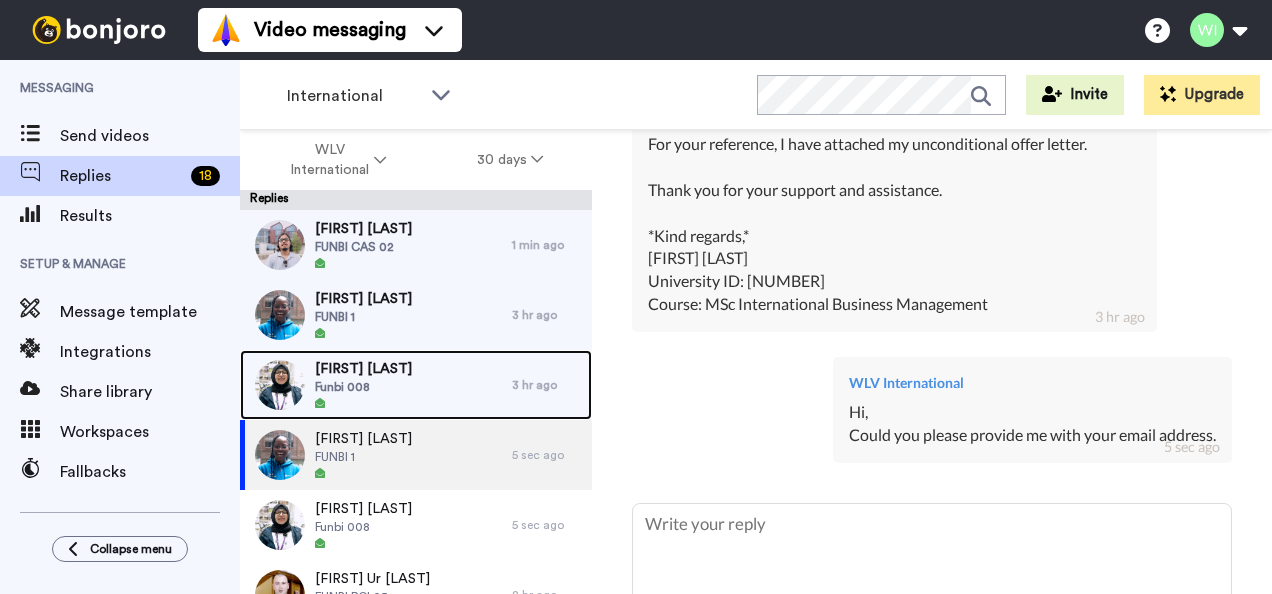 click on "[FIRST] [LAST] Funbi 008" at bounding box center [376, 385] 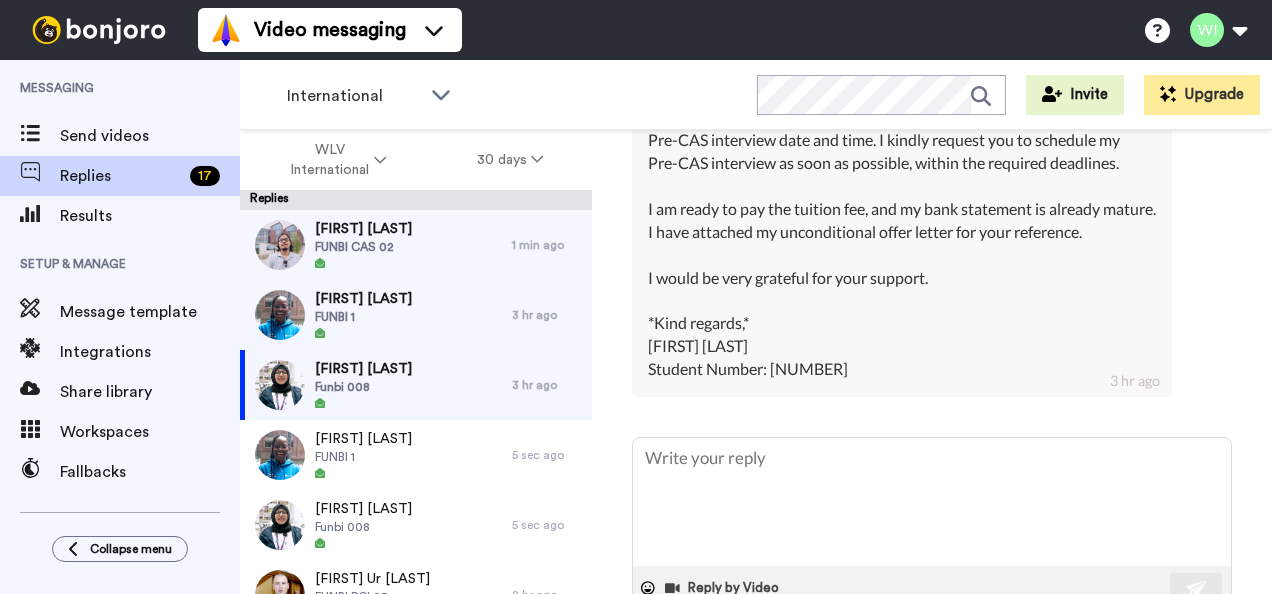 scroll, scrollTop: 826, scrollLeft: 0, axis: vertical 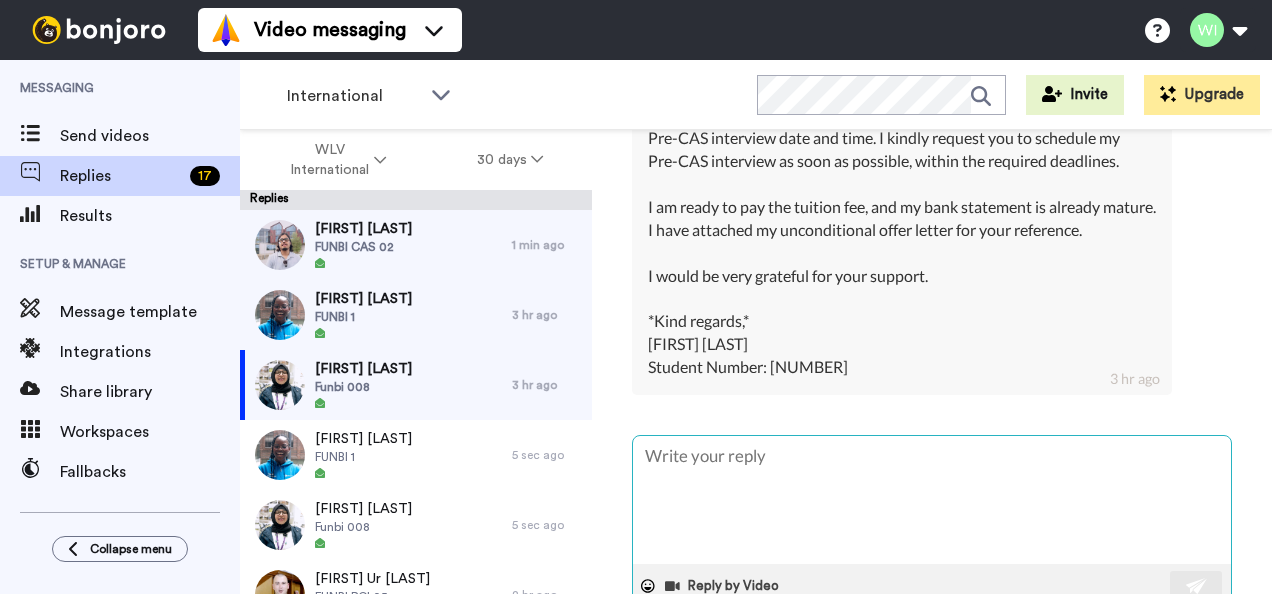click at bounding box center (932, 500) 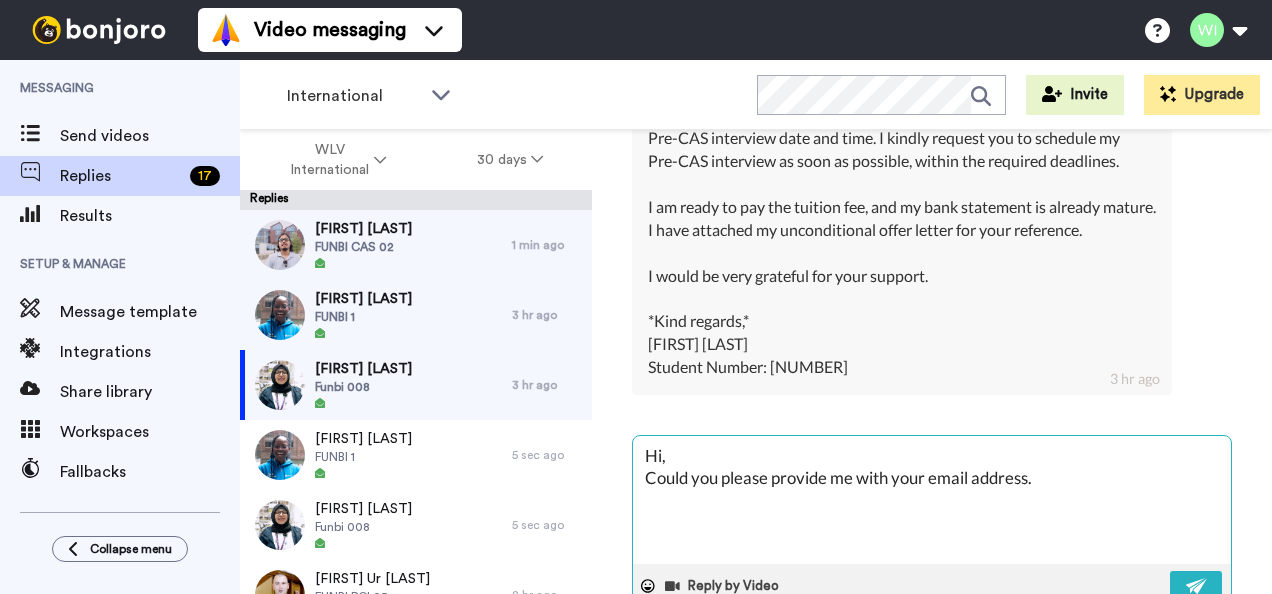 scroll, scrollTop: 889, scrollLeft: 0, axis: vertical 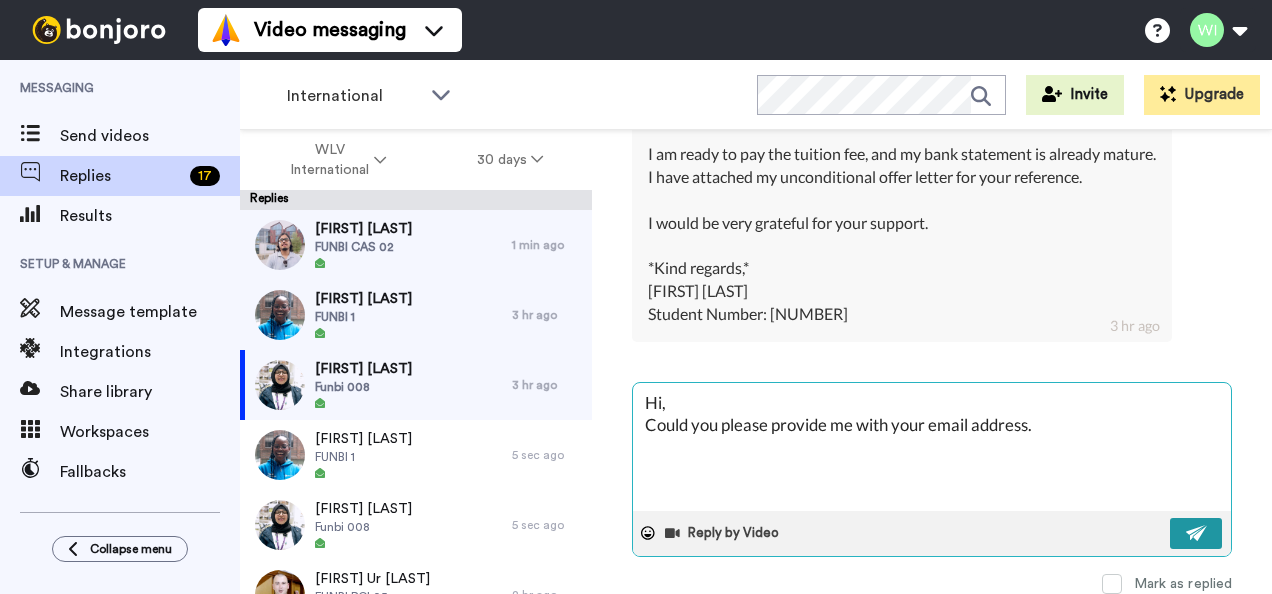 click at bounding box center (1197, 533) 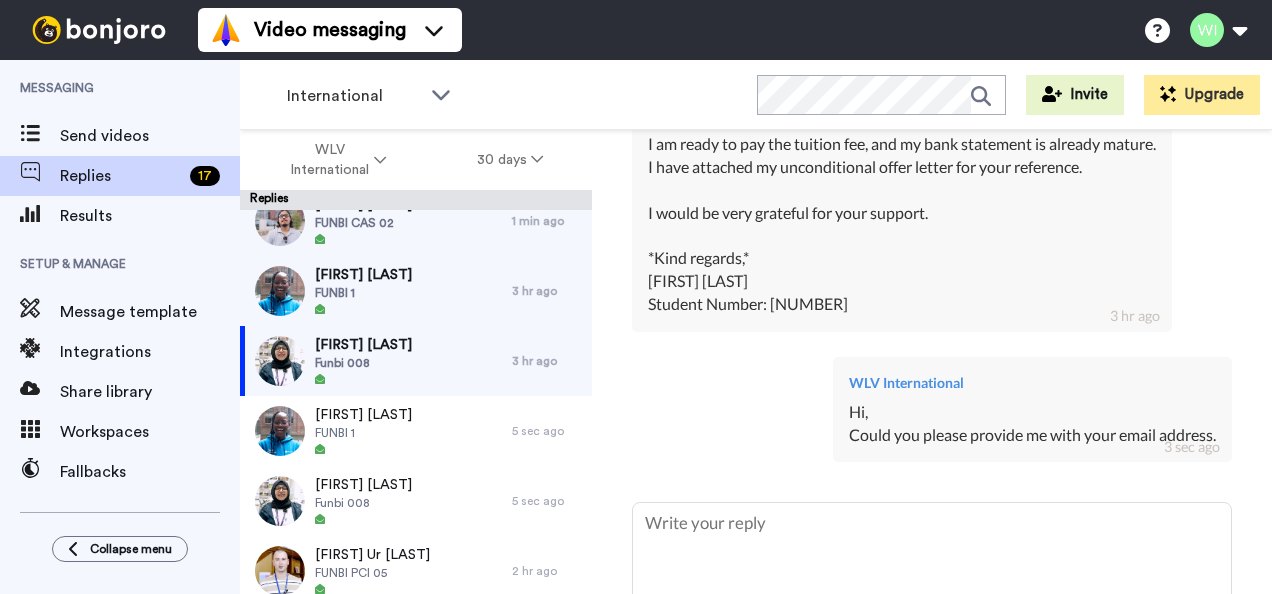 scroll, scrollTop: 13, scrollLeft: 0, axis: vertical 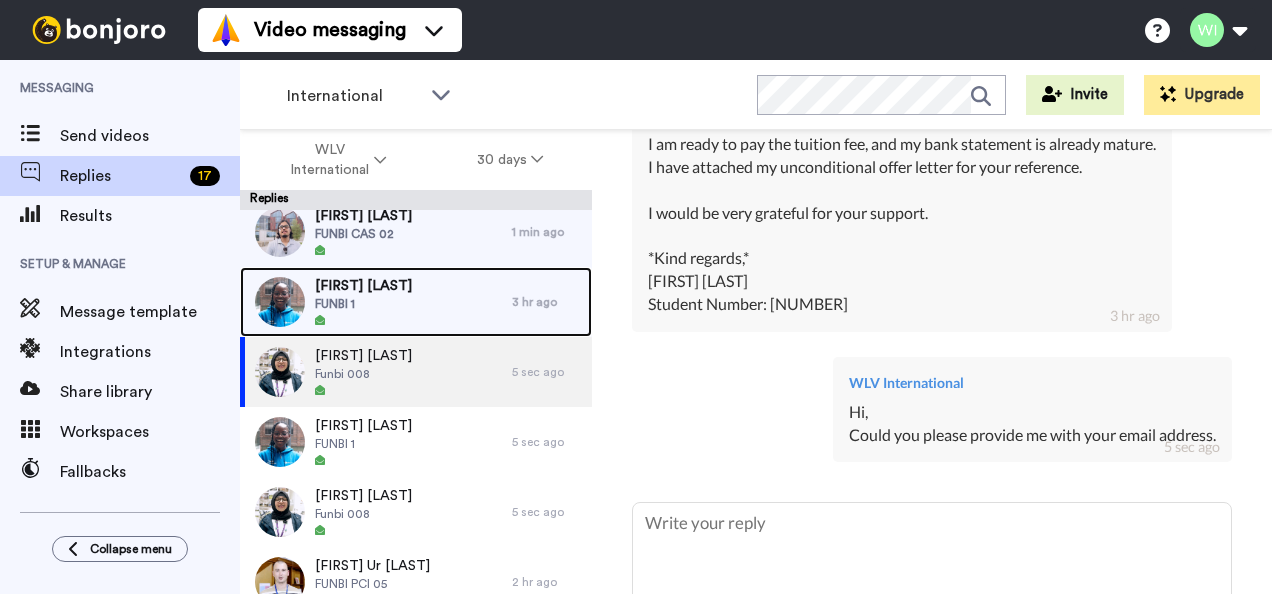 click on "[FIRST] [LAST] FUNBI 1" at bounding box center [376, 302] 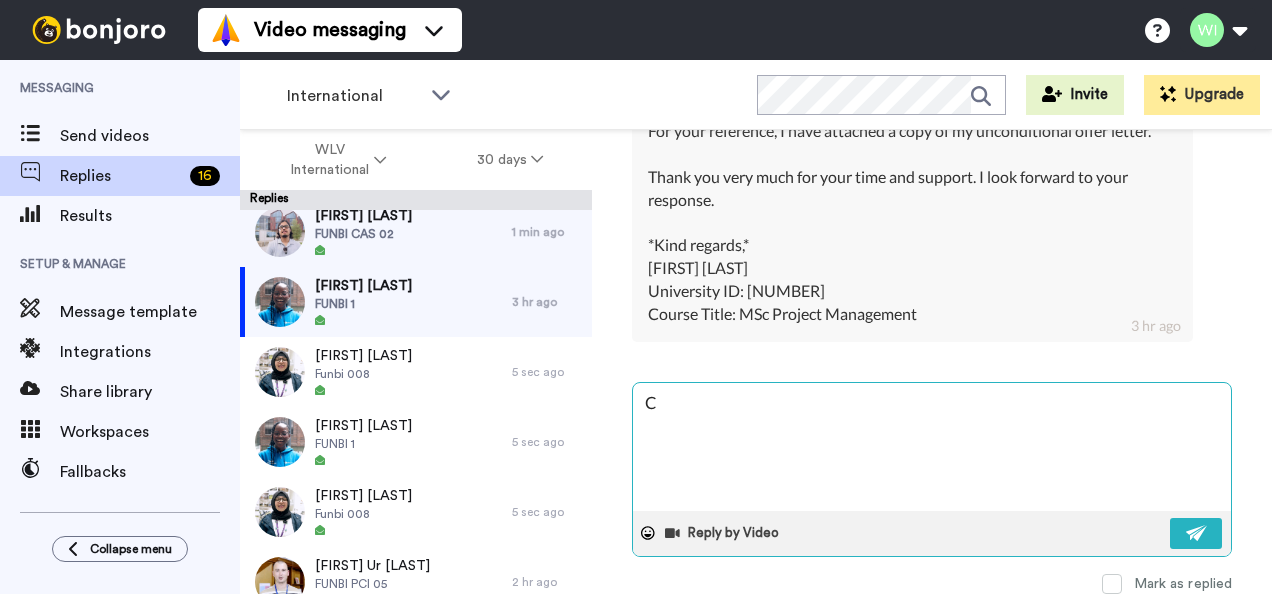 scroll, scrollTop: 1072, scrollLeft: 0, axis: vertical 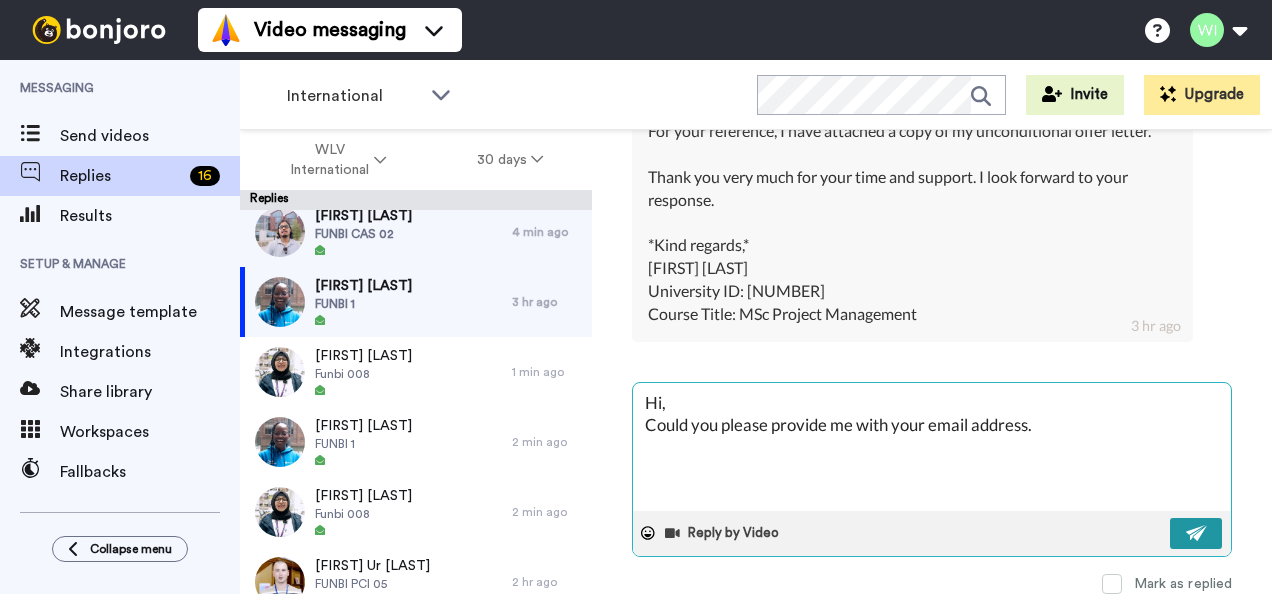 click at bounding box center (1197, 533) 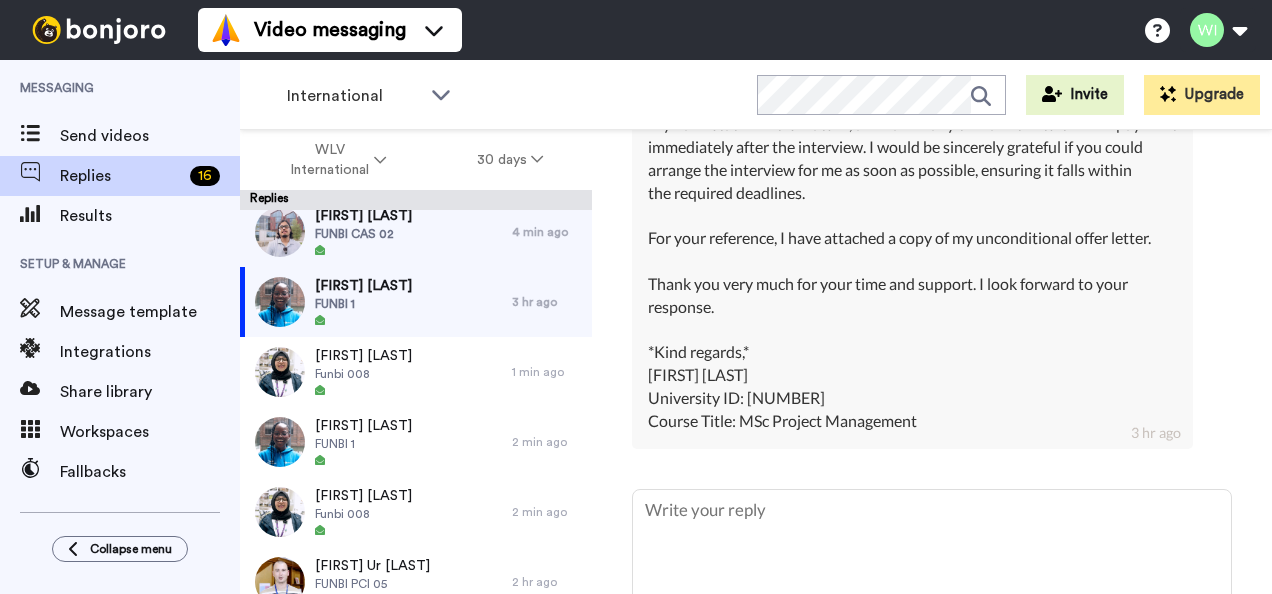scroll, scrollTop: 905, scrollLeft: 0, axis: vertical 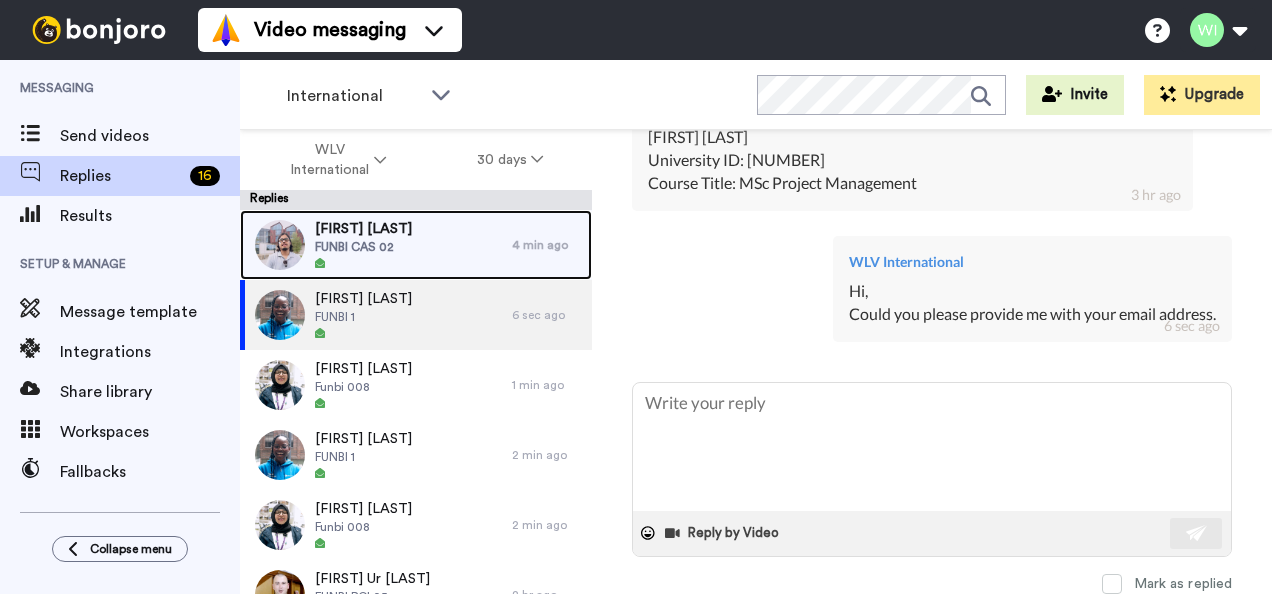 click on "FUNBI CAS 02" at bounding box center [363, 247] 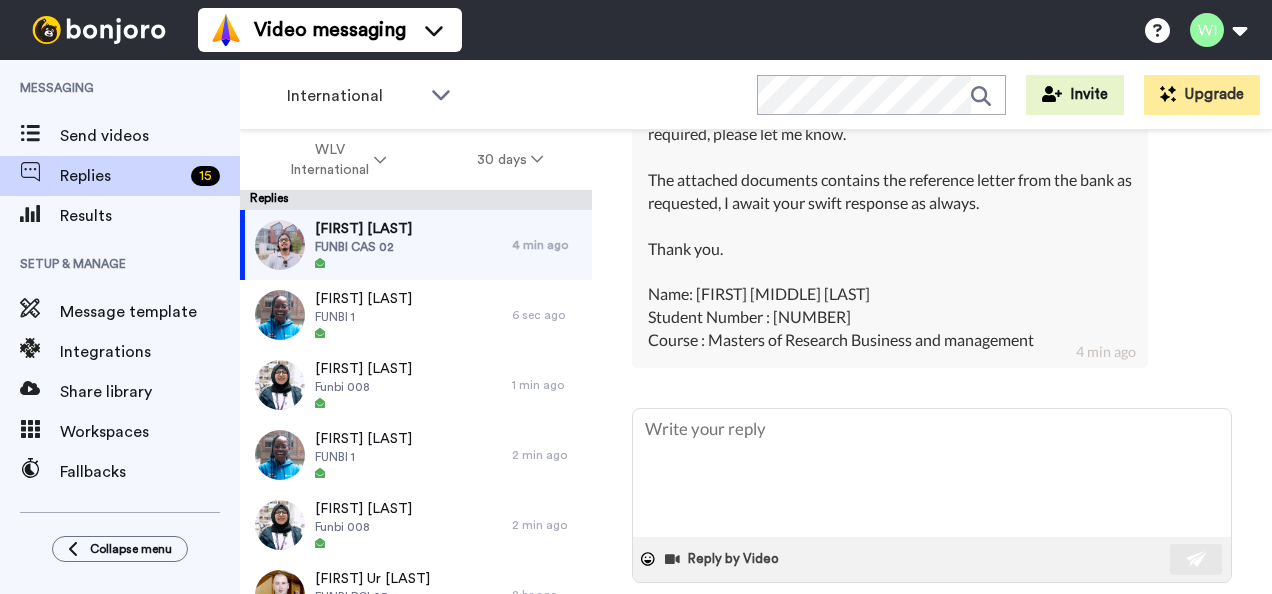 scroll, scrollTop: 890, scrollLeft: 0, axis: vertical 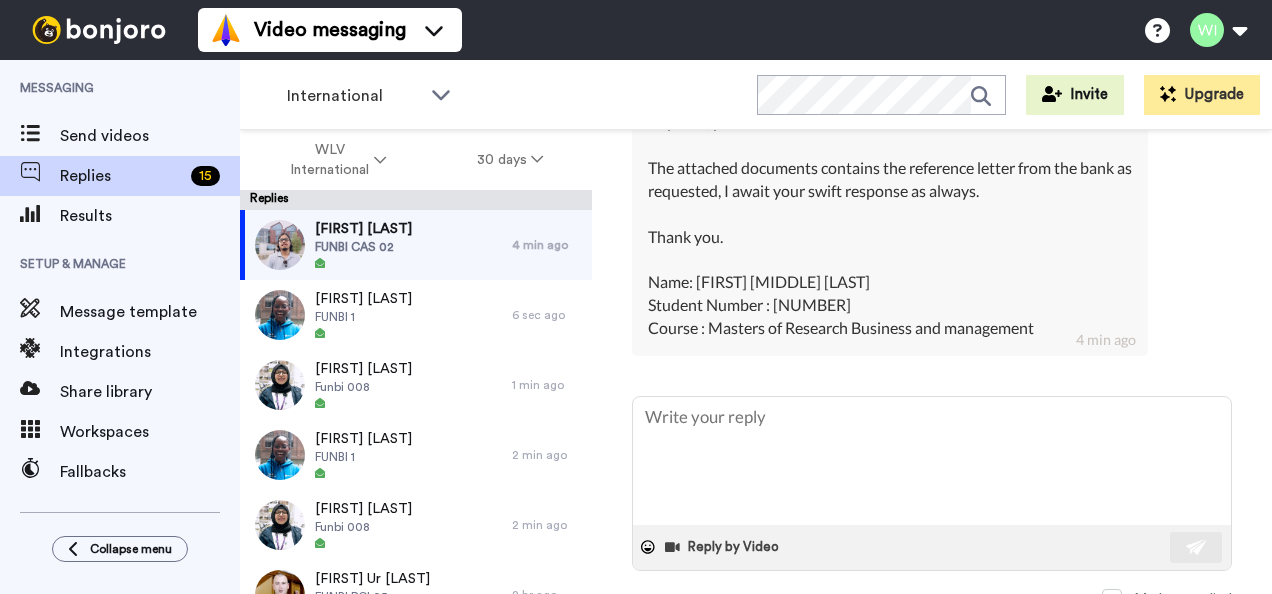 click at bounding box center [932, 461] 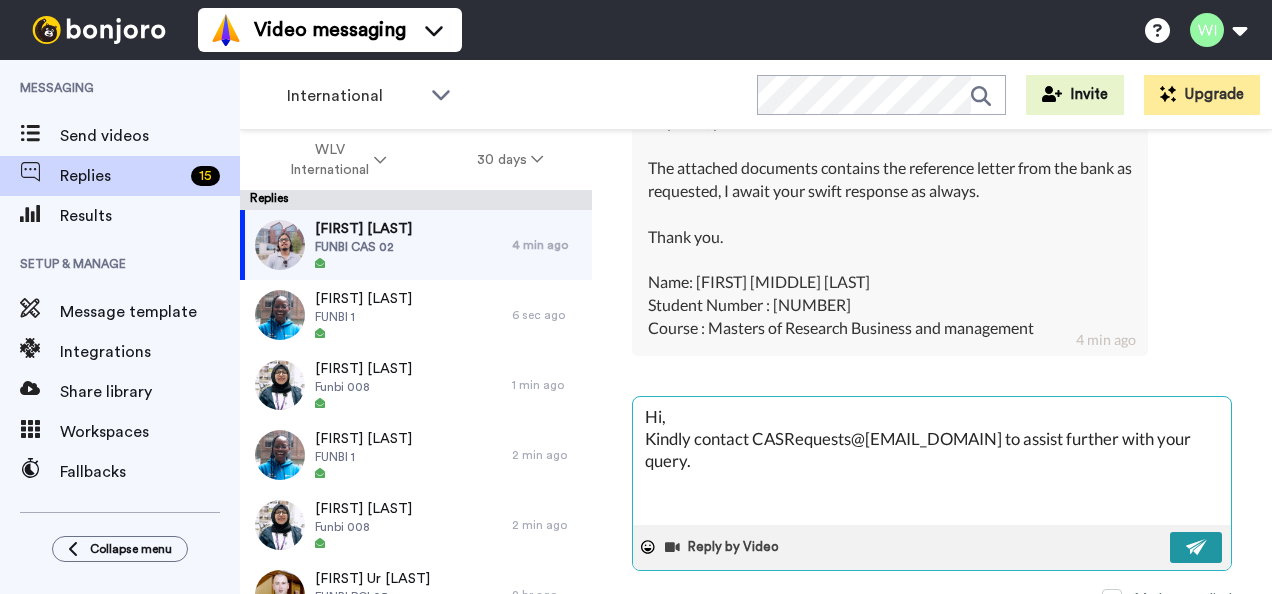 click at bounding box center (1197, 547) 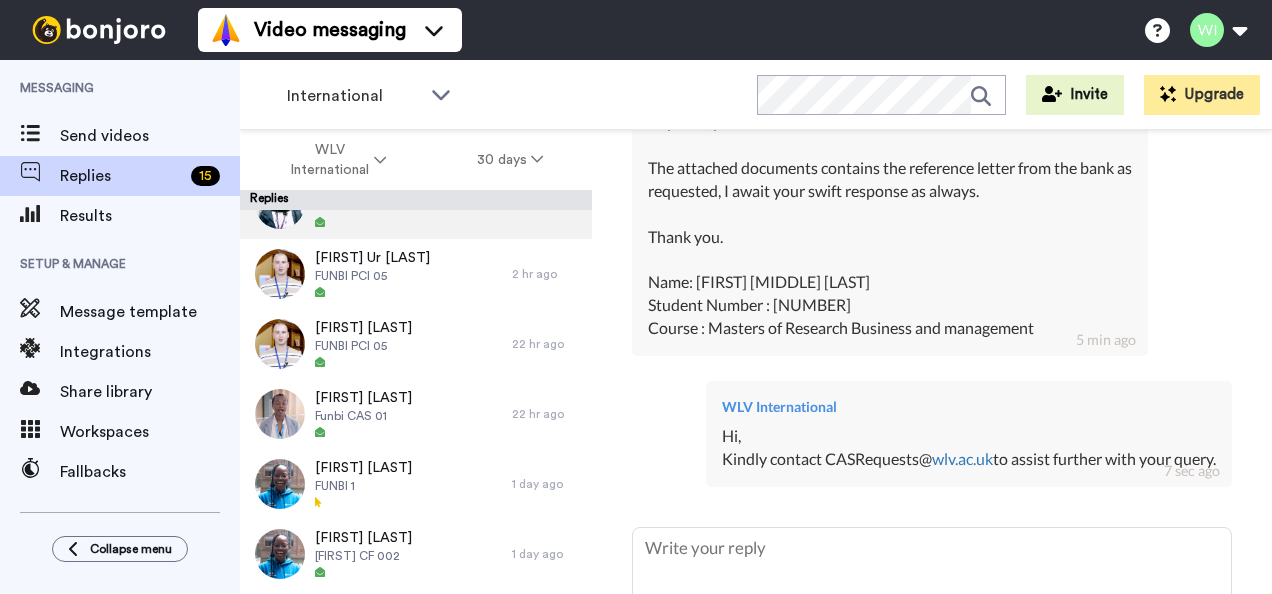 scroll, scrollTop: 322, scrollLeft: 0, axis: vertical 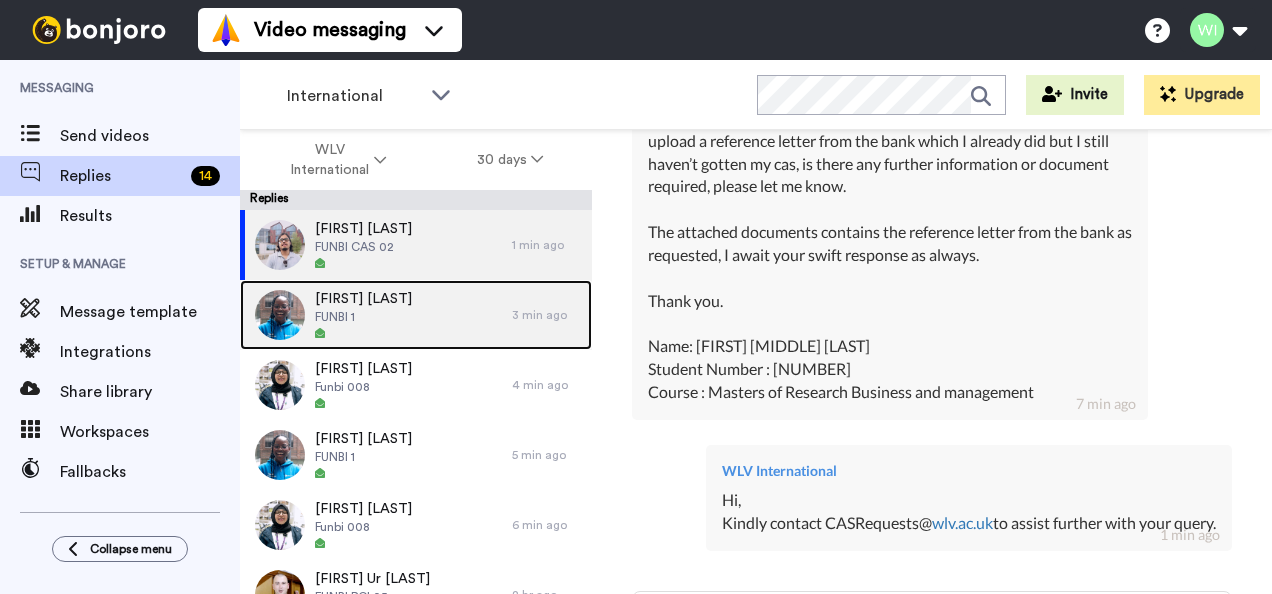 click on "[FIRST] [LAST] FUNBI 1" at bounding box center (376, 315) 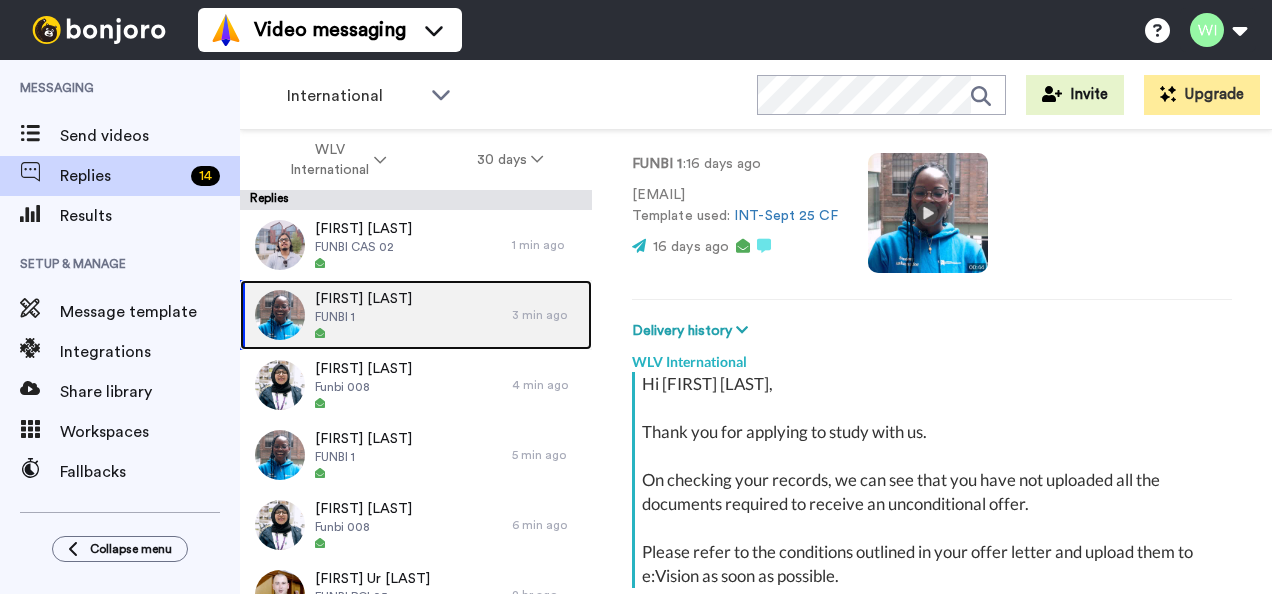 scroll, scrollTop: 0, scrollLeft: 0, axis: both 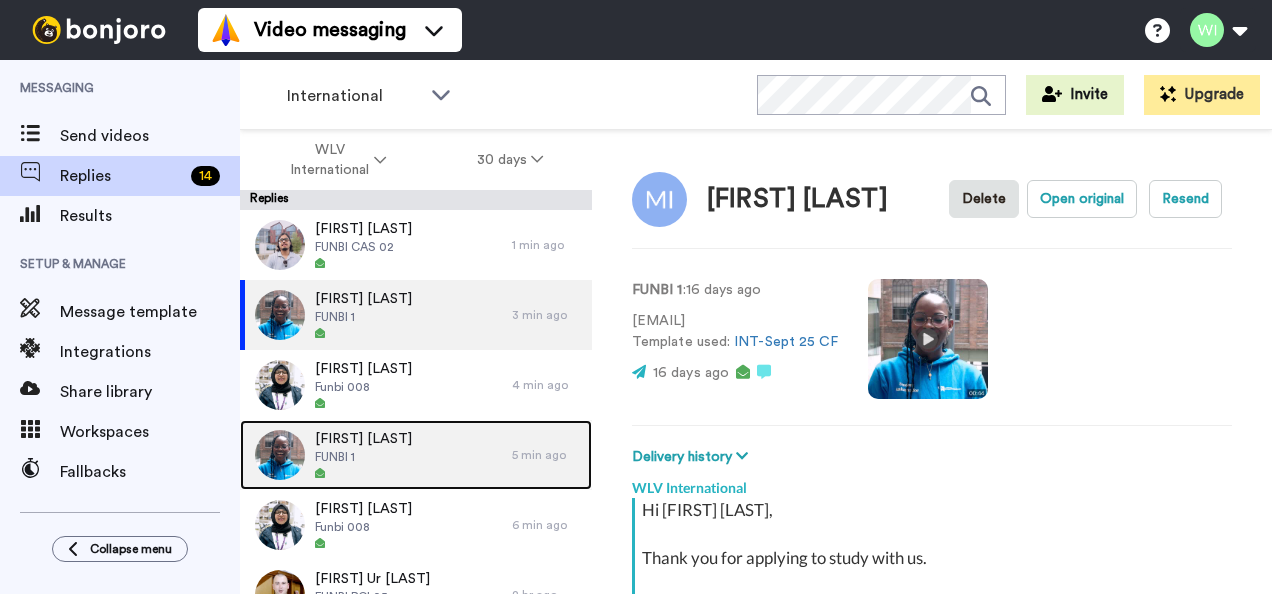 click on "[FIRST] [LAST] FUNBI 1" at bounding box center [376, 455] 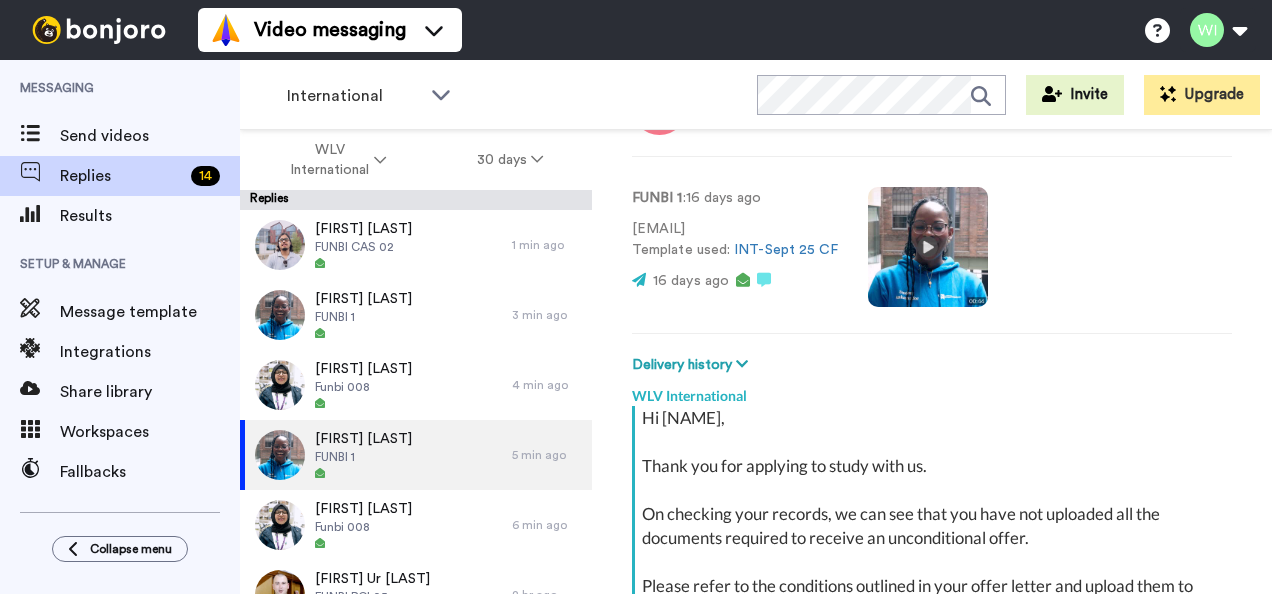scroll, scrollTop: 93, scrollLeft: 0, axis: vertical 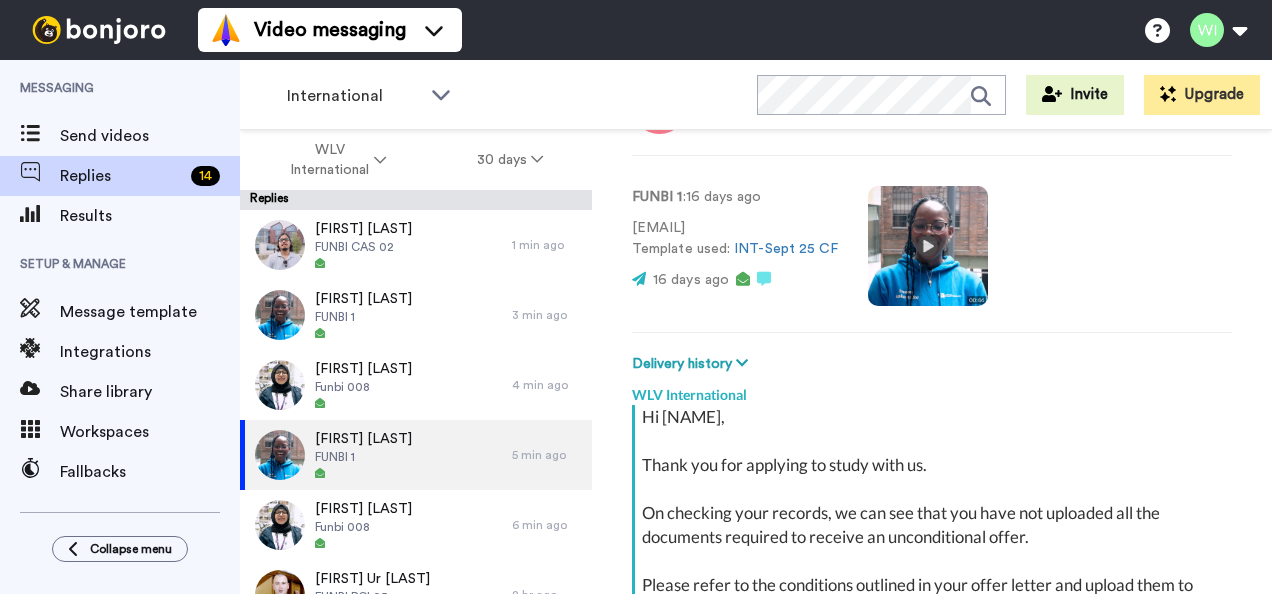drag, startPoint x: 772, startPoint y: 224, endPoint x: 628, endPoint y: 230, distance: 144.12494 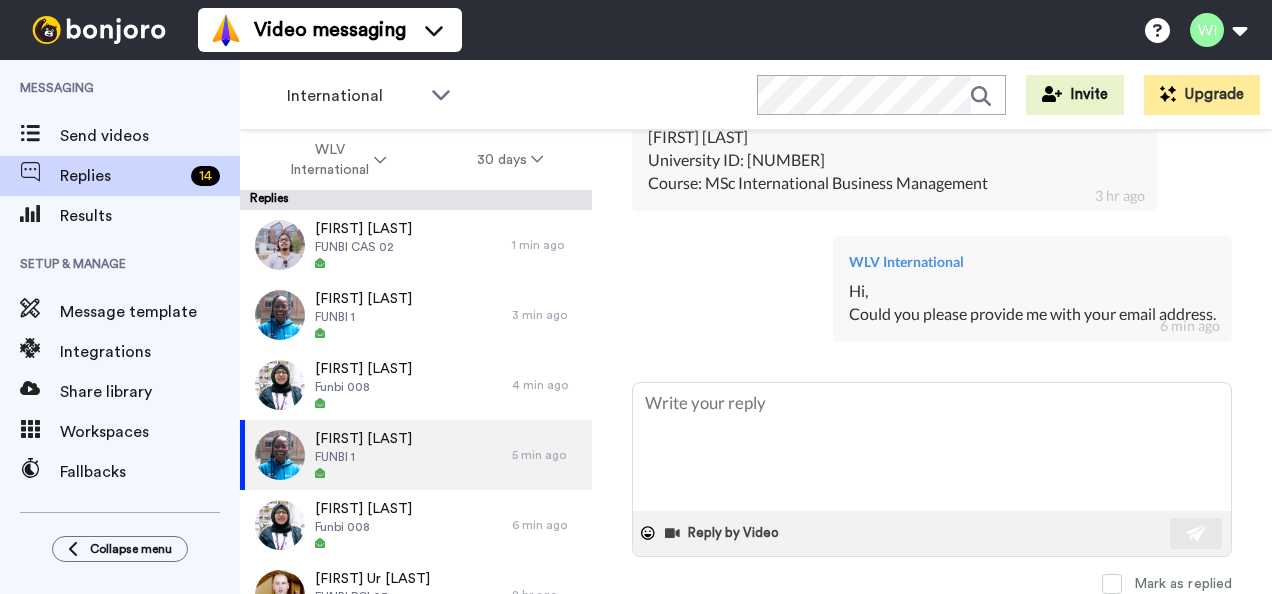 scroll, scrollTop: 1032, scrollLeft: 0, axis: vertical 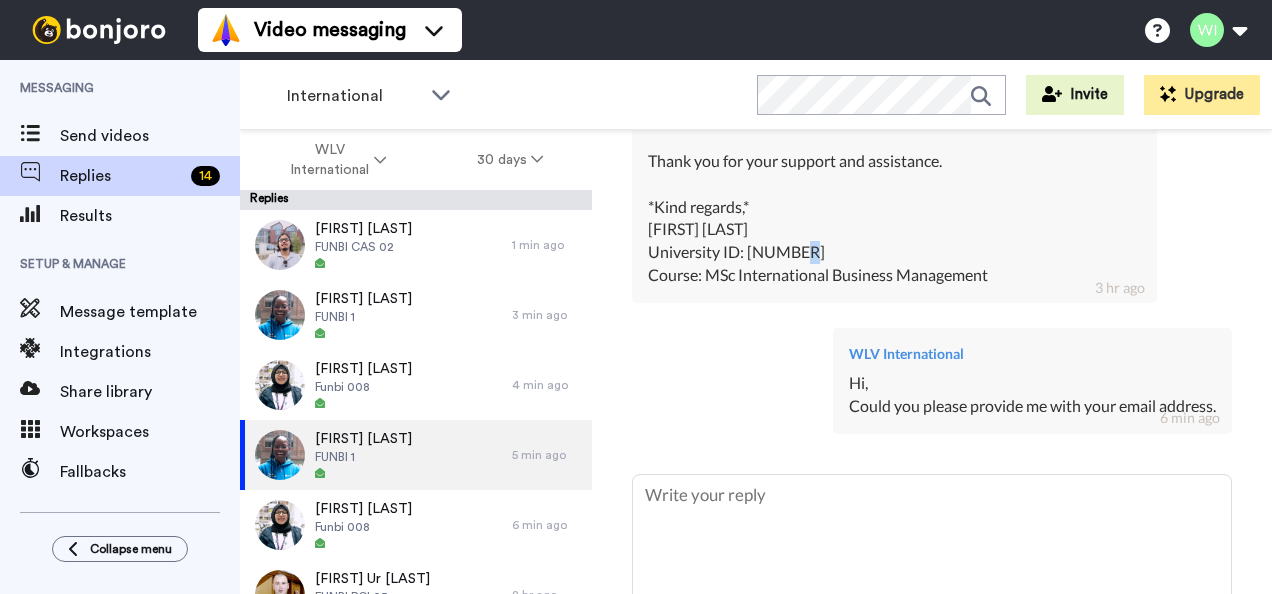 drag, startPoint x: 816, startPoint y: 250, endPoint x: 802, endPoint y: 250, distance: 14 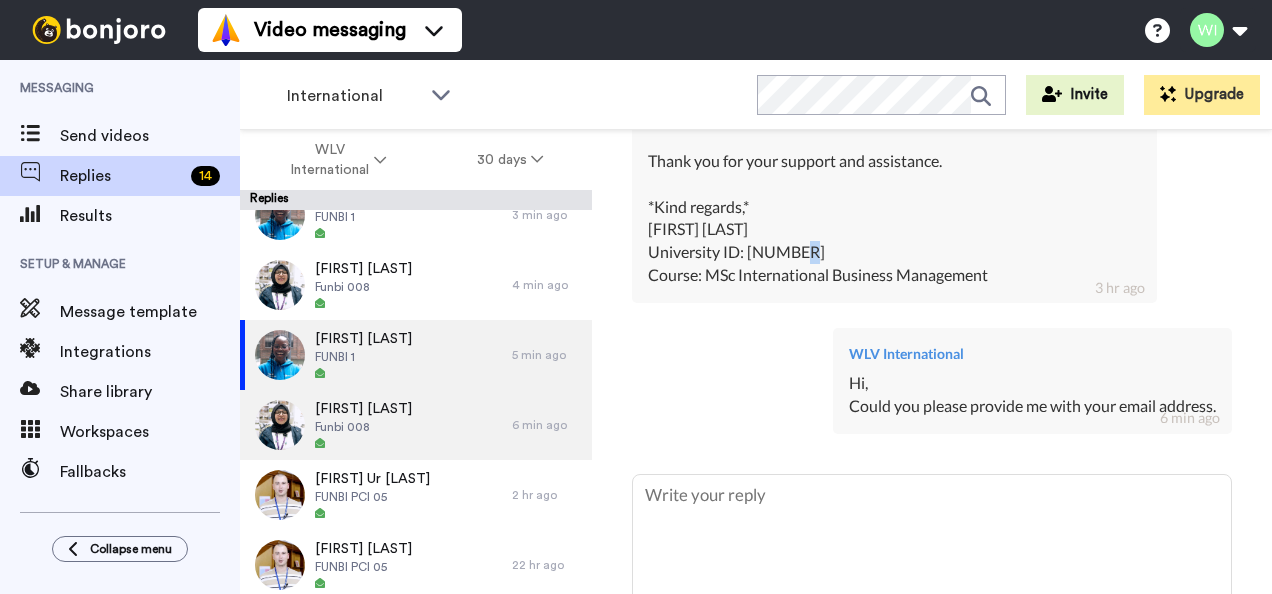 scroll, scrollTop: 102, scrollLeft: 0, axis: vertical 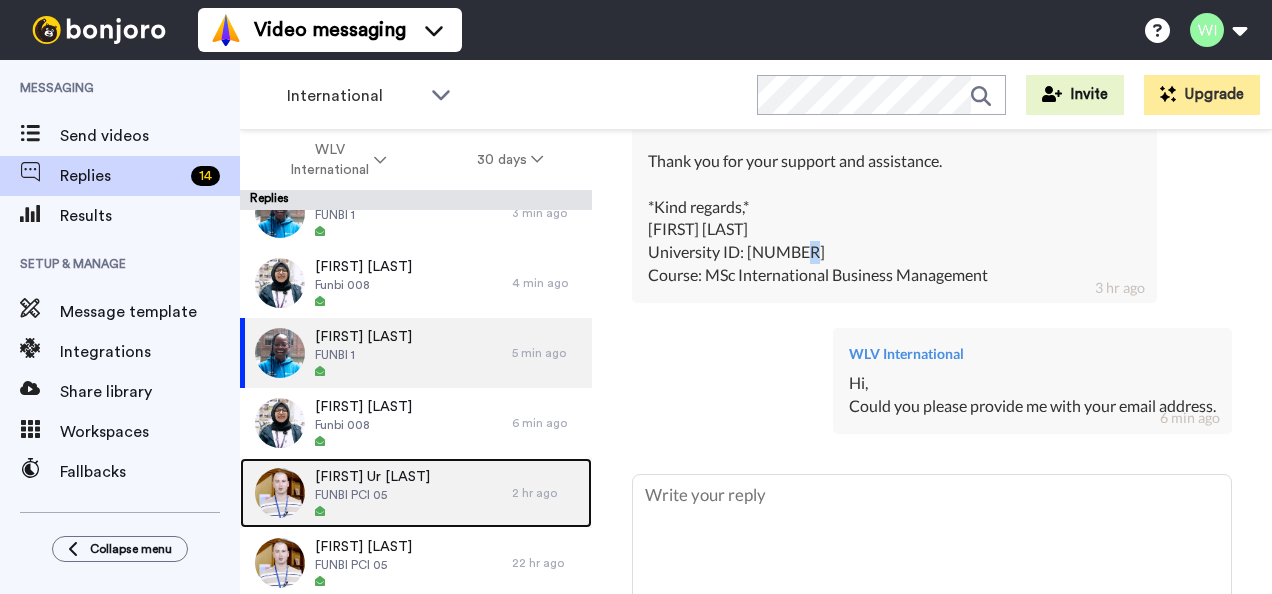 click on "[FIRST] Ur [LAST] PCI 05" at bounding box center [376, 493] 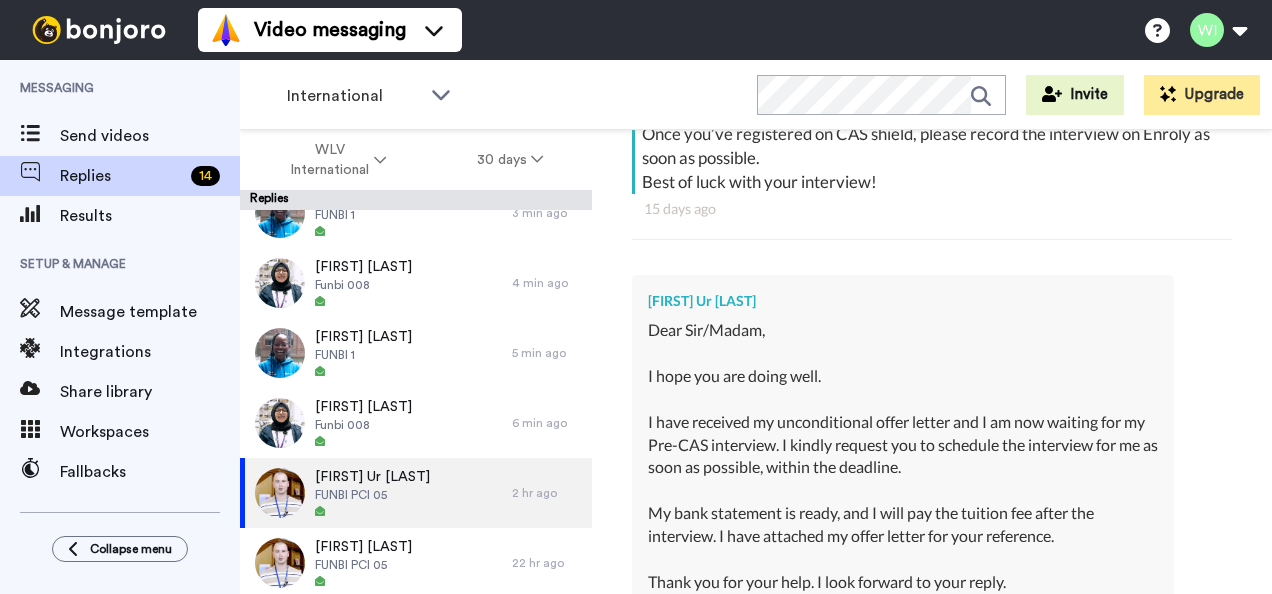 scroll, scrollTop: 949, scrollLeft: 0, axis: vertical 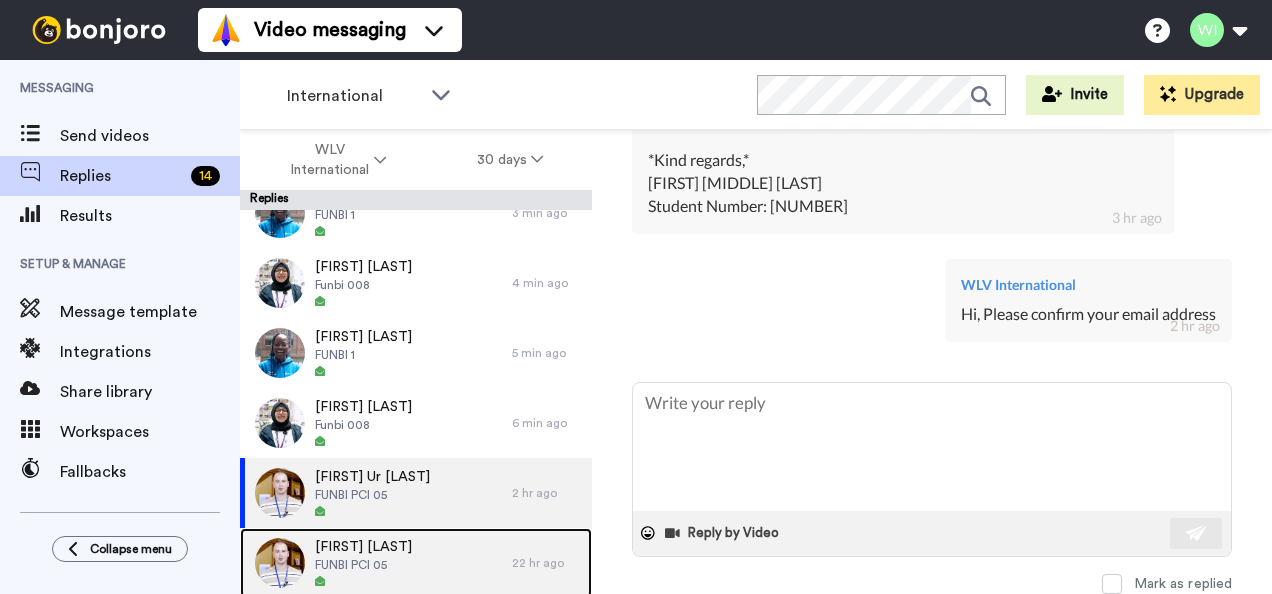 click on "[FIRST] [LAST]" at bounding box center (363, 547) 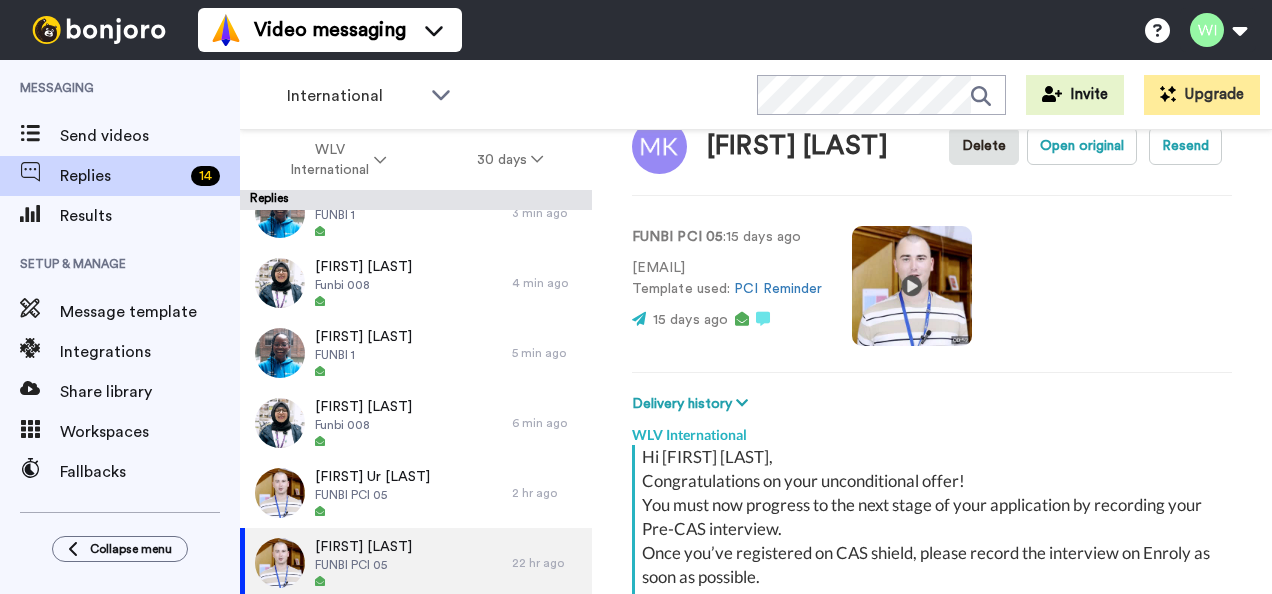 scroll, scrollTop: 270, scrollLeft: 0, axis: vertical 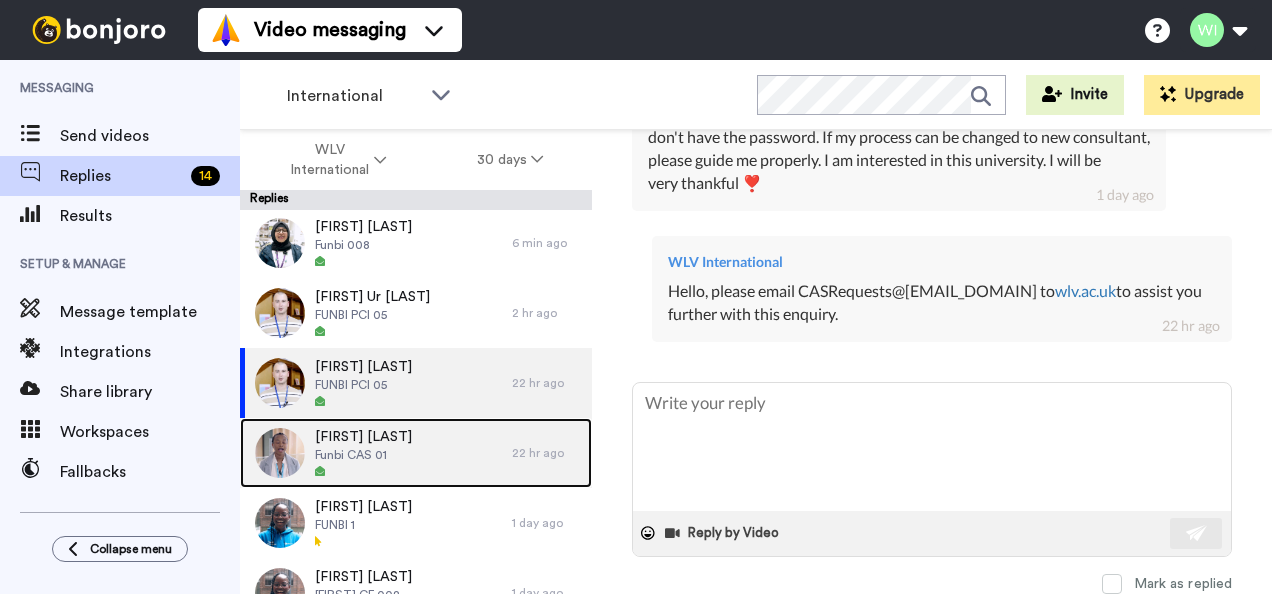 click on "[FIRST] [LAST] [INITIAL] CAS 01" at bounding box center (376, 453) 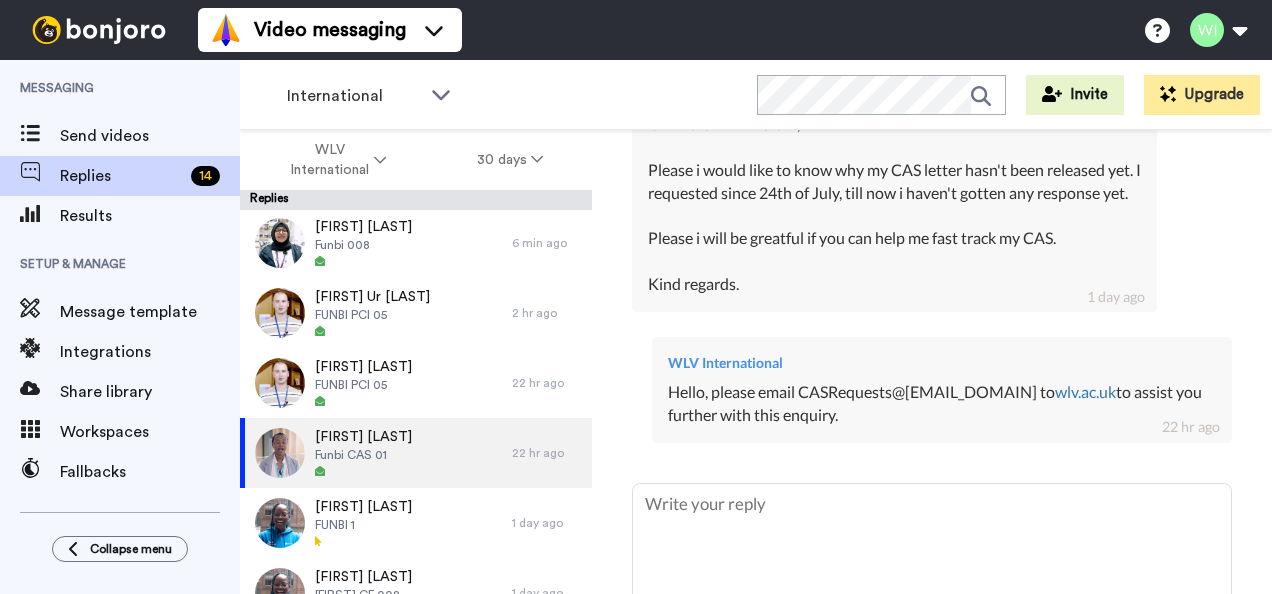 scroll, scrollTop: 861, scrollLeft: 0, axis: vertical 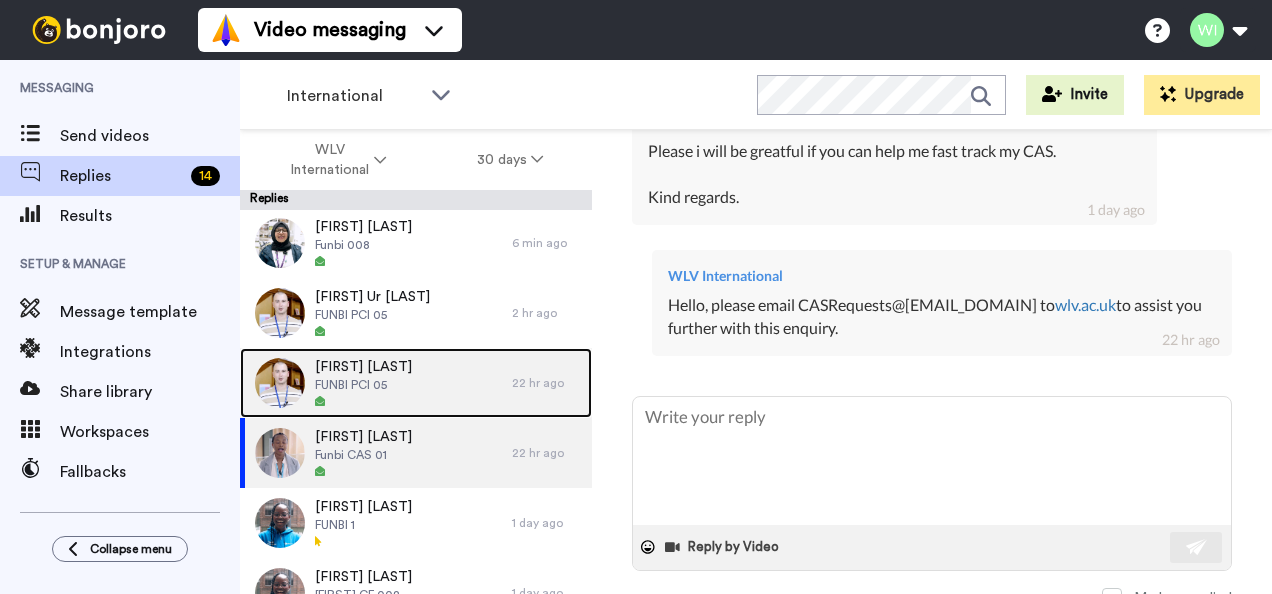 click on "[FIRST] [LAST] FUNBI PCI 05" at bounding box center (376, 383) 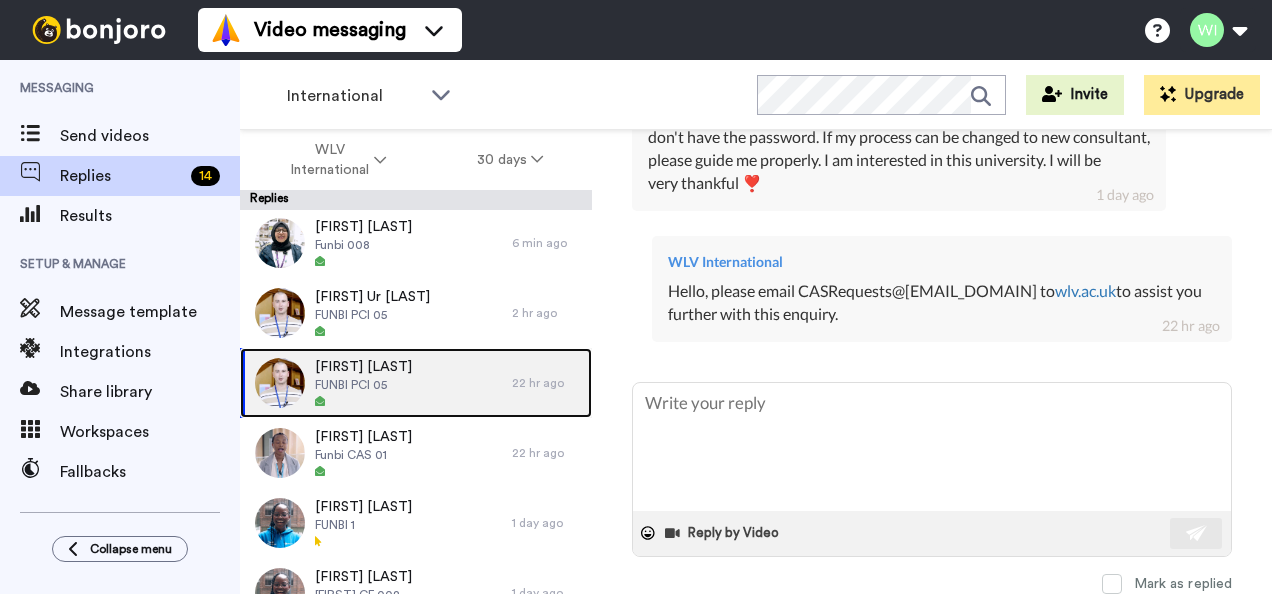 click on "[FIRST] [LAST] FUNBI PCI 05" at bounding box center [376, 383] 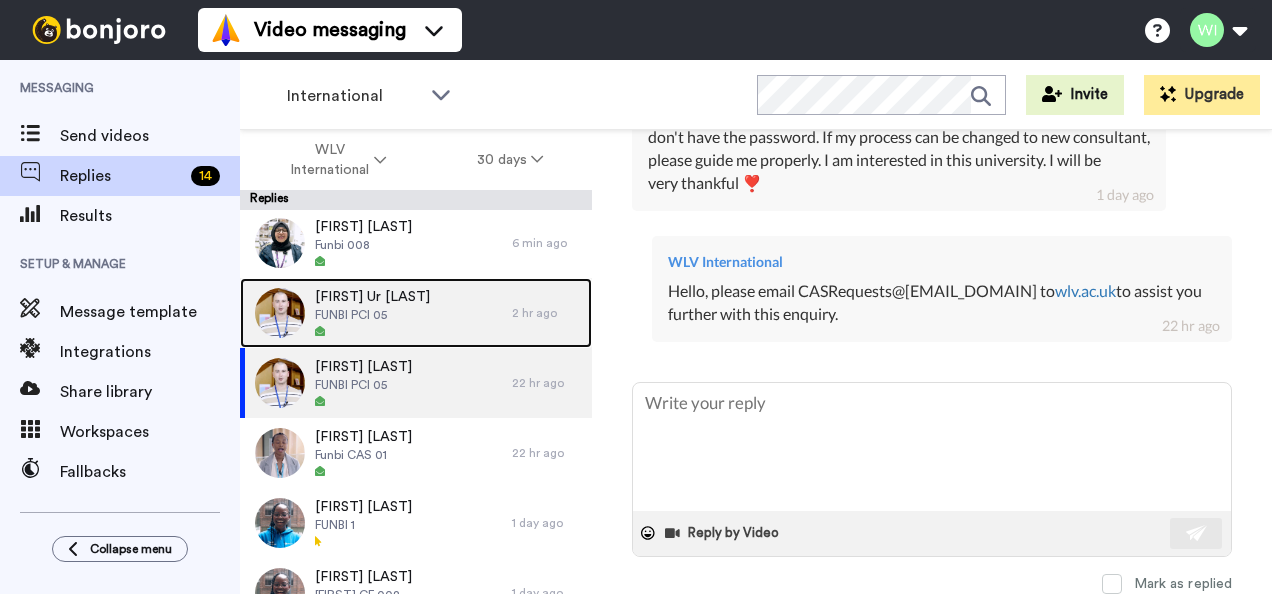 click on "[FIRST] Ur [LAST] PCI 05" at bounding box center [376, 313] 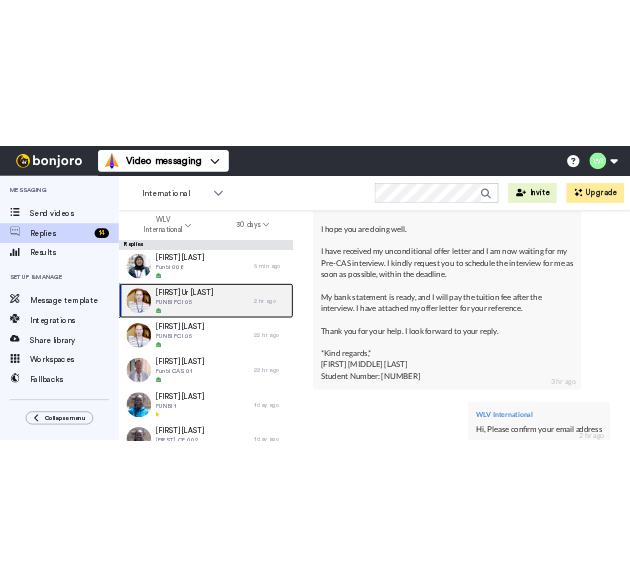 scroll, scrollTop: 680, scrollLeft: 0, axis: vertical 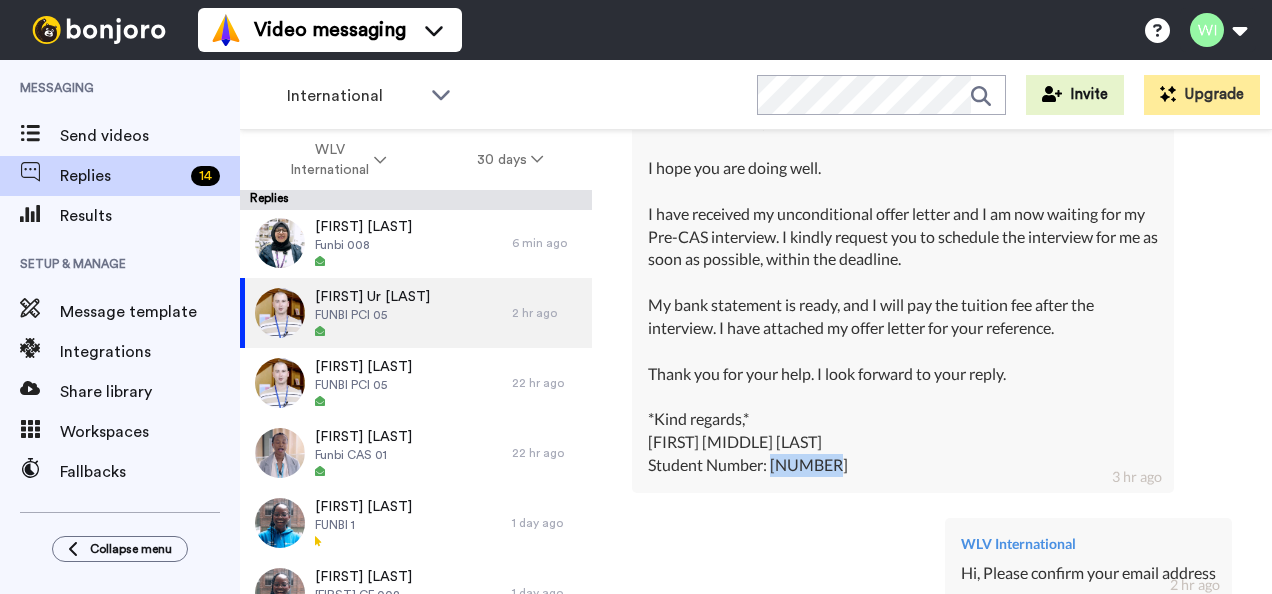drag, startPoint x: 770, startPoint y: 465, endPoint x: 837, endPoint y: 460, distance: 67.18631 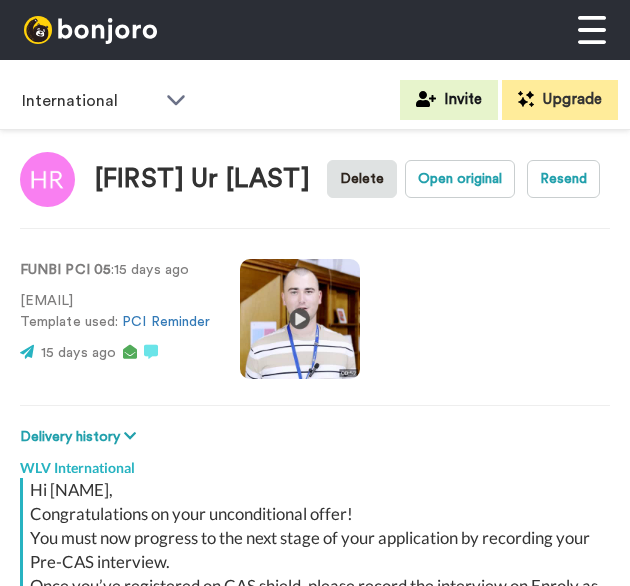 scroll, scrollTop: 0, scrollLeft: 0, axis: both 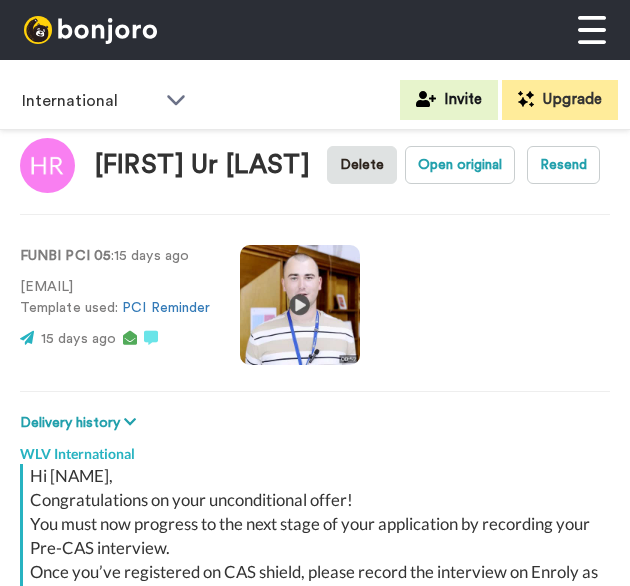 drag, startPoint x: 18, startPoint y: 283, endPoint x: 222, endPoint y: 292, distance: 204.19843 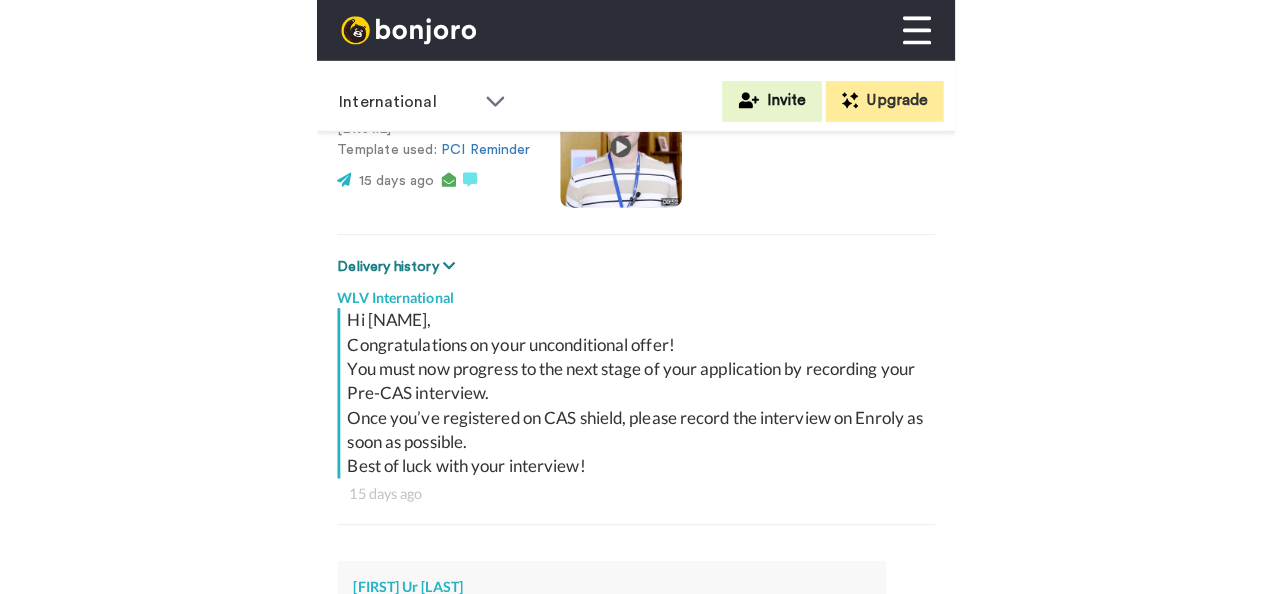 scroll, scrollTop: 0, scrollLeft: 0, axis: both 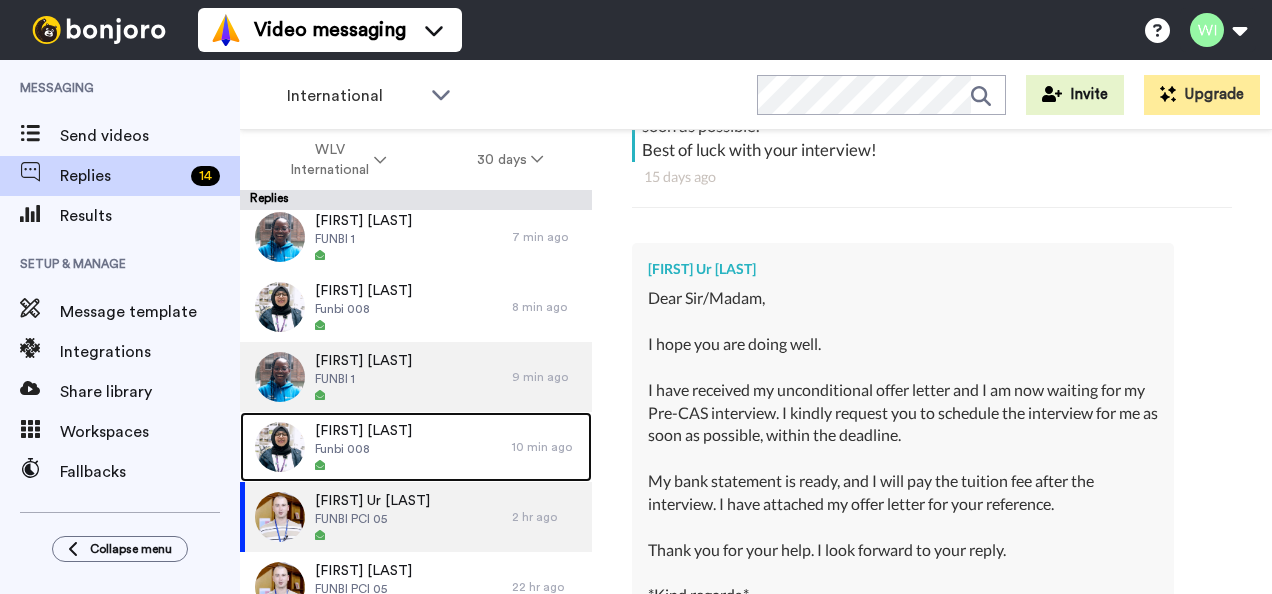 click on "[FIRST] [LAST] [NUMBER]" at bounding box center [376, 447] 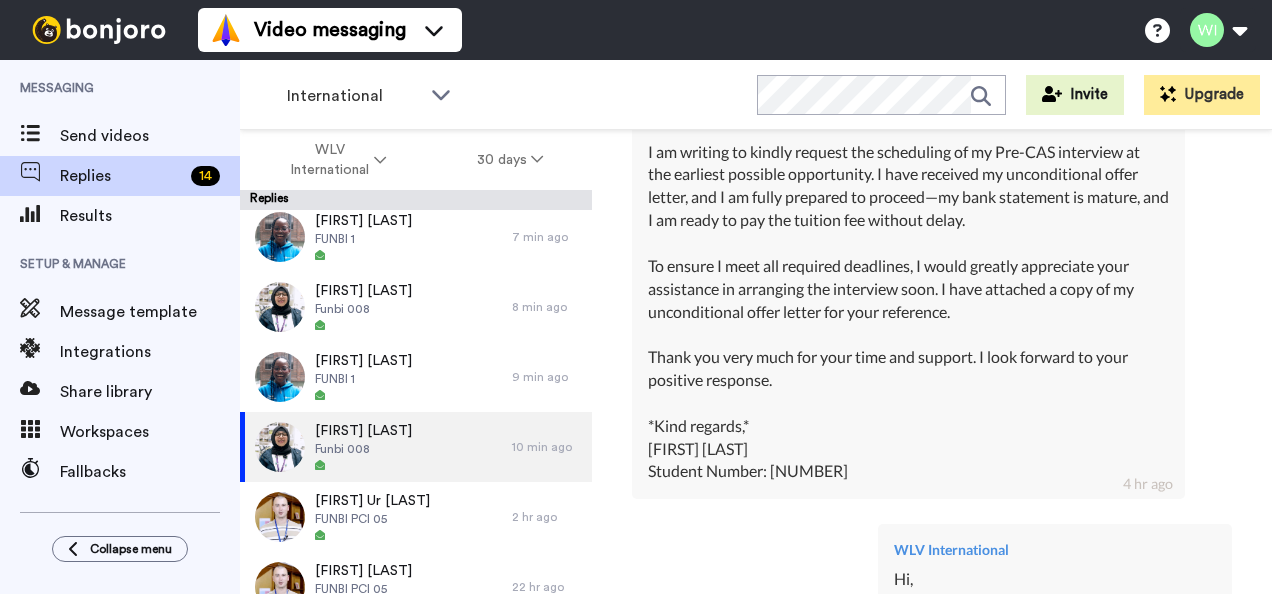 scroll, scrollTop: 790, scrollLeft: 0, axis: vertical 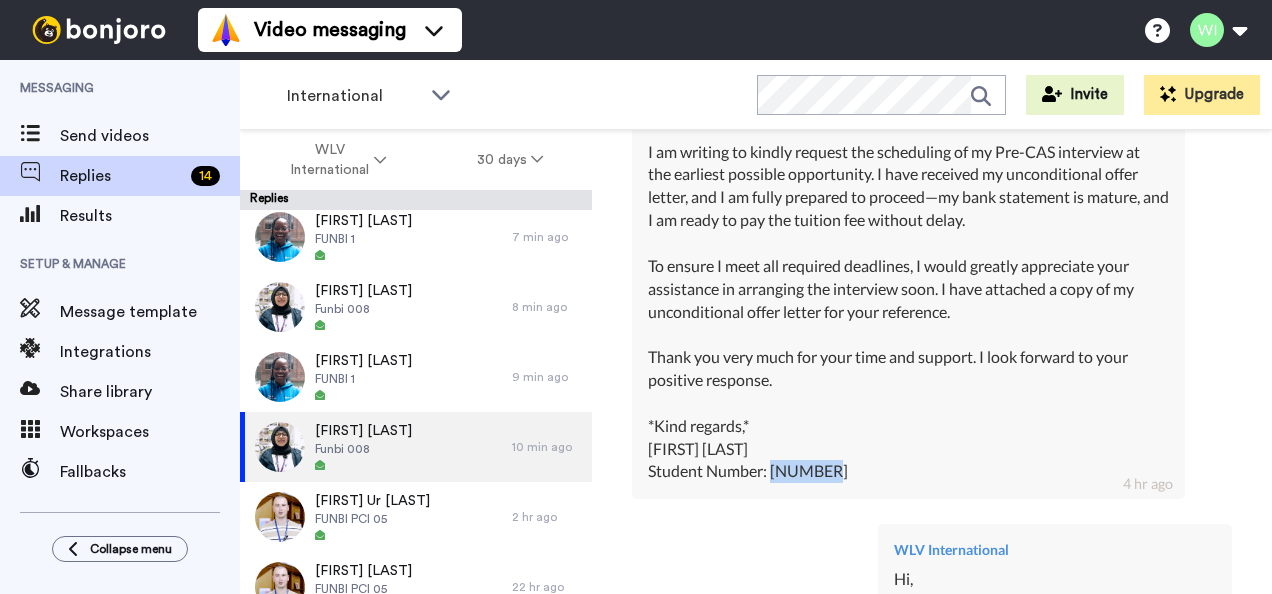 drag, startPoint x: 773, startPoint y: 474, endPoint x: 852, endPoint y: 461, distance: 80.06248 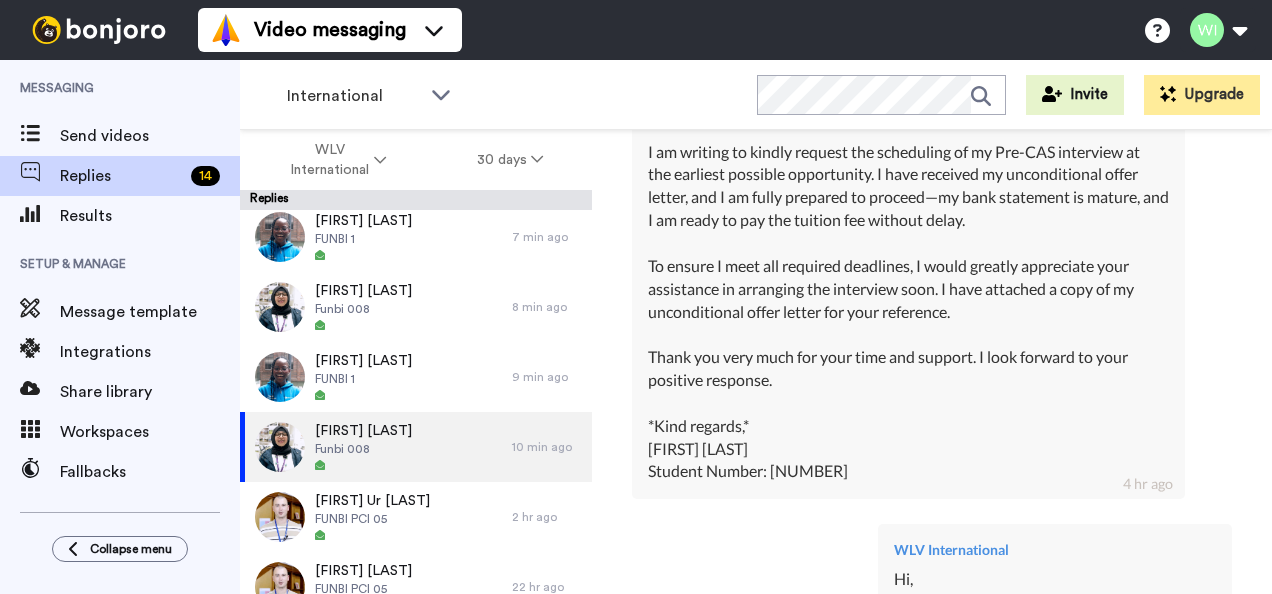 click on "[FIRST] [LAST] Delete Open original Resend Funbi 008 :  16 days ago [EMAIL] Template used:   INT-Sept 25 CF 16 days ago Delivery history   Opened international@wlv.ac.uk Thu, Jul 24 10:16 AM Opened at ip address: [IP_ADDRESS] in Mozilla/5.0 (Windows NT 5.1; rv:11.0) Gecko Firefox/11.0 (via ggpht.com GoogleImageProxy) Sent international@wlv.ac.uk Tue, Jul 22 10:18 AM We received the message and are sending it to the recipient’s mail server. WLV International Hi [LAST], Thank you for applying to study with us. On checking your records, we can see that you have not uploaded all the documents required to receive an unconditional offer. Please refer to the conditions outlined in your offer letter and upload them to e:Vision as soon as possible. 16 days ago [FIRST] [LAST] Dear Sir/Madam, I hope this message finds you well. I am writing to kindly request the scheduling of my Pre-CAS interview at the earliest possible opportunity. I have received my unconditional offer positive response. *Kind regards,*" at bounding box center (932, 397) 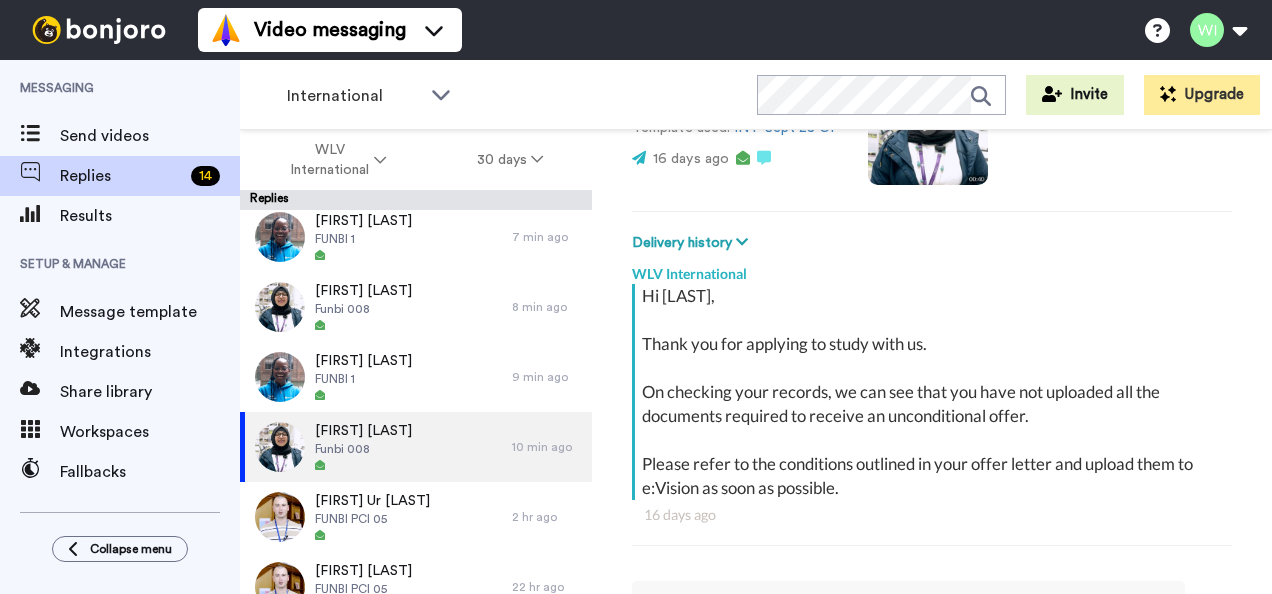 scroll, scrollTop: 0, scrollLeft: 0, axis: both 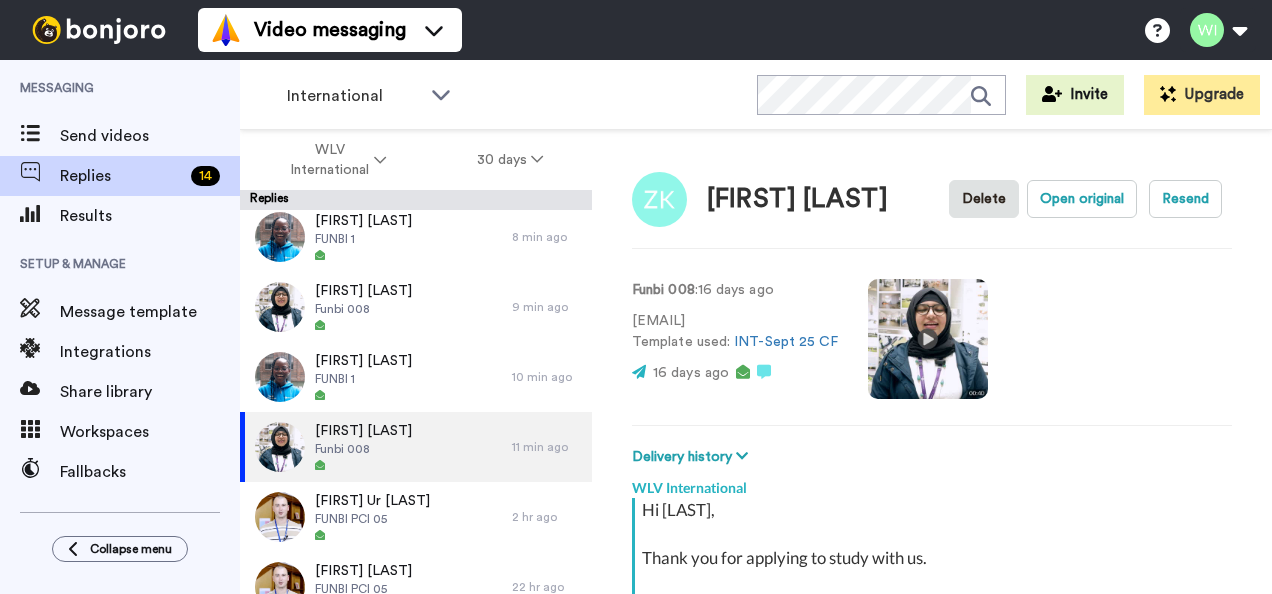 drag, startPoint x: 630, startPoint y: 312, endPoint x: 804, endPoint y: 329, distance: 174.82849 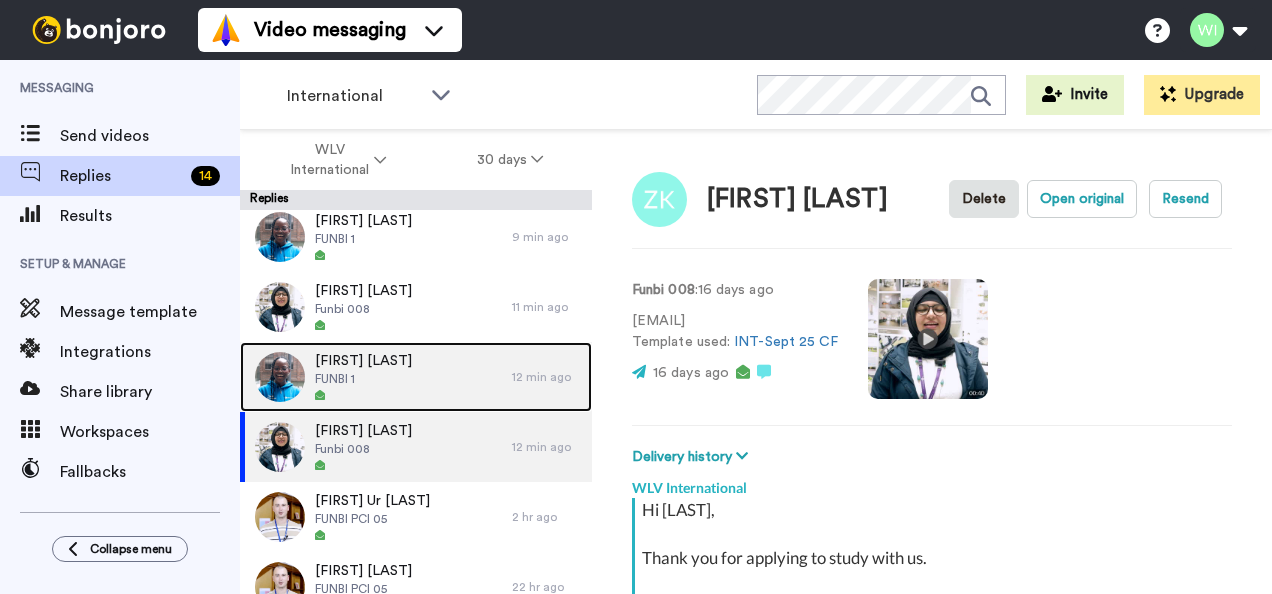 click on "[FIRST] [LAST] FUNBI 1" at bounding box center [376, 377] 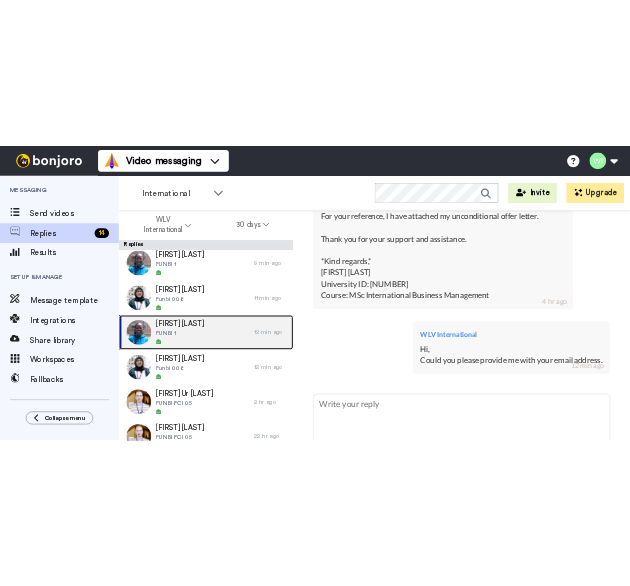 scroll, scrollTop: 1005, scrollLeft: 0, axis: vertical 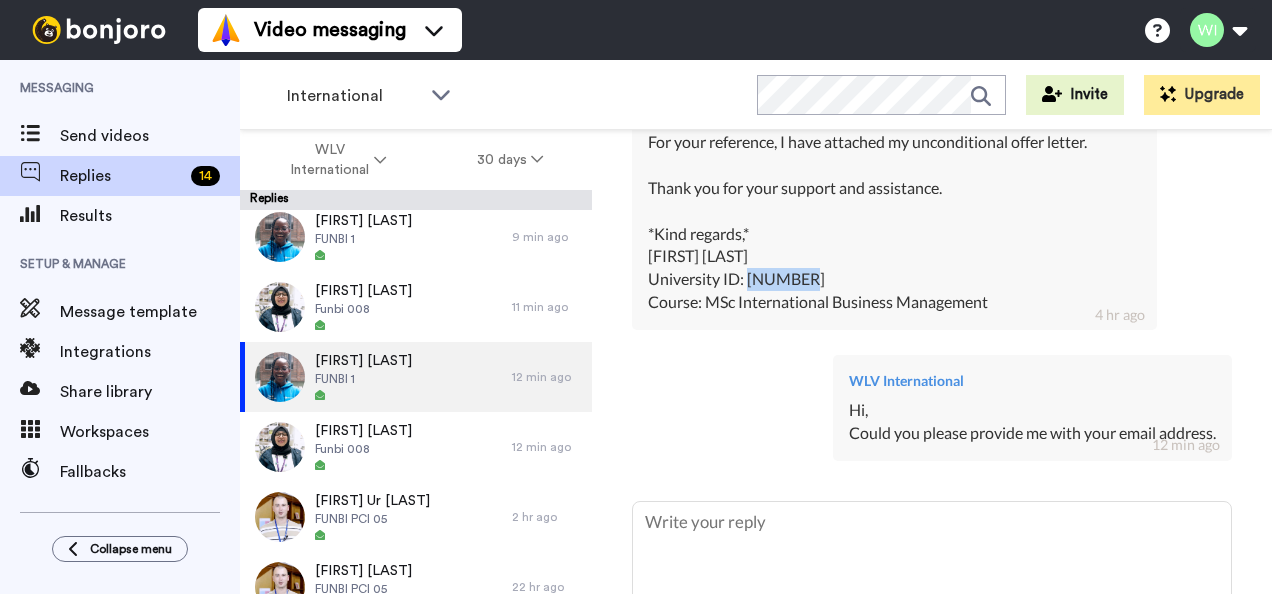 drag, startPoint x: 751, startPoint y: 276, endPoint x: 813, endPoint y: 279, distance: 62.072536 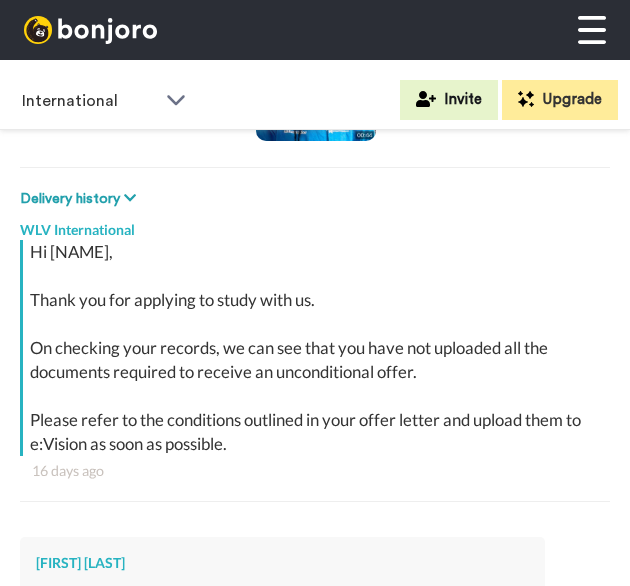 scroll, scrollTop: 0, scrollLeft: 0, axis: both 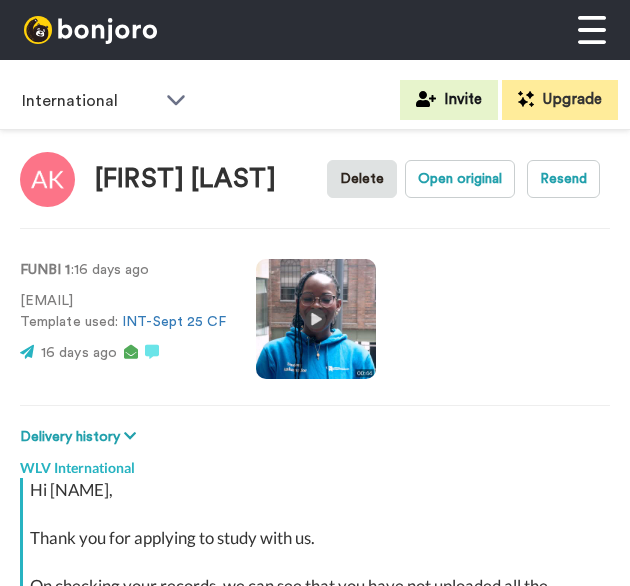 drag, startPoint x: 21, startPoint y: 292, endPoint x: 172, endPoint y: 297, distance: 151.08276 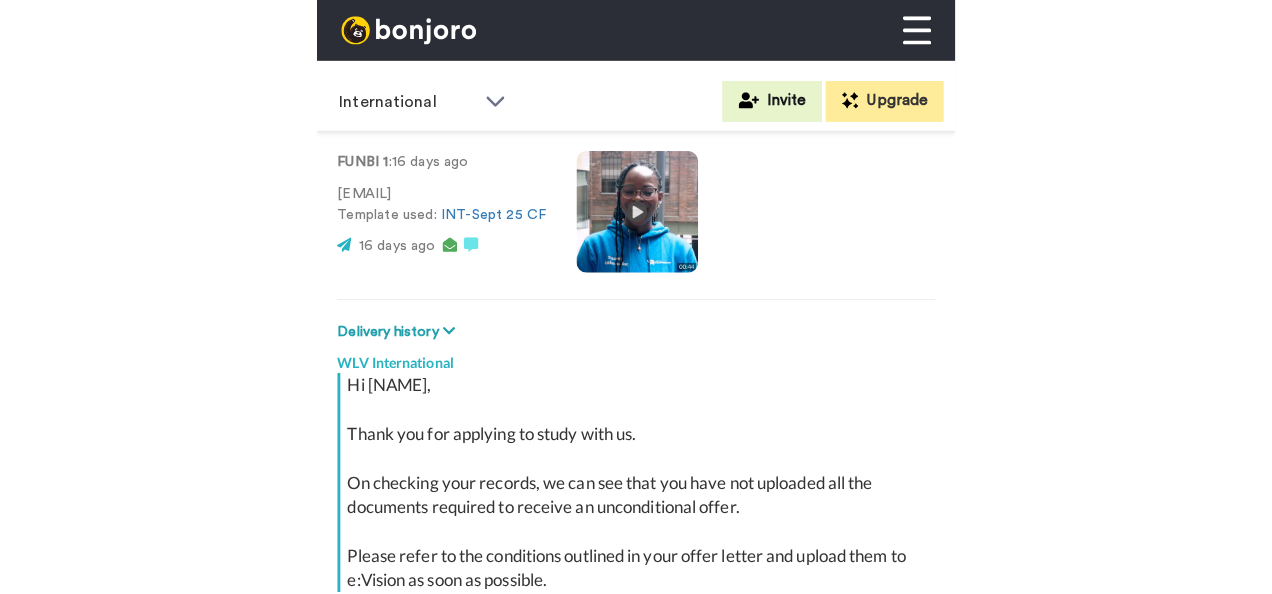 scroll, scrollTop: 0, scrollLeft: 0, axis: both 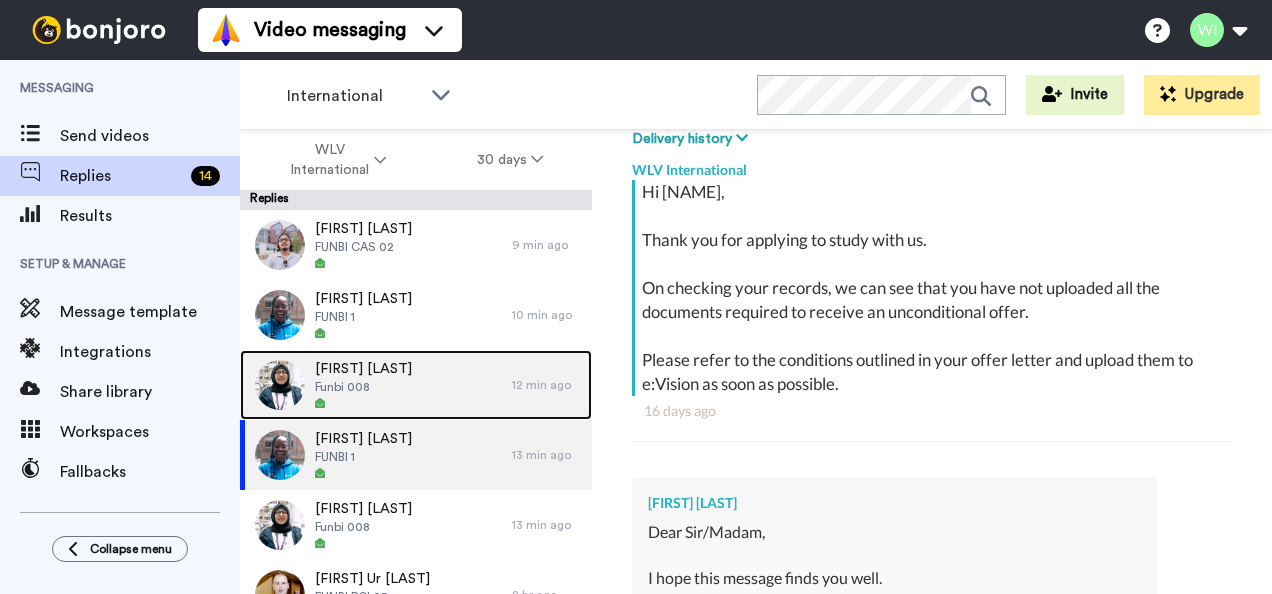 click on "[FIRST] [LAST] Funbi 008" at bounding box center [376, 385] 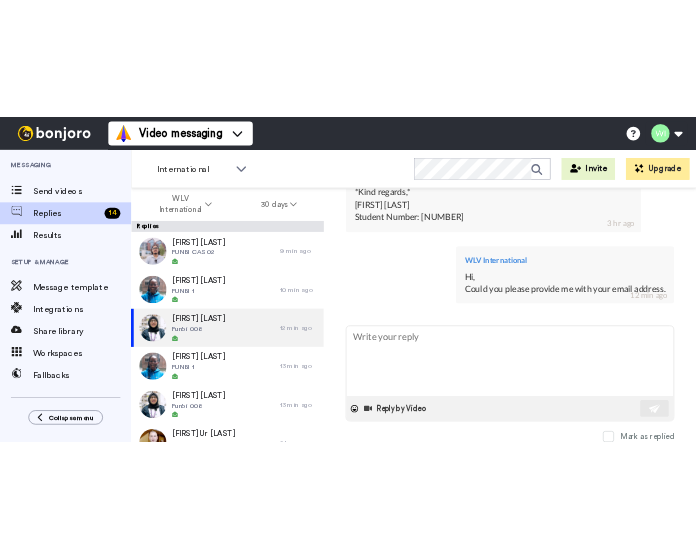 scroll, scrollTop: 1020, scrollLeft: 0, axis: vertical 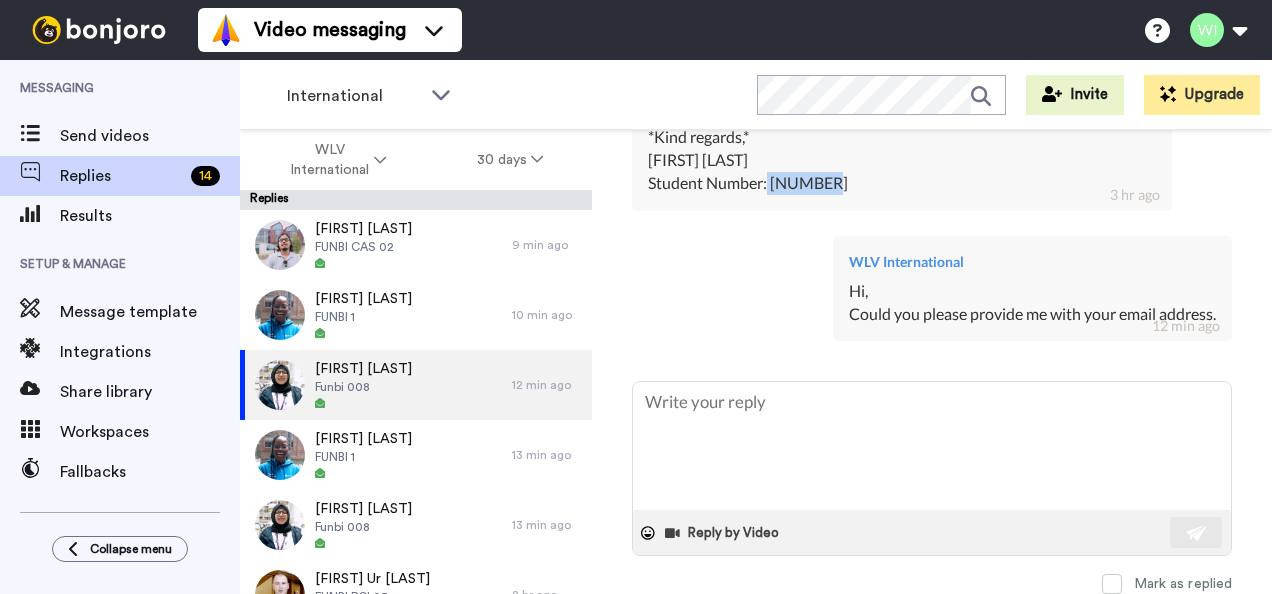 drag, startPoint x: 769, startPoint y: 173, endPoint x: 846, endPoint y: 166, distance: 77.31753 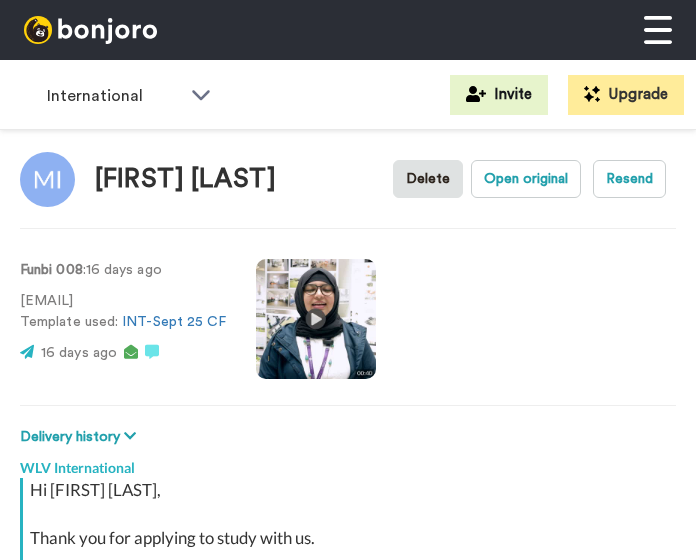 scroll, scrollTop: 317, scrollLeft: 0, axis: vertical 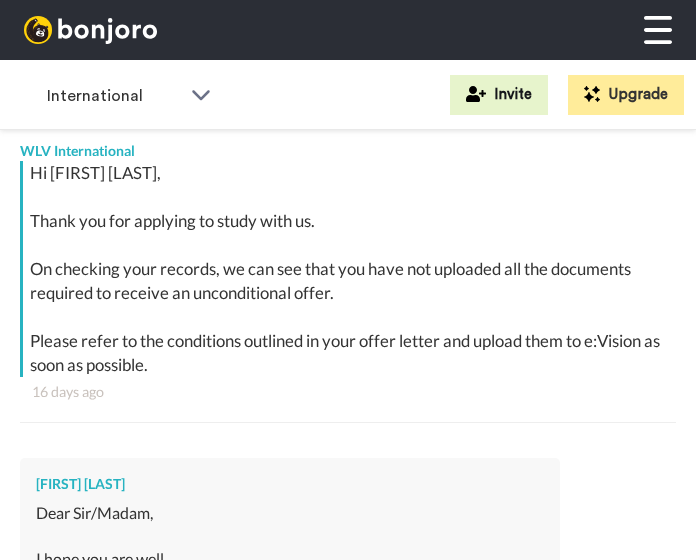 click on "Hi [FIRST], Thank you for applying to study with us. On checking your records, we can see that you have not uploaded all the documents required to receive an unconditional offer. Please refer to the conditions outlined in your offer letter and upload them to e:Vision as soon as possible." at bounding box center (350, 269) 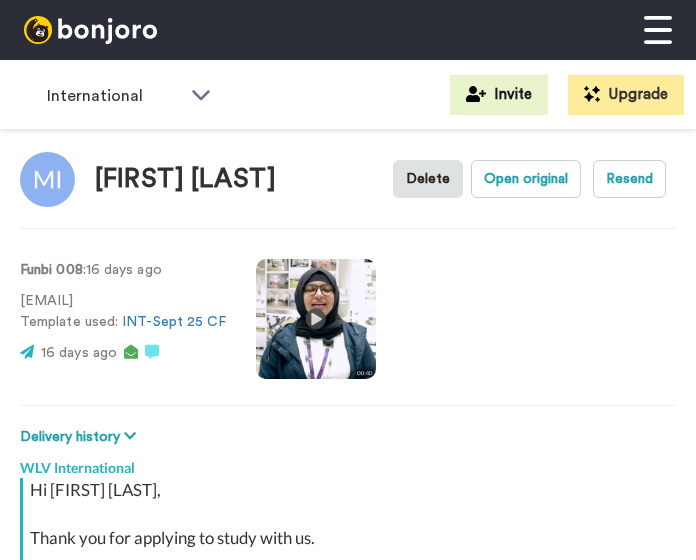 drag, startPoint x: 17, startPoint y: 297, endPoint x: 187, endPoint y: 281, distance: 170.75128 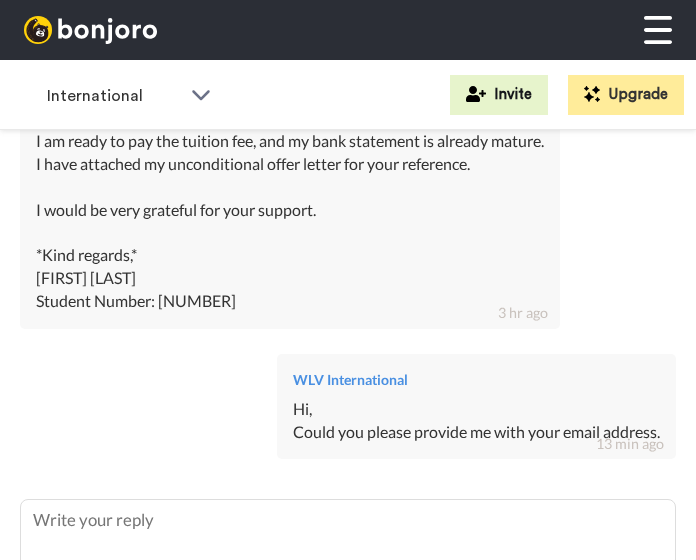 scroll, scrollTop: 1018, scrollLeft: 0, axis: vertical 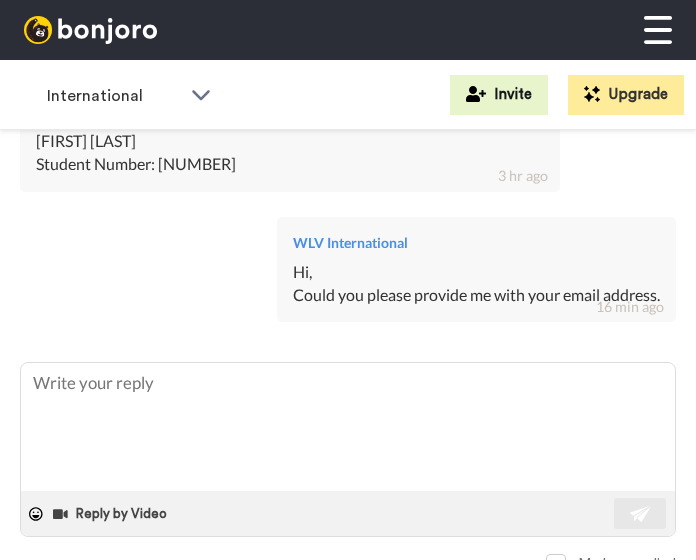 click on "WLV International Hi [FIRST], Thank you for applying to study with us. On checking your records, we can see that you have not uploaded all the documents required to receive an unconditional offer. Please refer to the conditions outlined in your offer letter and upload them to e:Vision as soon as possible. 16 days ago [FIRST] [LAST] Dear Sir/Madam, I hope you are well. I have received my unconditional offer letter and am now waiting for the Pre-CAS interview date and time. I kindly request you to schedule my Pre-CAS interview as soon as possible, within the required deadlines. I am ready to pay the tuition fee, and my bank statement is already mature. I have attached my unconditional offer letter for your reference. I would be very grateful for your support. *Kind regards,* [FIRST] [LAST] Student Number: [NUMBER] 3 hr ago WLV International Hi,  Could you please provide me with your email address. 16 min ago" at bounding box center [348, -110] 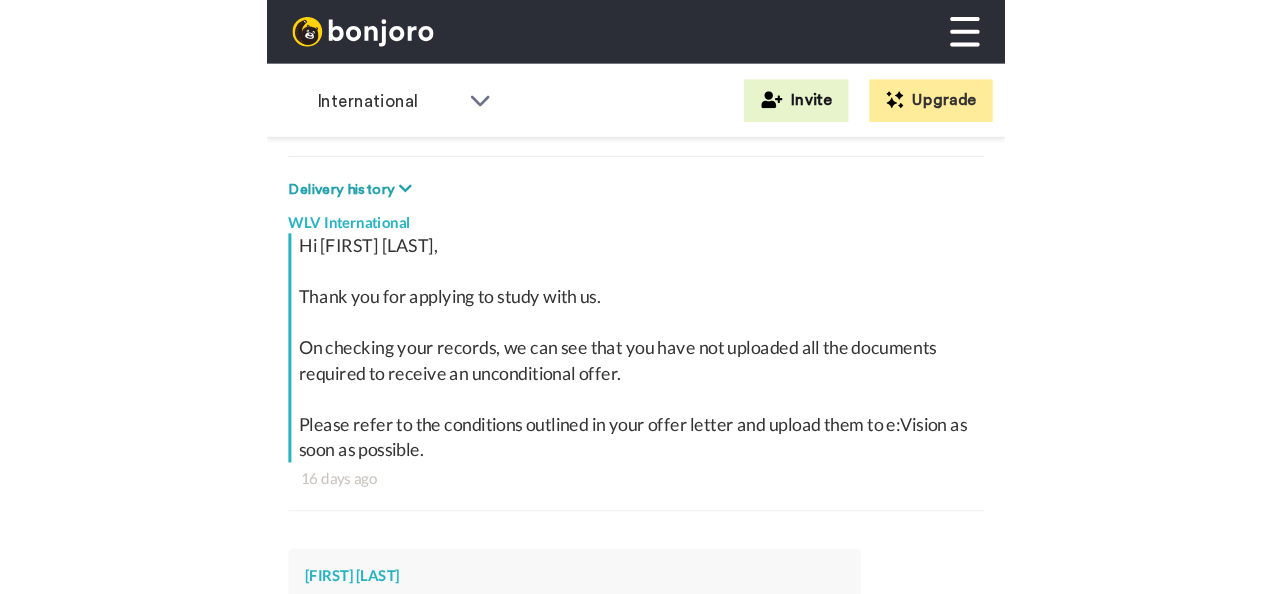 scroll, scrollTop: 0, scrollLeft: 0, axis: both 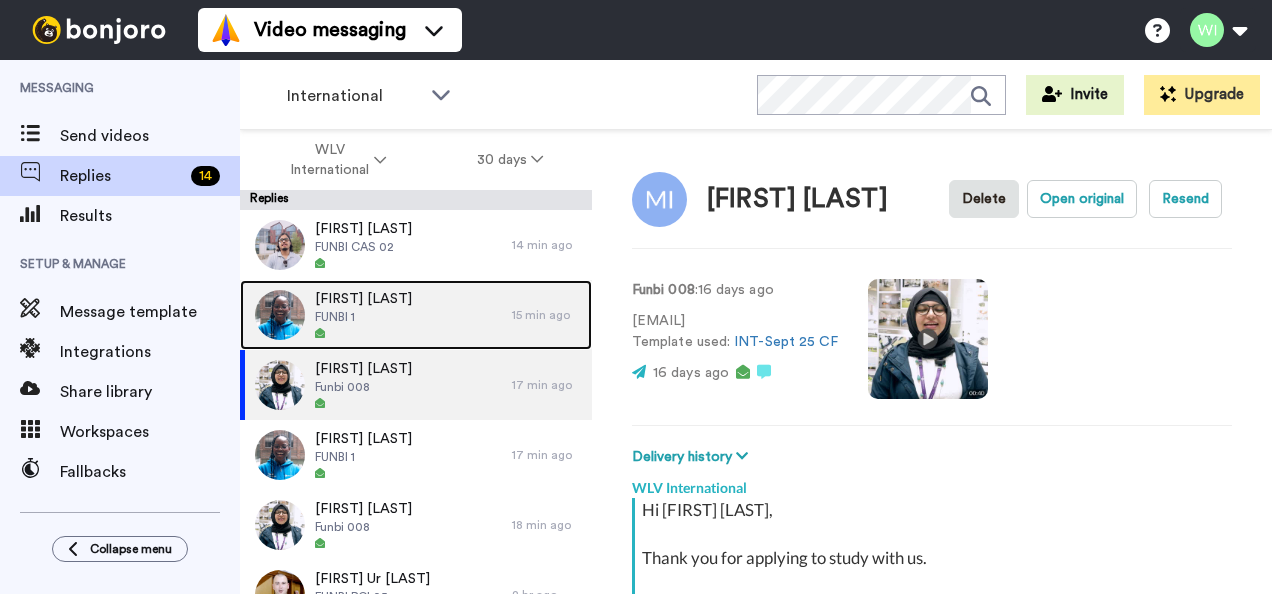 click on "FUNBI 1" at bounding box center (363, 317) 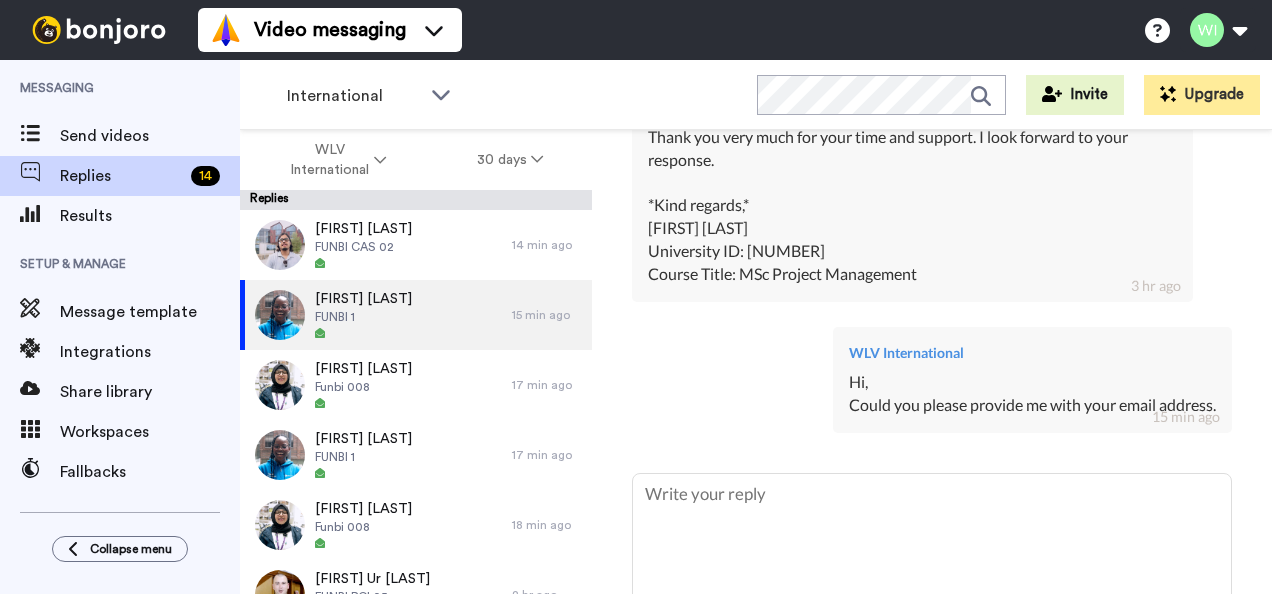 scroll, scrollTop: 1202, scrollLeft: 0, axis: vertical 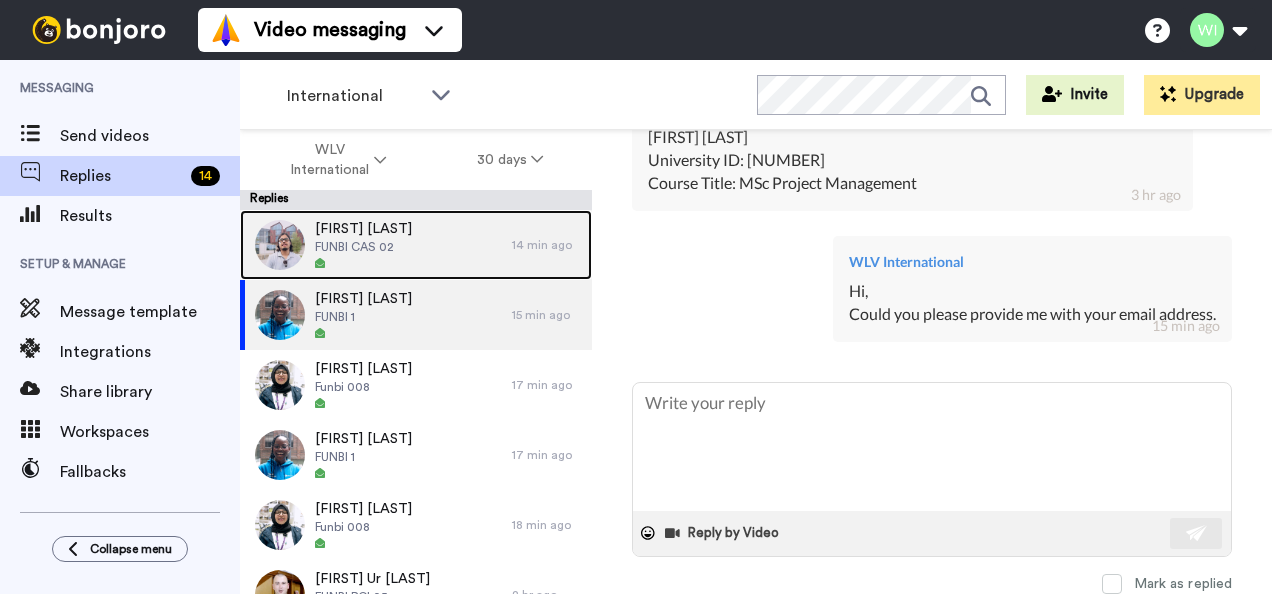 click on "[FIRST] [LAST] CAS 02" at bounding box center [376, 245] 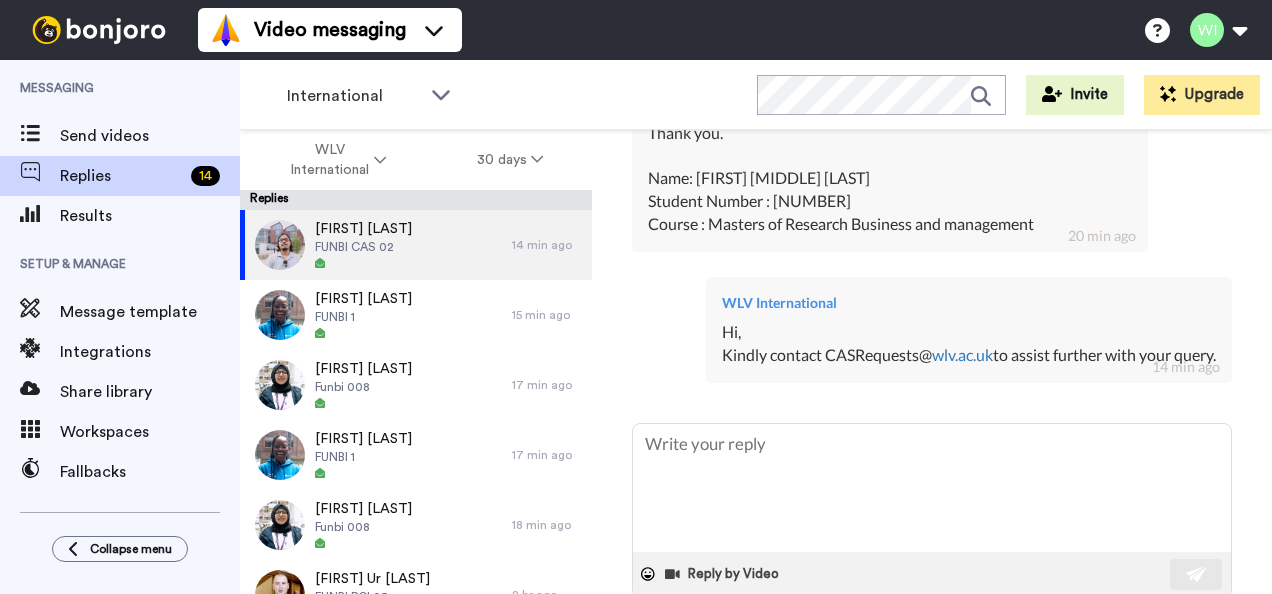 scroll, scrollTop: 1021, scrollLeft: 0, axis: vertical 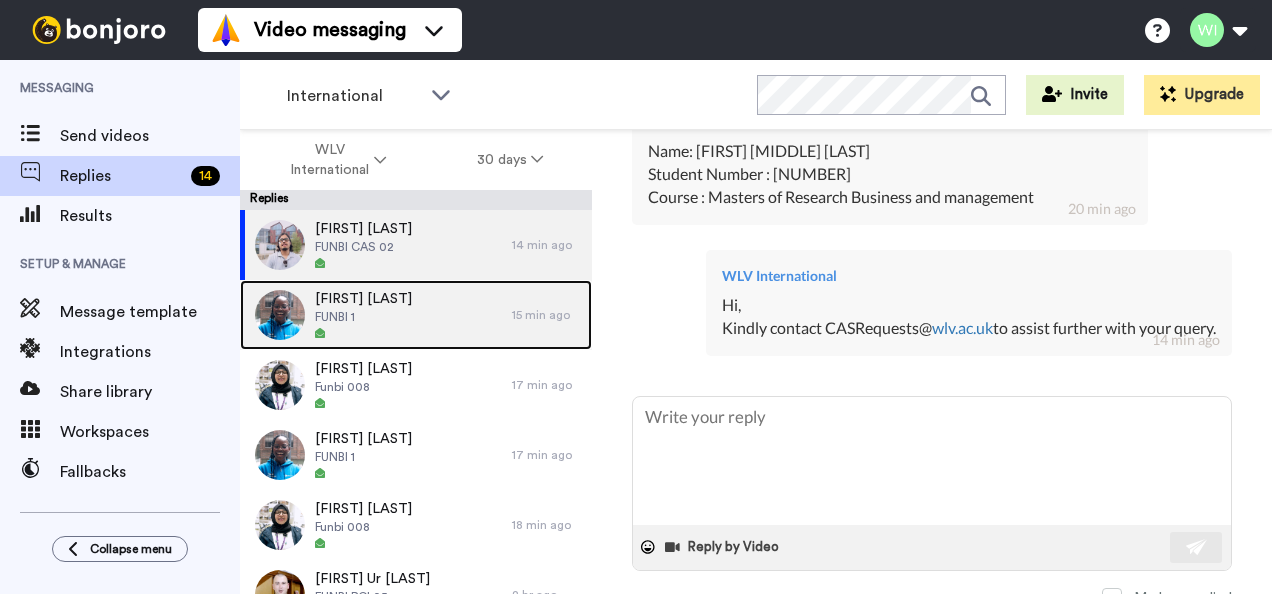 click on "[FIRST] [LAST] FUNBI 1" at bounding box center [376, 315] 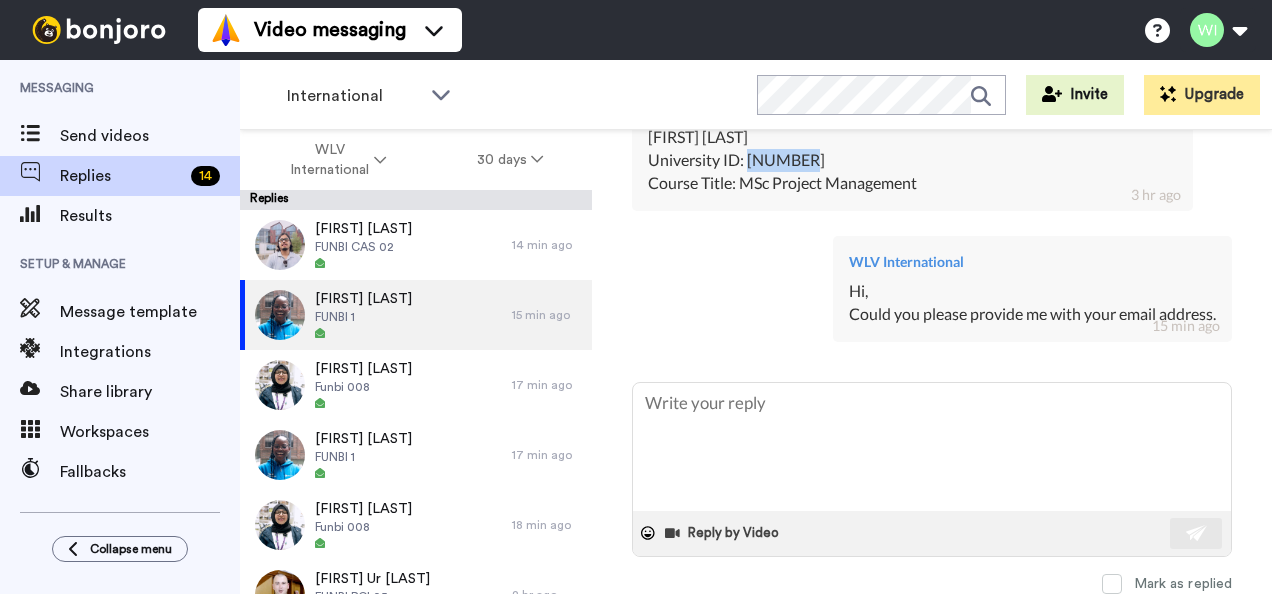 drag, startPoint x: 750, startPoint y: 149, endPoint x: 808, endPoint y: 150, distance: 58.00862 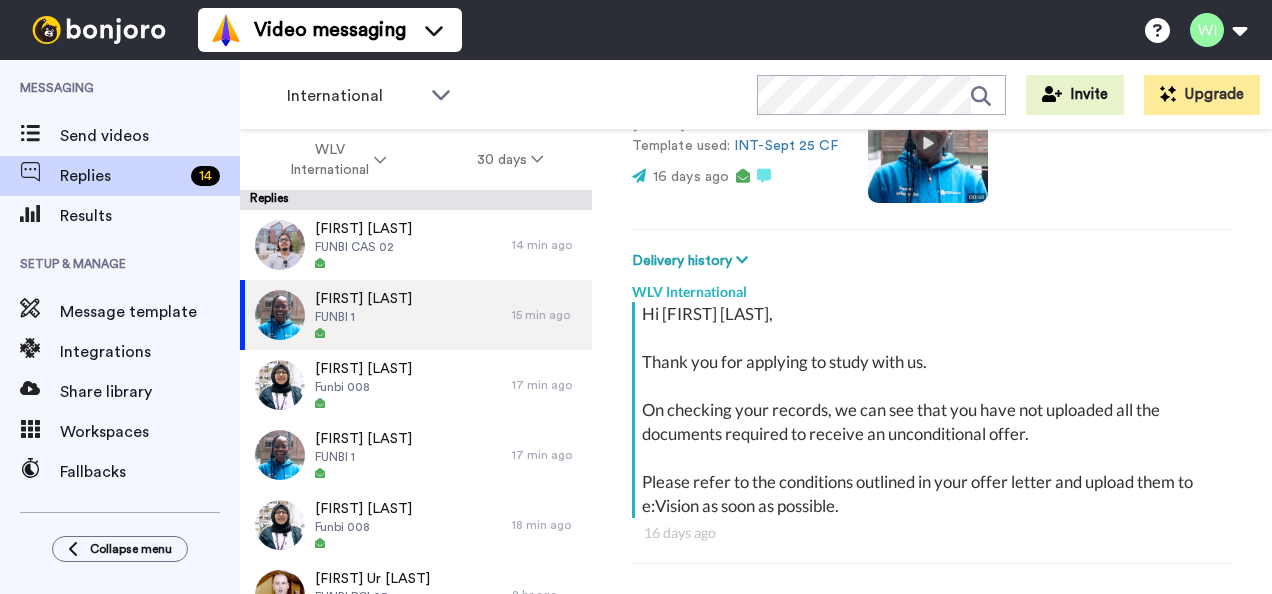 scroll, scrollTop: 0, scrollLeft: 0, axis: both 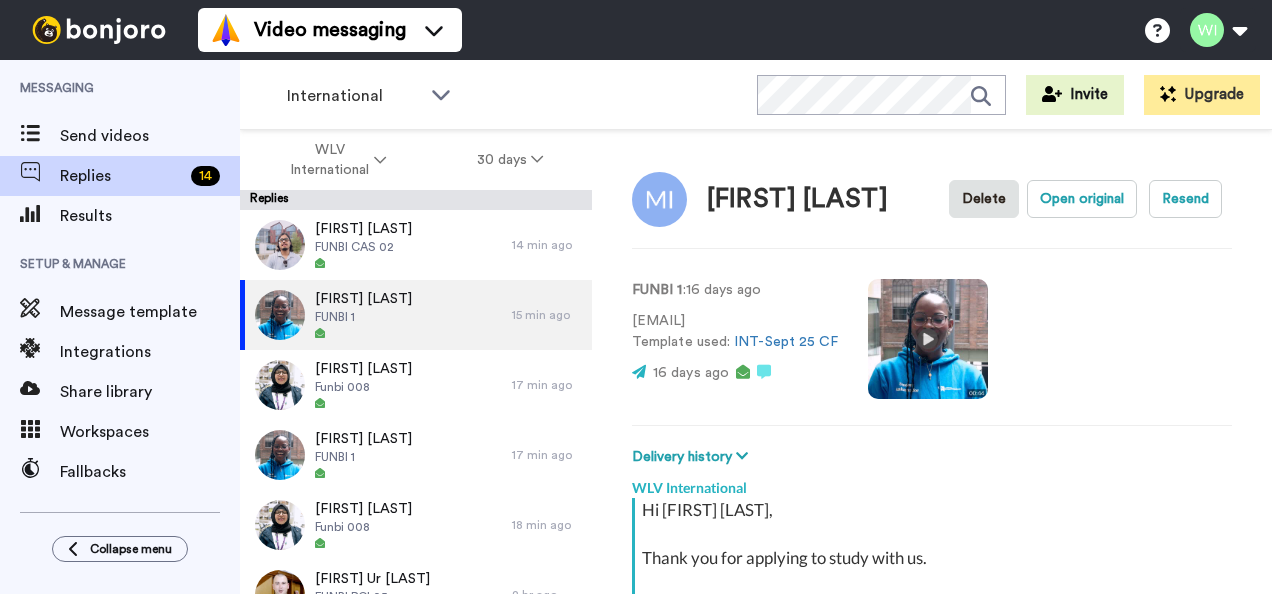 drag, startPoint x: 632, startPoint y: 319, endPoint x: 846, endPoint y: 329, distance: 214.23352 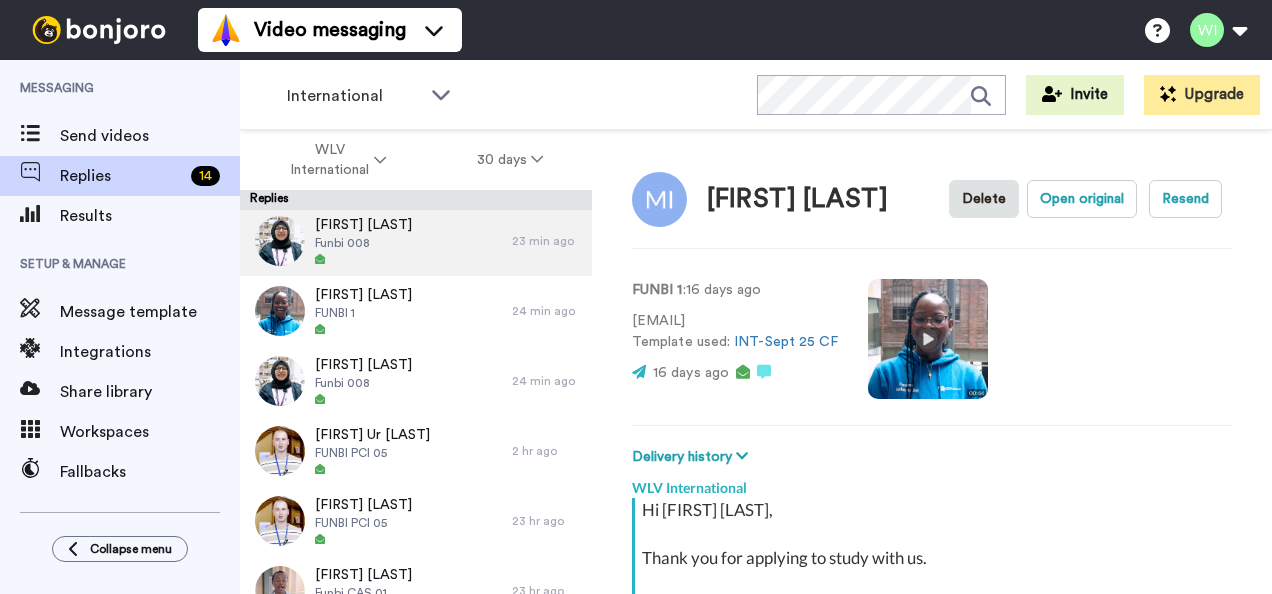 scroll, scrollTop: 0, scrollLeft: 0, axis: both 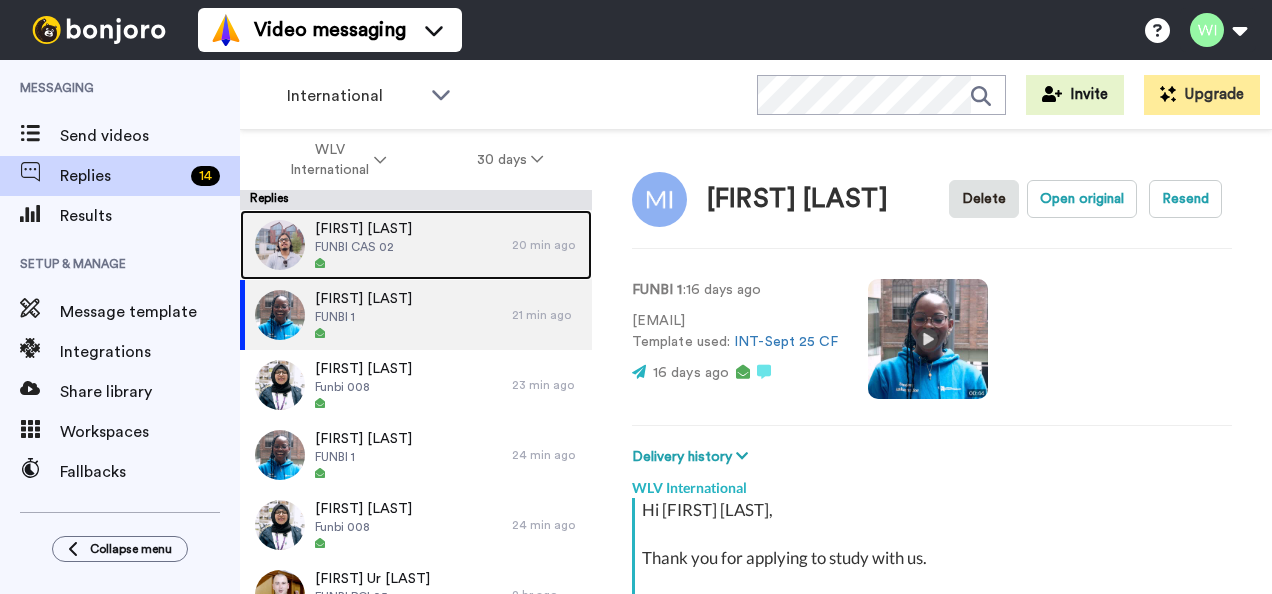 click on "[FIRST] [LAST] CAS 02" at bounding box center [376, 245] 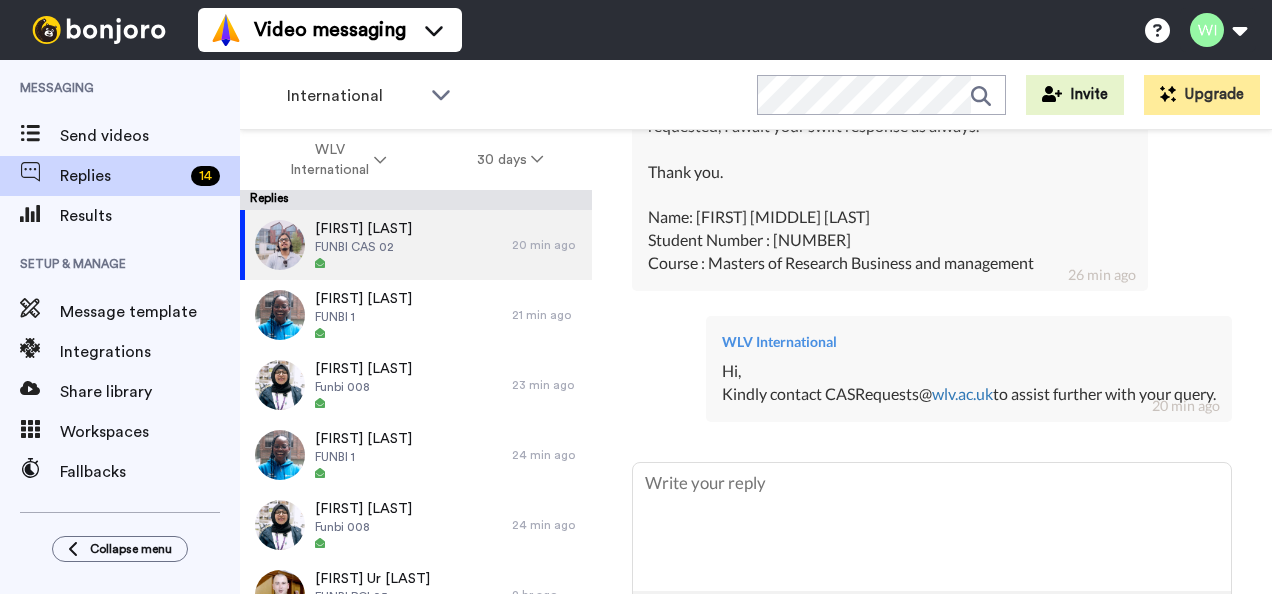 scroll, scrollTop: 936, scrollLeft: 0, axis: vertical 